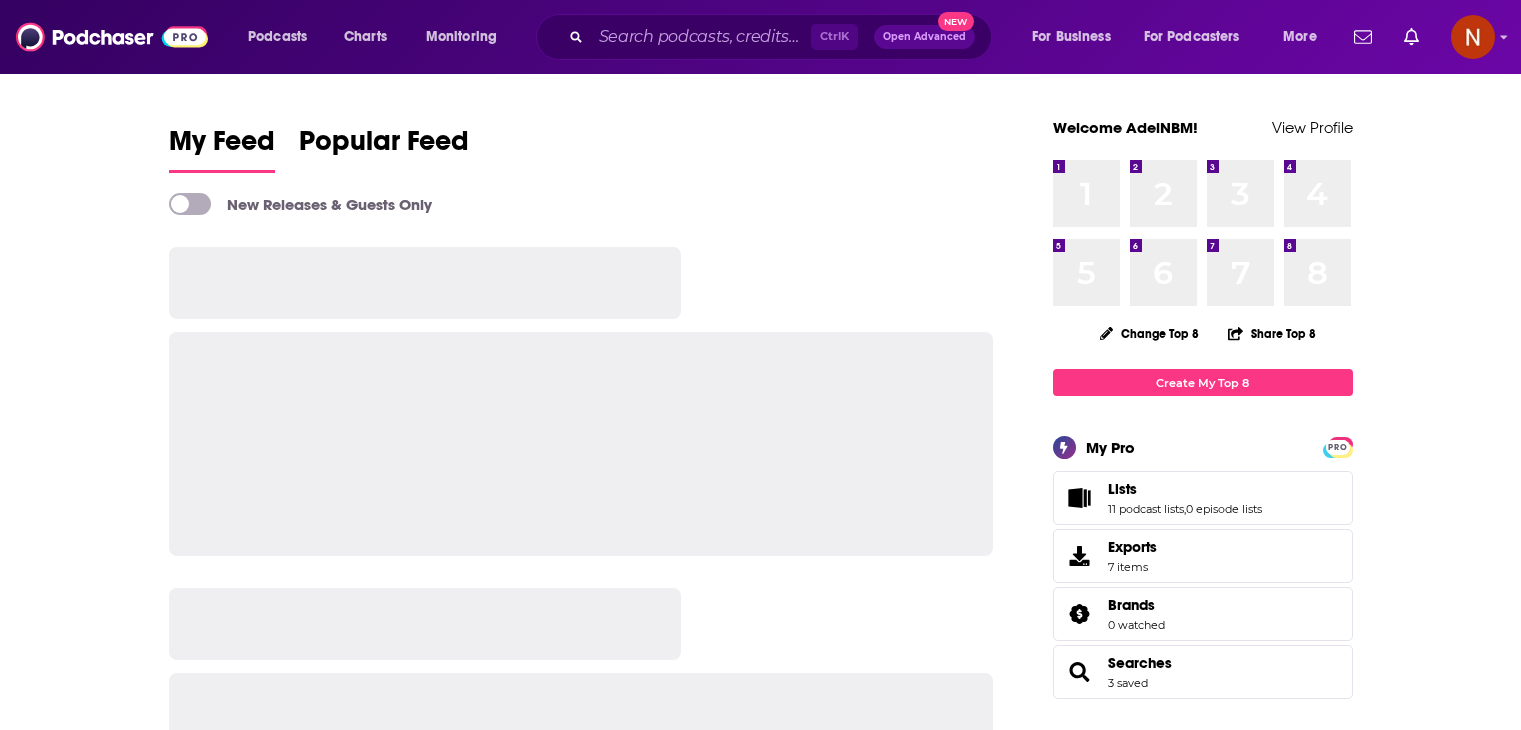 scroll, scrollTop: 0, scrollLeft: 0, axis: both 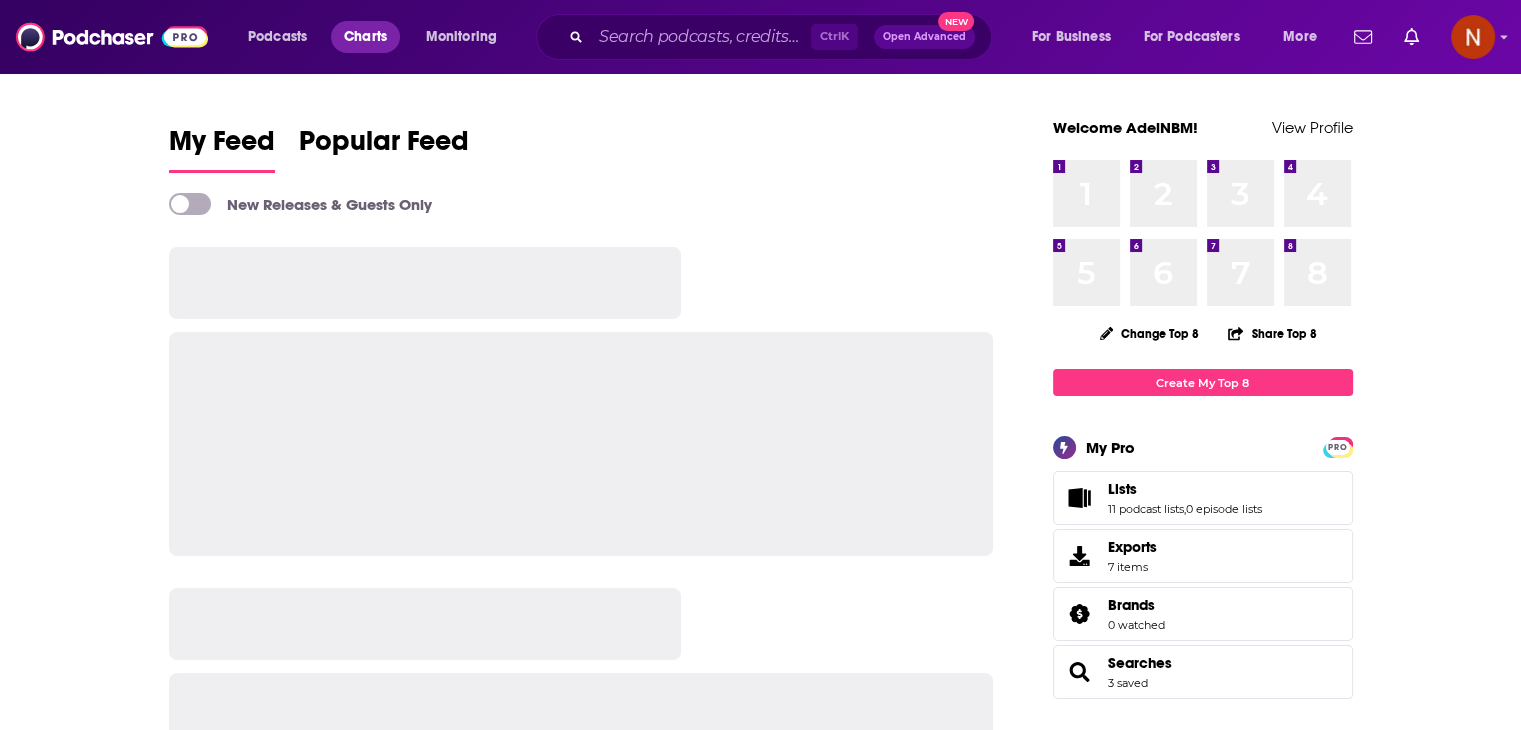 click on "Charts" at bounding box center (365, 37) 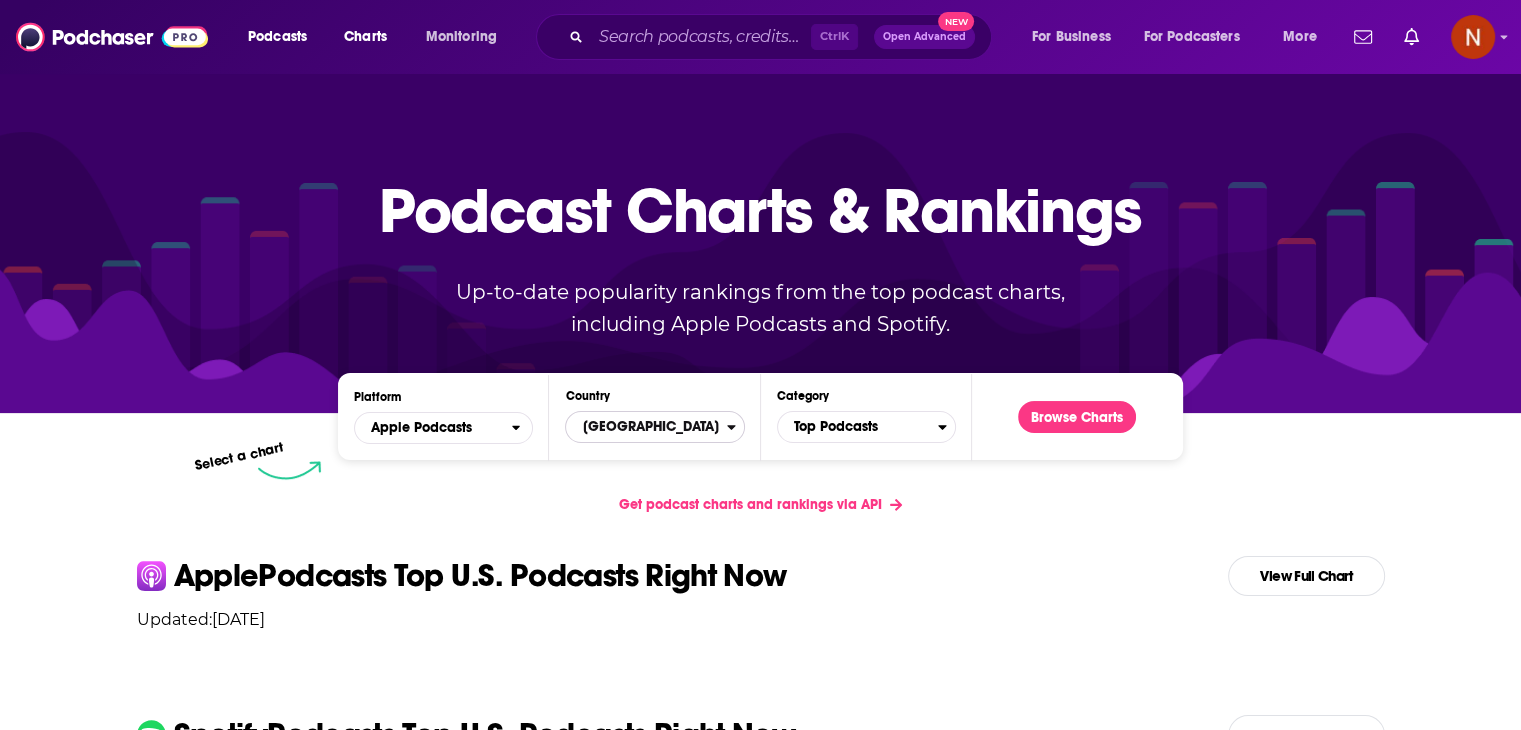 click on "United States" at bounding box center (646, 427) 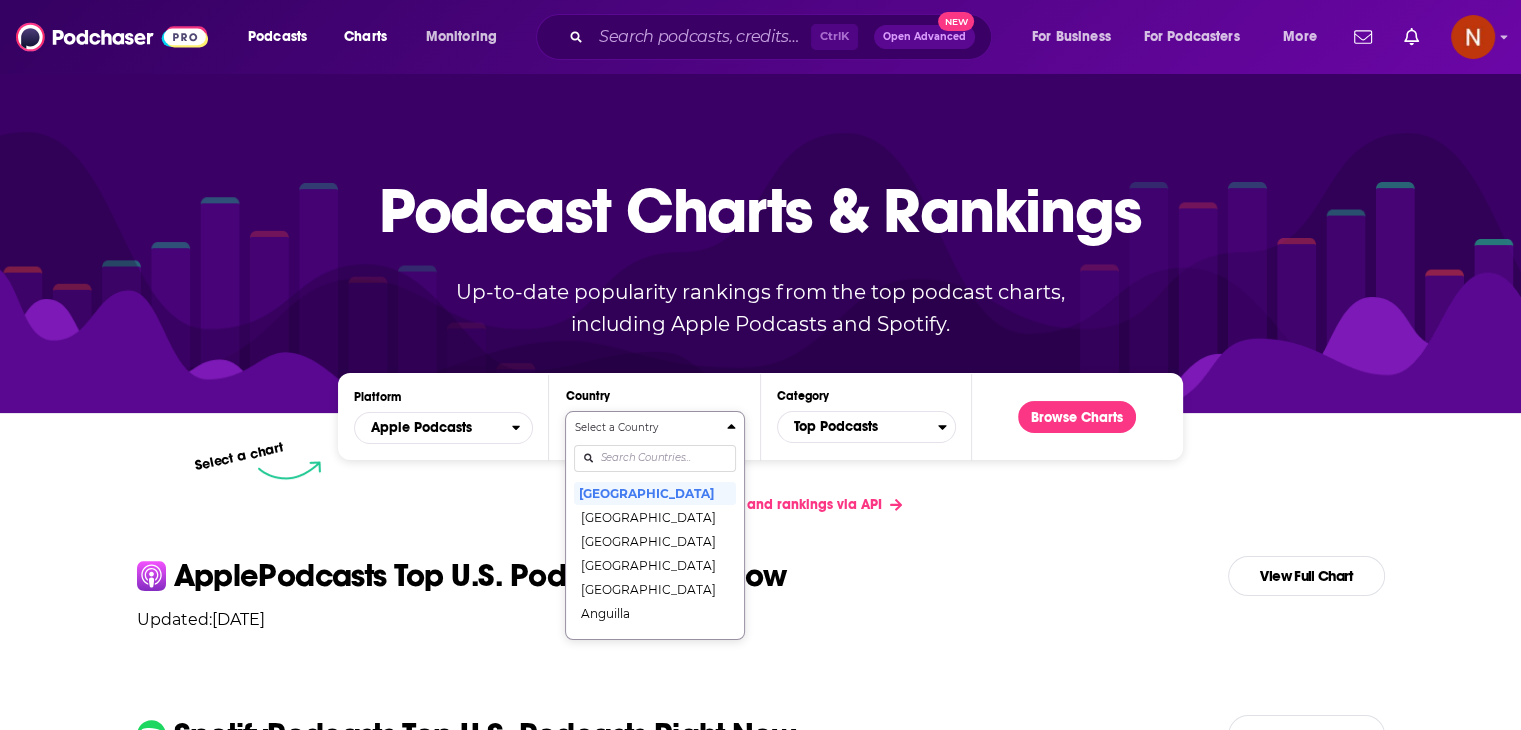 scroll, scrollTop: 93, scrollLeft: 0, axis: vertical 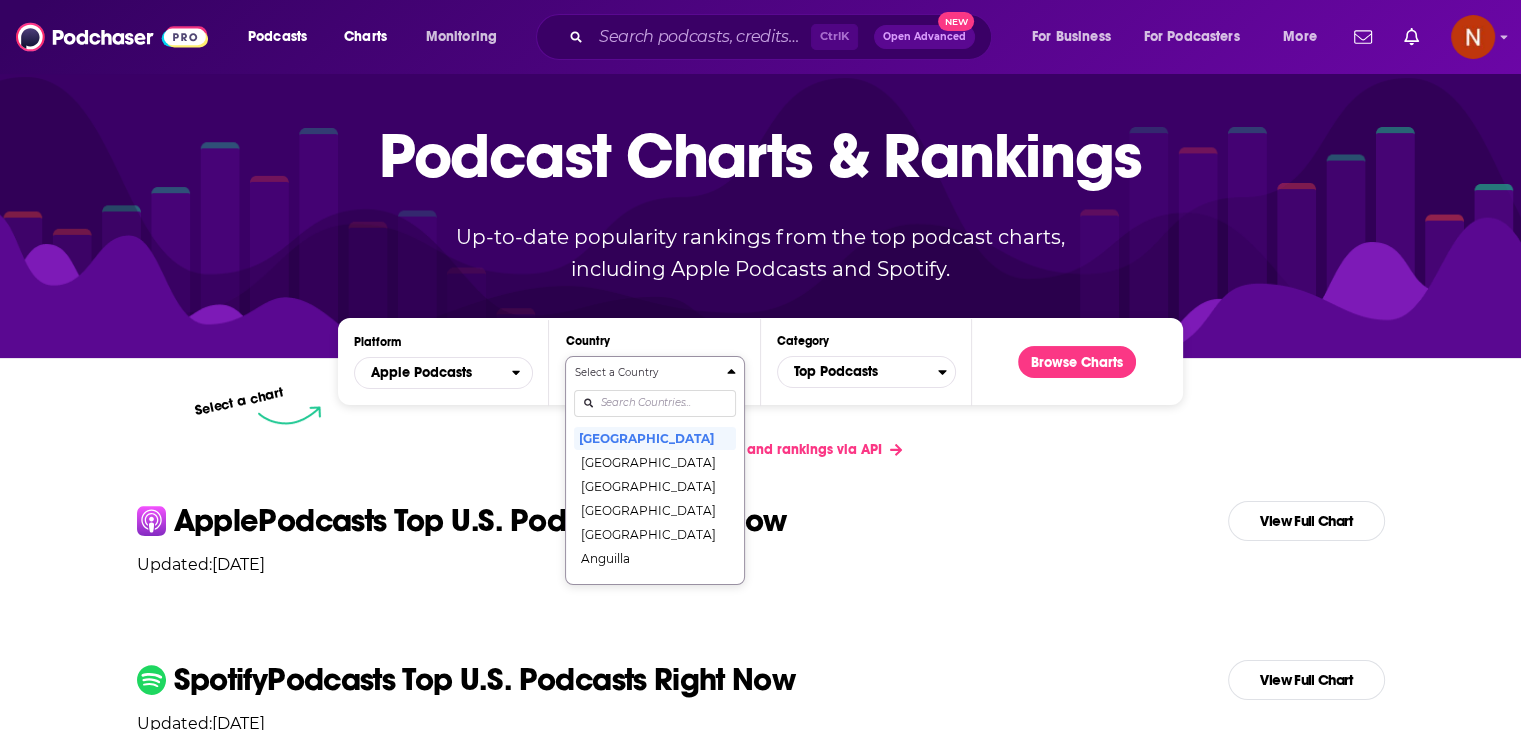 click on "Select a Country United States Afghanistan Albania Algeria Angola Anguilla Antigua and Barbuda Argentina Armenia Australia Austria Azerbaijan Bahamas Bahrain Barbados Belarus Belgium Belize Benin Bermuda Bhutan Bolivia Bosnia and Herzegovina Botswana Brazil British Virgin Islands Brunei Darussalam Bulgaria Burkina Faso Cambodia Cameroon Canada Cape Verde Cayman Islands Chad Chile China Colombia Congo Congo (Brazzaville) Costa Rica Côte dIvoire Croatia Cyprus Czech Republic Denmark Dominica Dominican Republic Ecuador Egypt El Salvador Estonia Fiji Finland France Gabon Gambia Georgia Germany Ghana Greece Grenada Guatemala Guinea-Bissau Guyana Honduras Hong Kong Hungary Iceland India Indonesia Iraq Ireland Israel Italy Jamaica Japan Jordan Kazakhstan Kenya Kosovo Kuwait Kyrgyzstan Lao PDR Latvia Lebanon Liberia Libya Lithuania Luxembourg Macao Macedonia, Republic of Madagascar Malawi Malaysia Maldives Mali Malta Mauritania Mauritius Mexico Micronesia, Federated States of Moldova Mongolia Montenegro Montserrat" at bounding box center (654, 470) 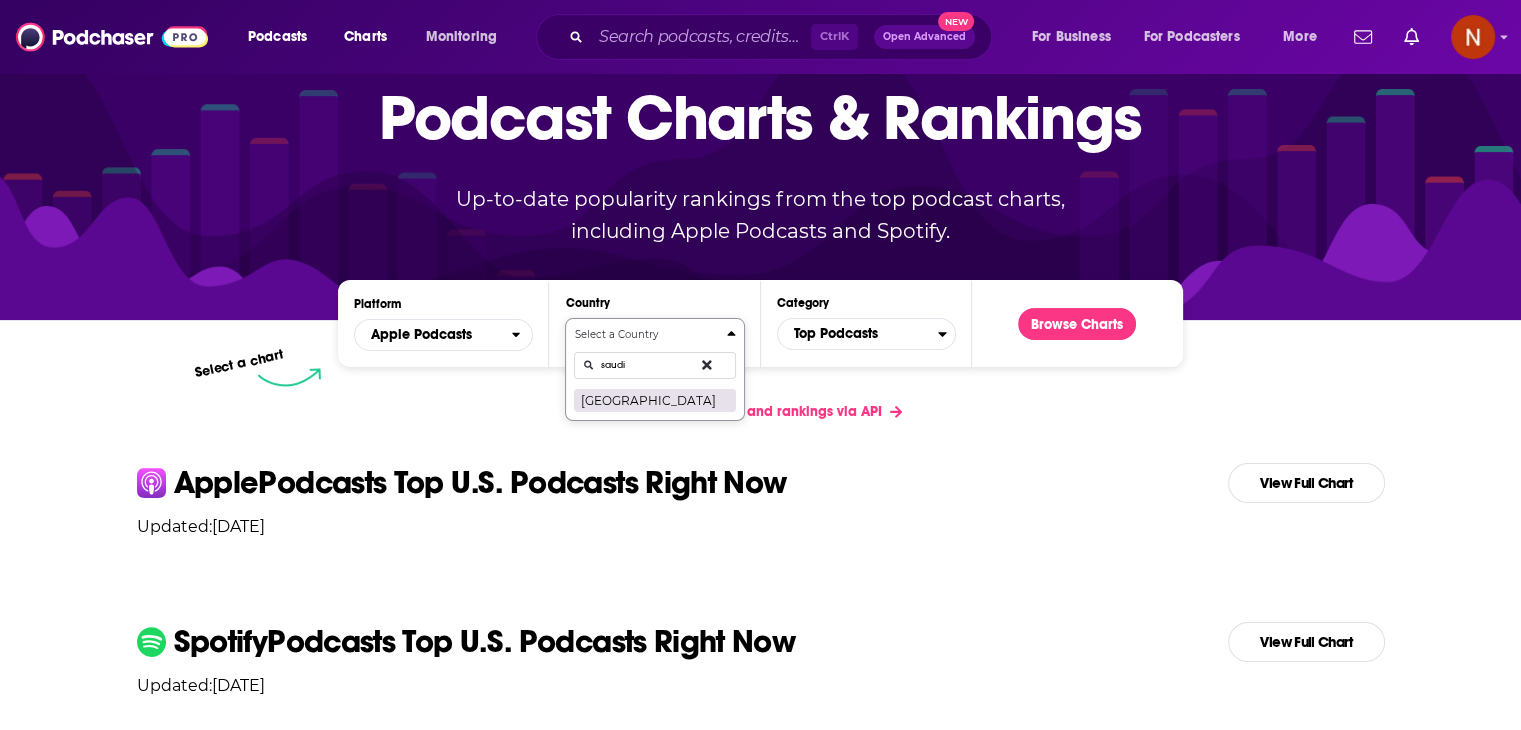 type on "saudi" 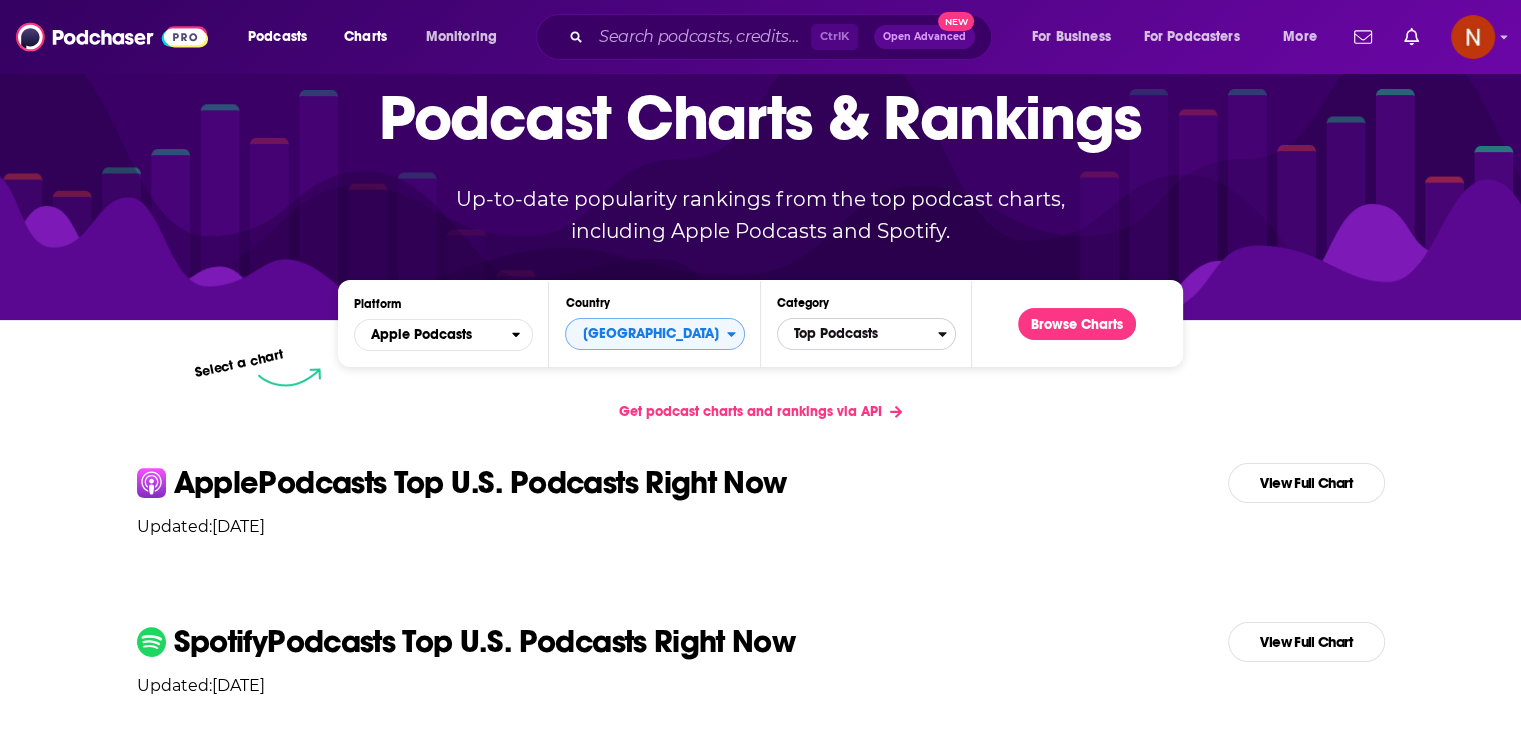 click on "Top Podcasts" at bounding box center (858, 334) 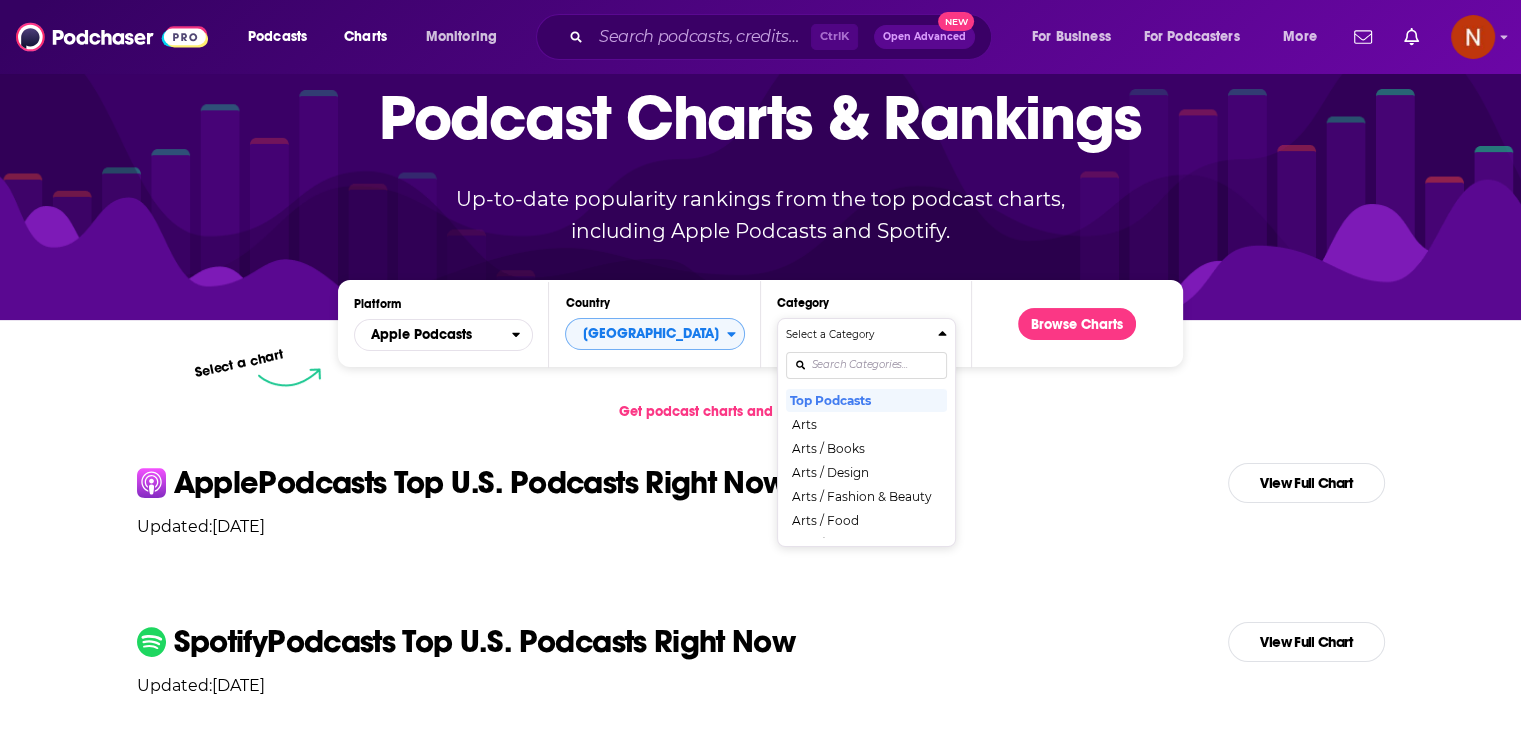 scroll, scrollTop: 0, scrollLeft: 0, axis: both 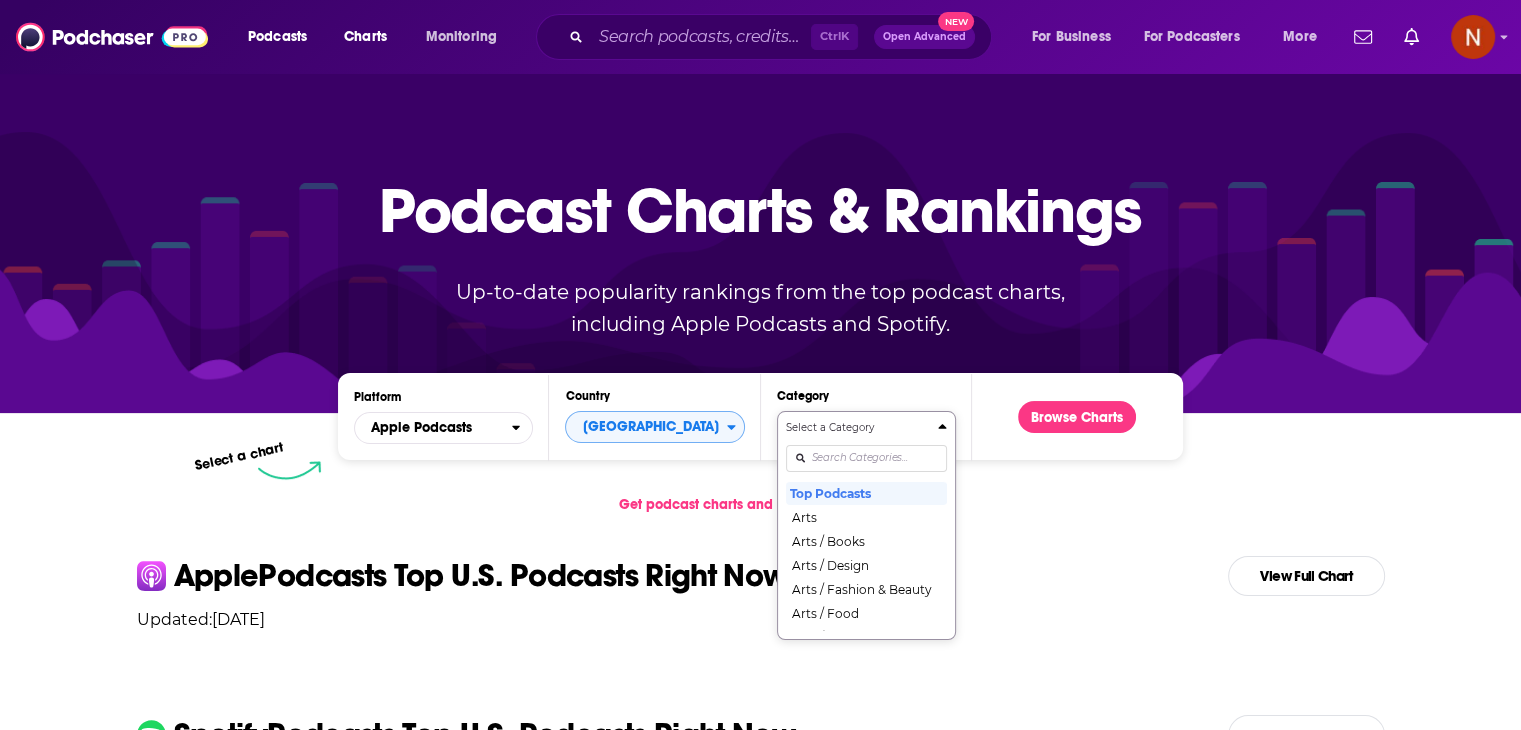 click on "Select a Category Top Podcasts Arts Arts / Books Arts / Design Arts / Fashion & Beauty Arts / Food Arts / Performing Arts Arts / Visual Arts Business Business / Careers Business / Entrepreneurship Business / Investing Business / Management Business / Marketing Business / Non-Profit Comedy Comedy / Comedy Interviews Comedy / Improv Comedy / Stand-Up Education Education / Courses Education / How To Education / Language Learning Education / Self-Improvement Fiction Fiction / Comedy Fiction Fiction / Drama Fiction / Science Fiction Government Health & Fitness Health & Fitness / Alternative Health Health & Fitness / Fitness Health & Fitness / Medicine Health & Fitness / Mental Health Health & Fitness / Nutrition Health & Fitness / Sexuality History Kids & Family Kids & Family / Education for Kids Kids & Family / Parenting Kids & Family / Pets & Animals Kids & Family / Stories for Kids Leisure Leisure / Animation & Manga Leisure / Automotive Leisure / Aviation Leisure / Crafts Leisure / Games Leisure / Hobbies News" at bounding box center (866, 525) 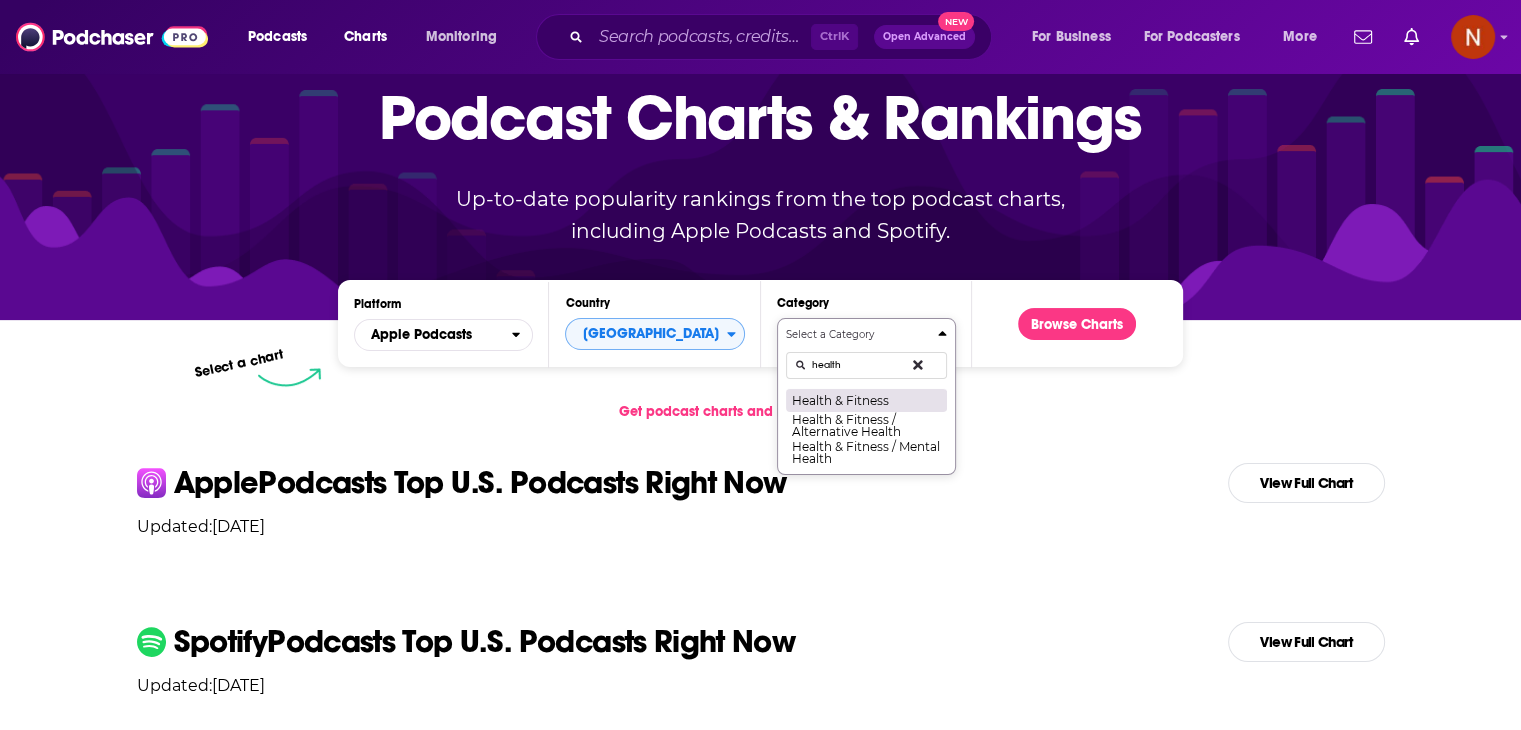 type on "health" 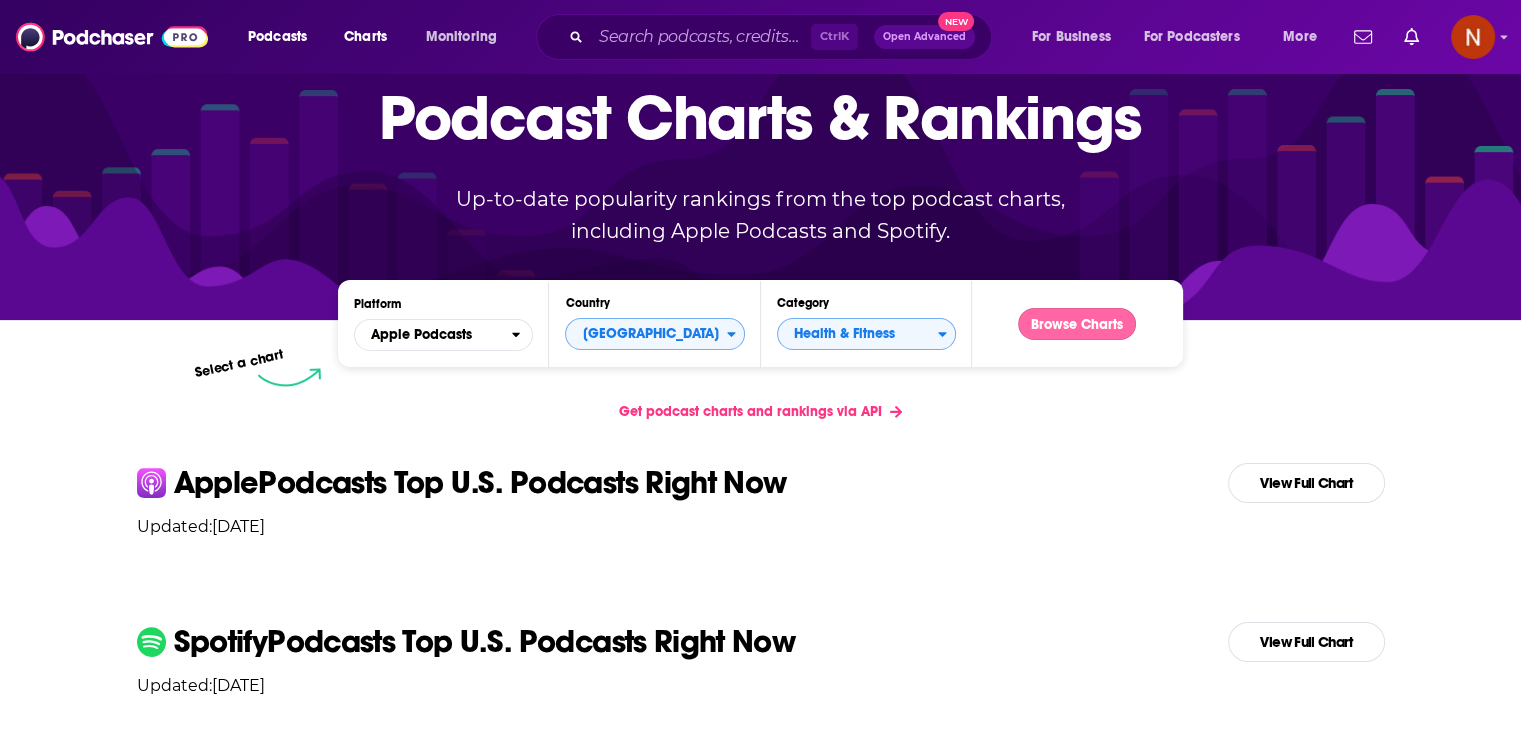 click on "Browse Charts" at bounding box center (1077, 324) 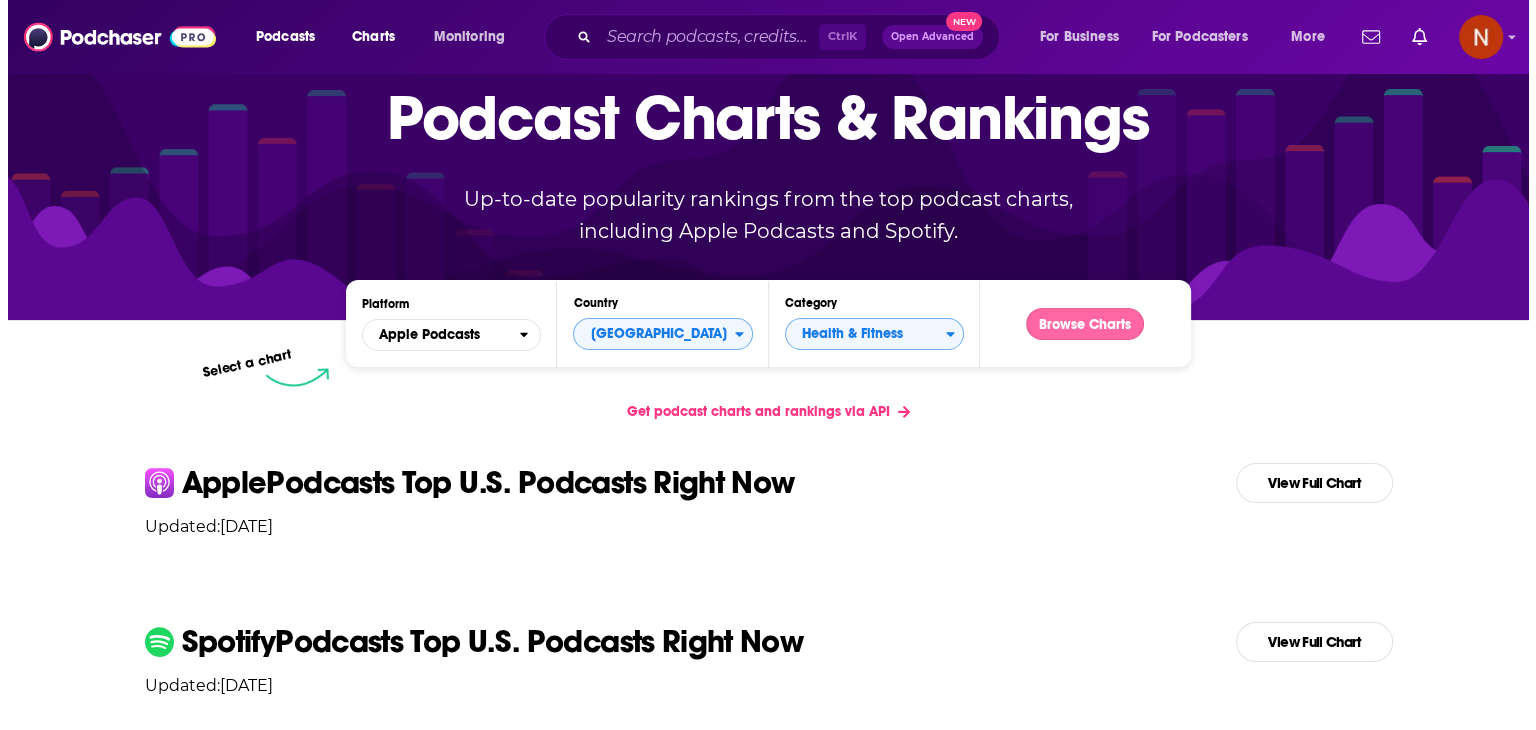 scroll, scrollTop: 0, scrollLeft: 0, axis: both 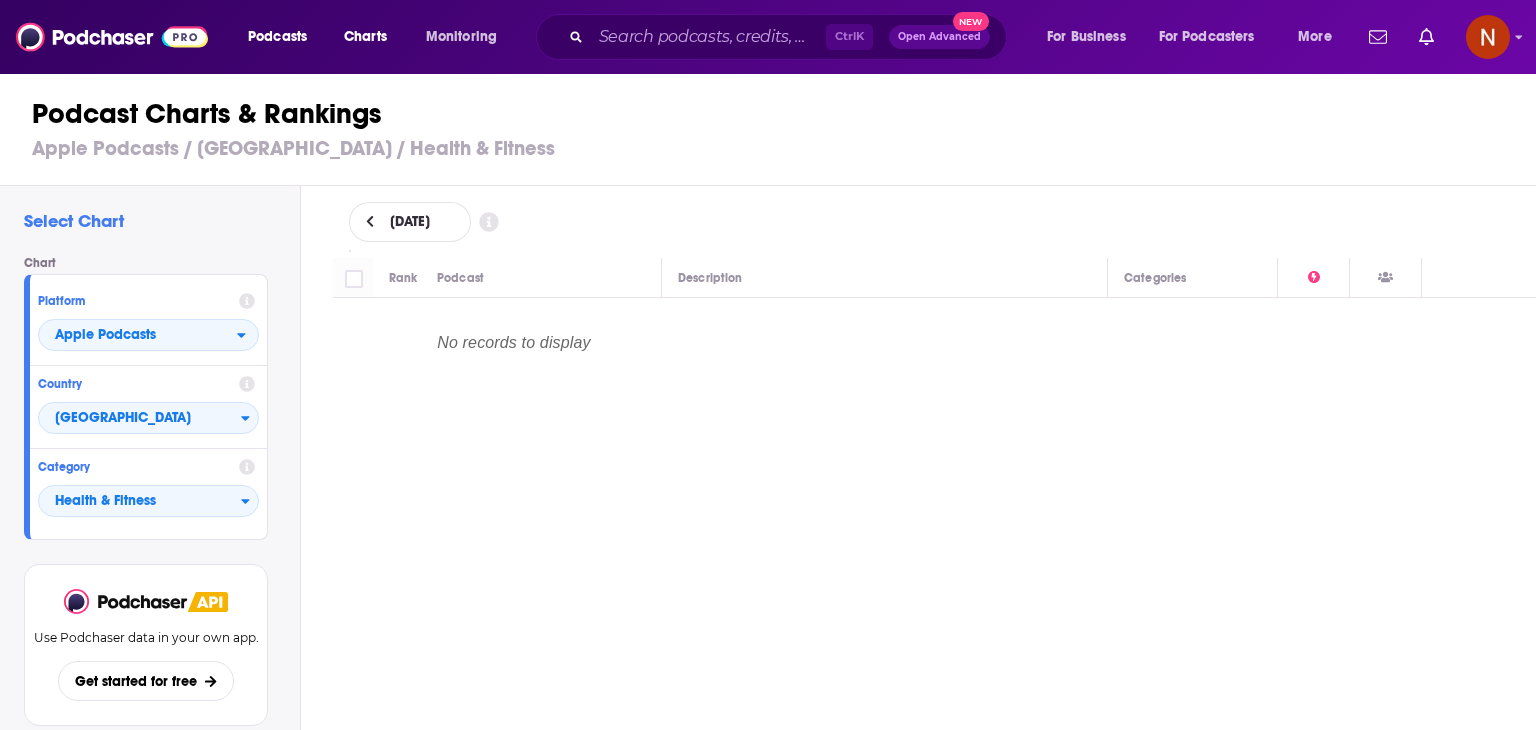 click 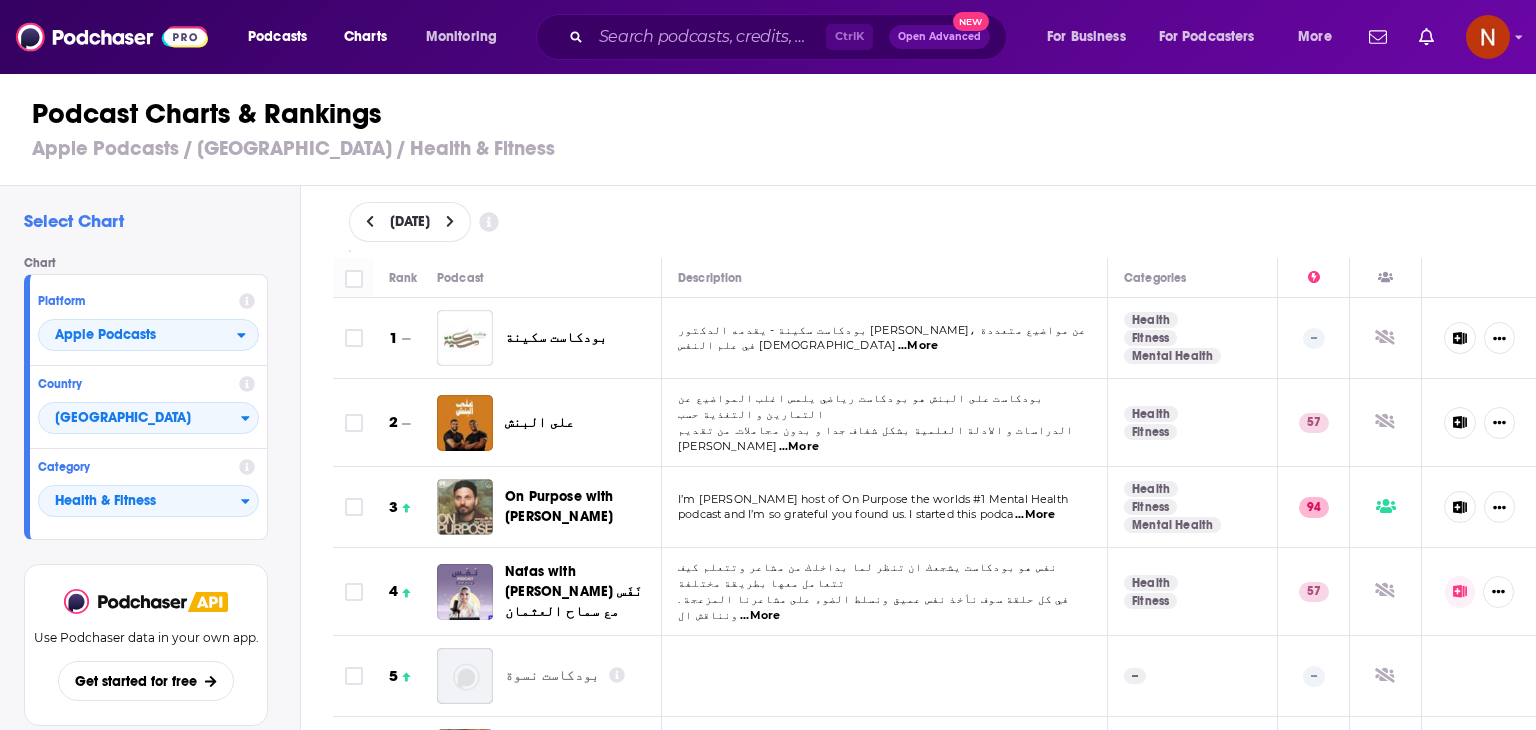 type 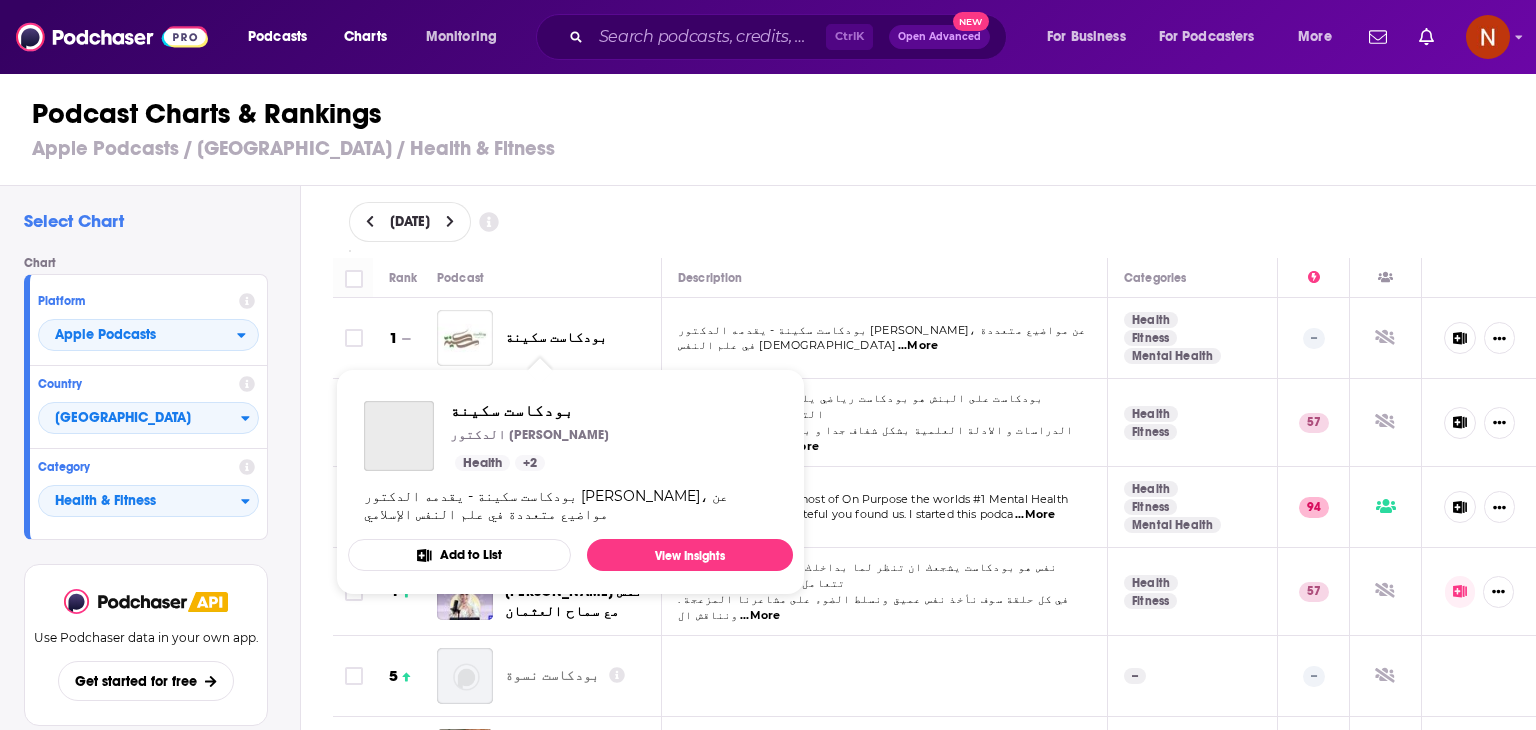 click on "بودكاست سكينة" at bounding box center [556, 337] 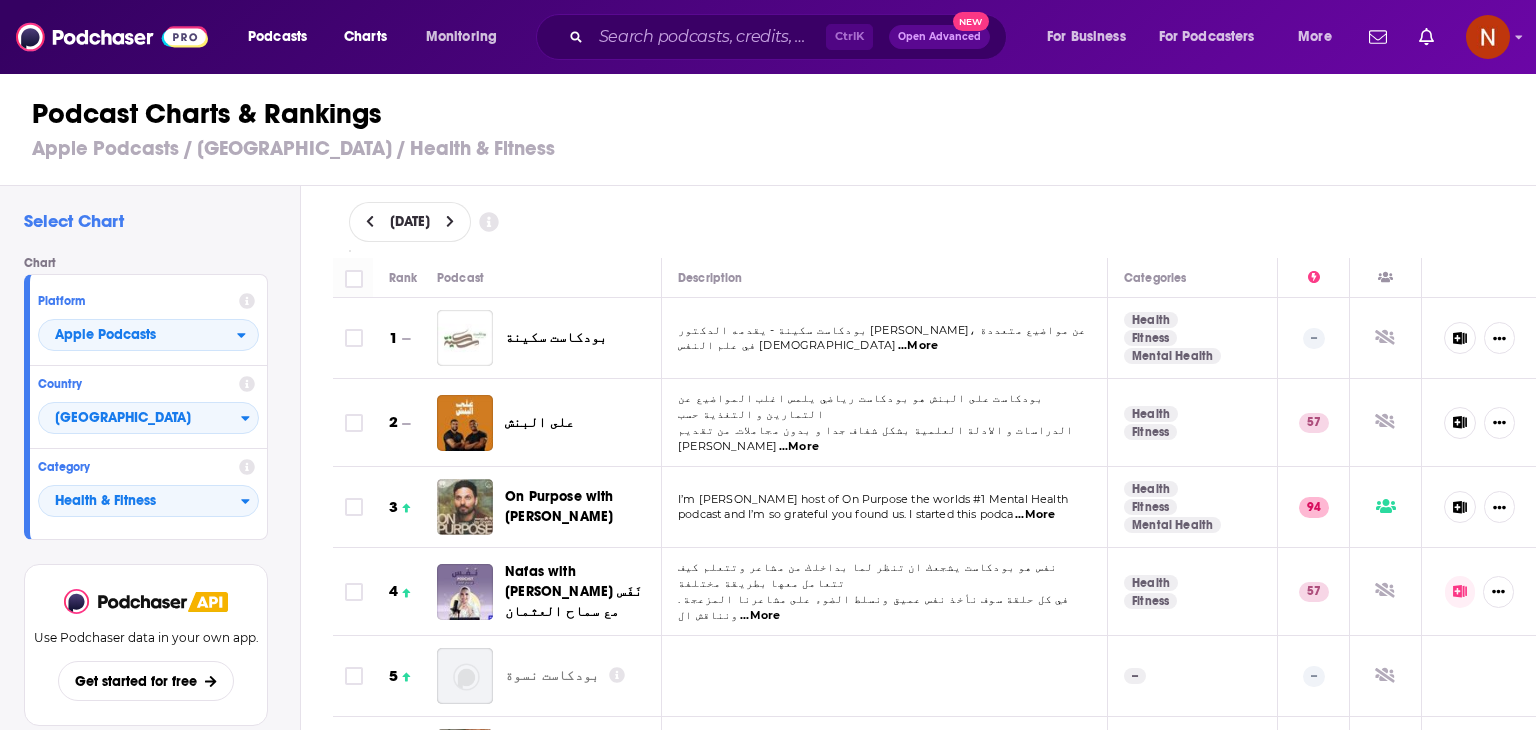 click on "على البنش" at bounding box center [540, 422] 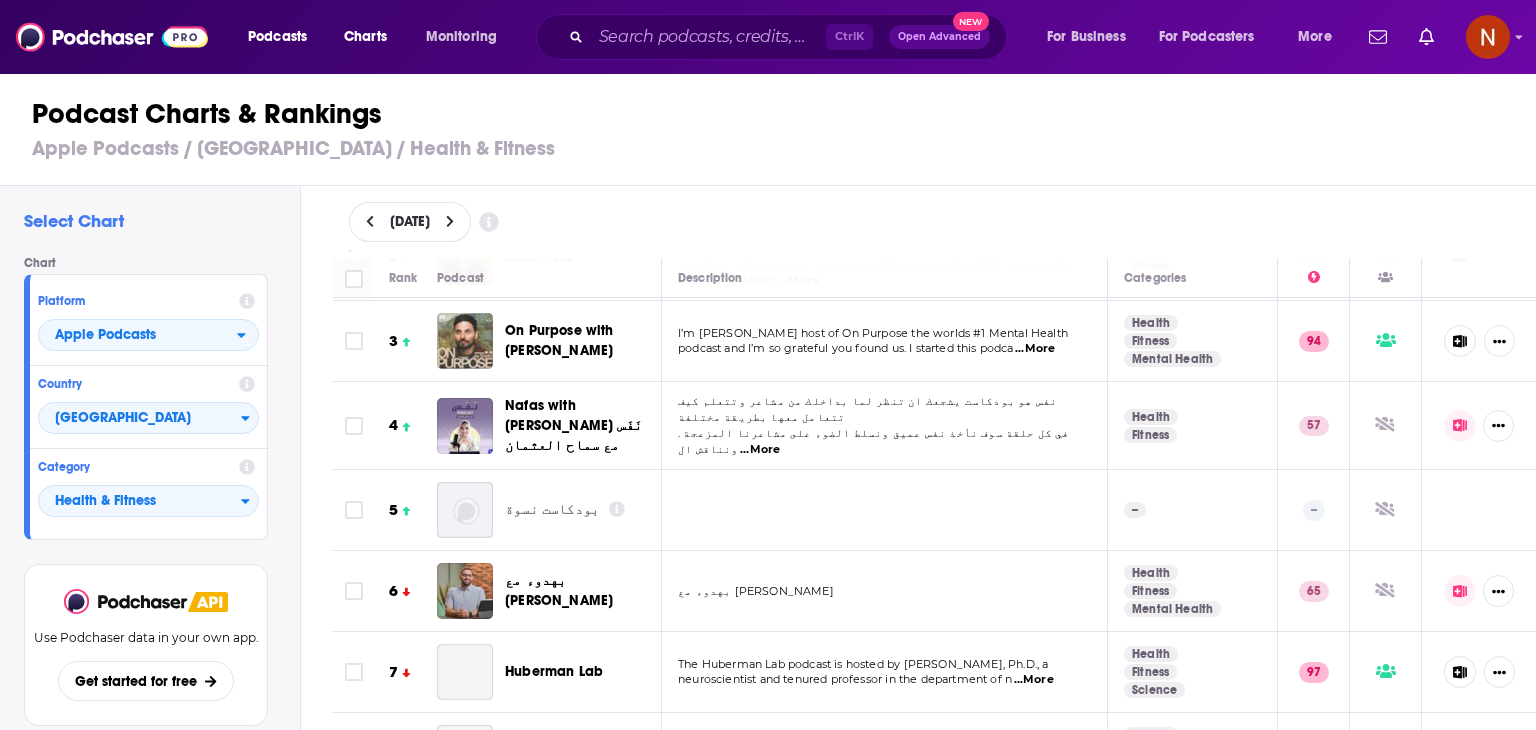 scroll, scrollTop: 167, scrollLeft: 0, axis: vertical 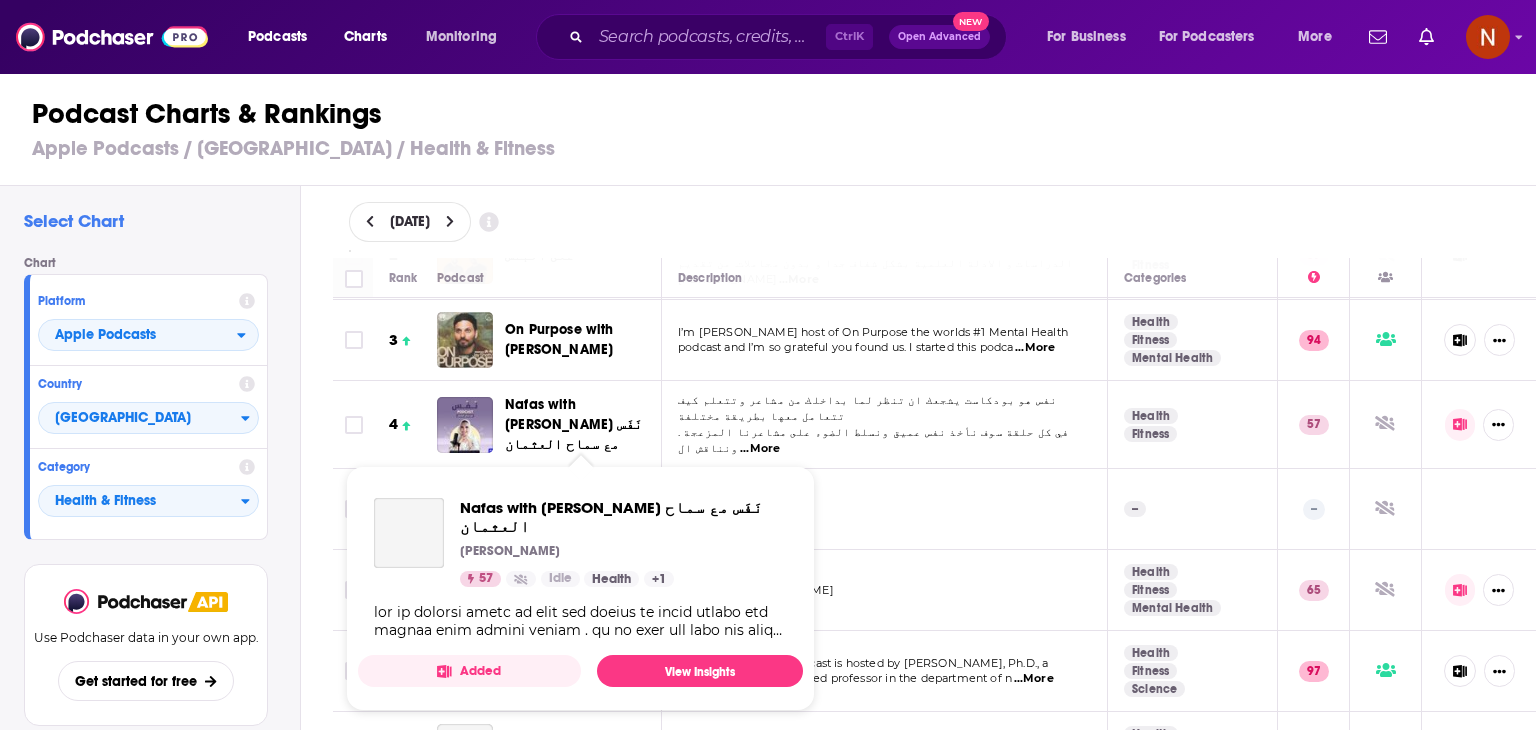 click on "Nafas with Samah Alothman ﻧَﻔَﺲ مع سماح العثمان" at bounding box center [573, 424] 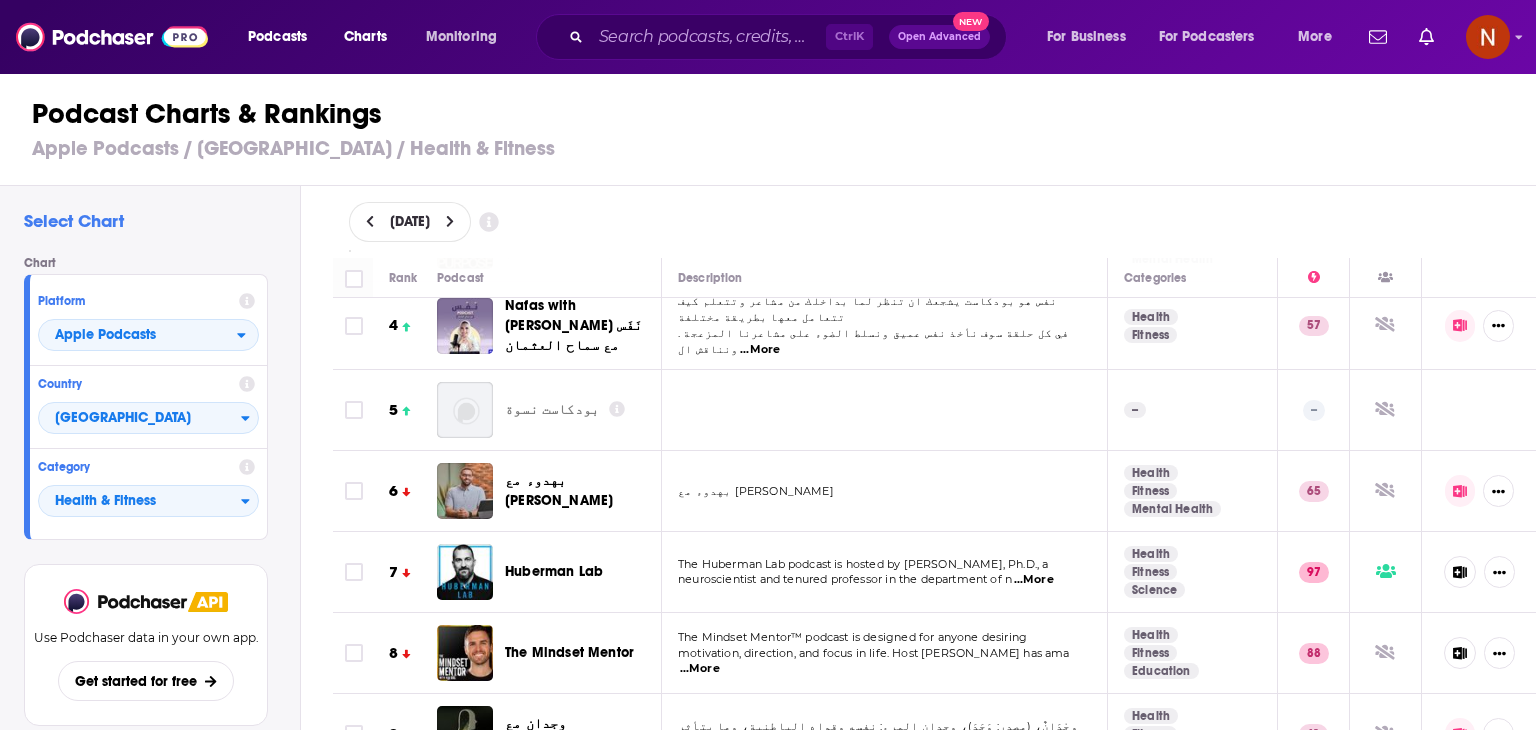 scroll, scrollTop: 267, scrollLeft: 0, axis: vertical 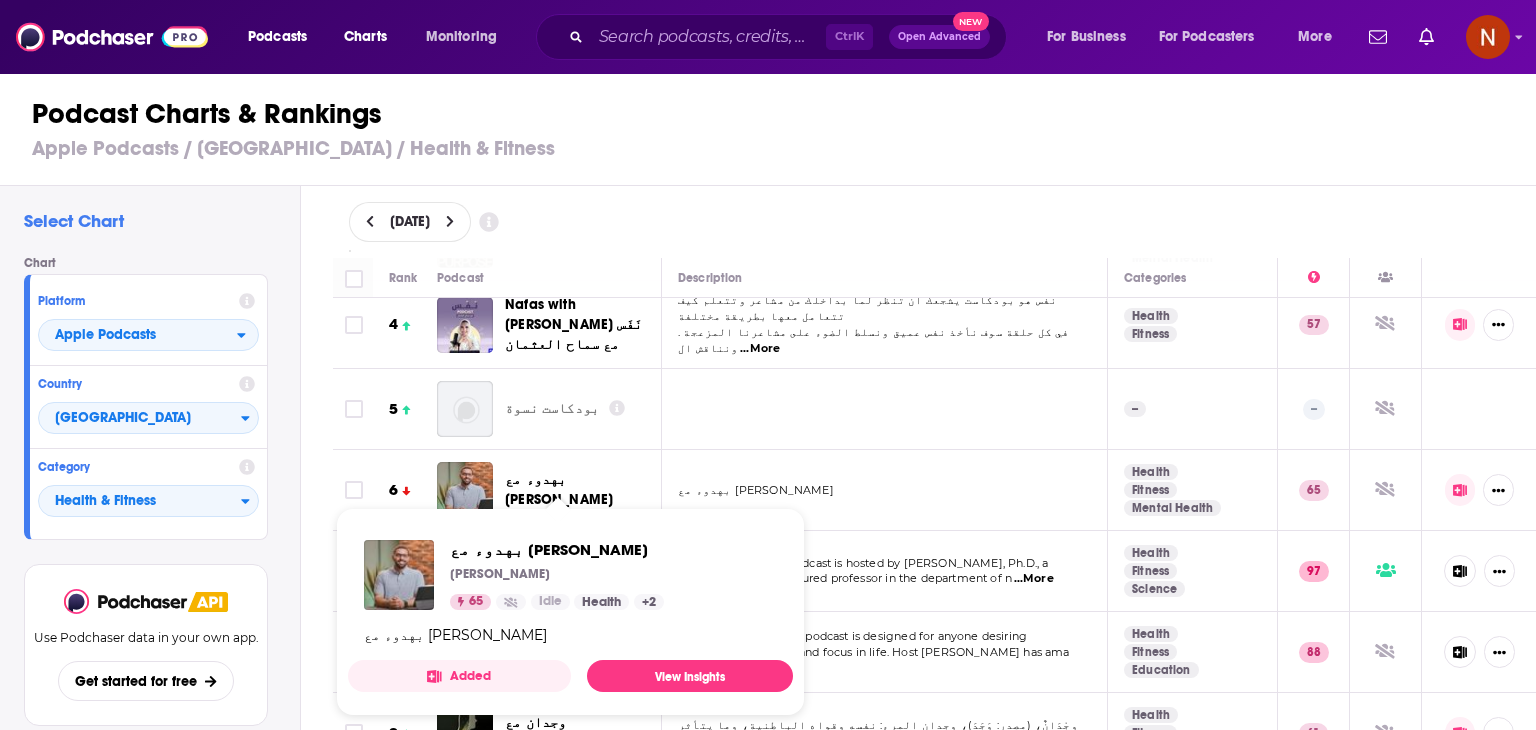 click on "بهدوء مع كريم اسماعيل" at bounding box center [559, 489] 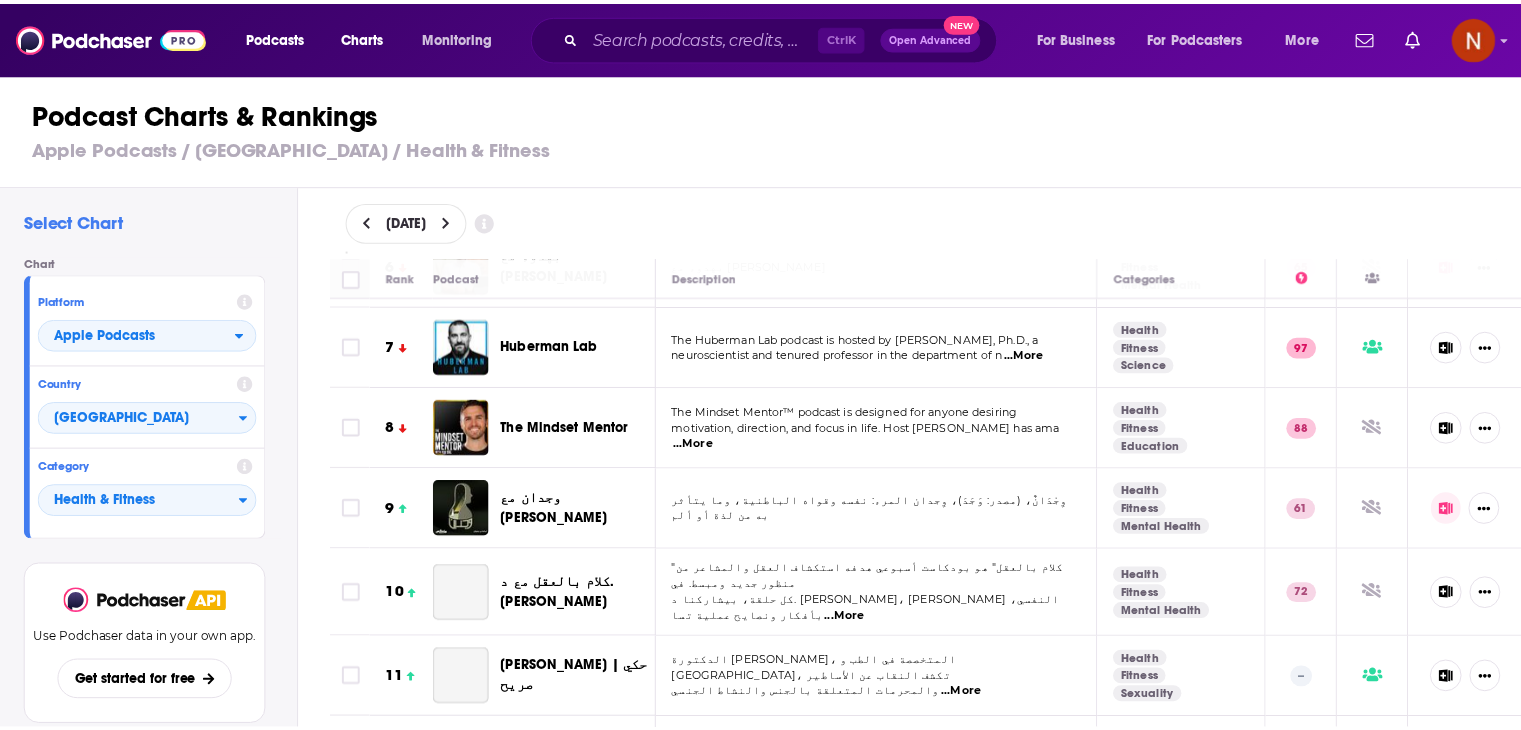 scroll, scrollTop: 0, scrollLeft: 0, axis: both 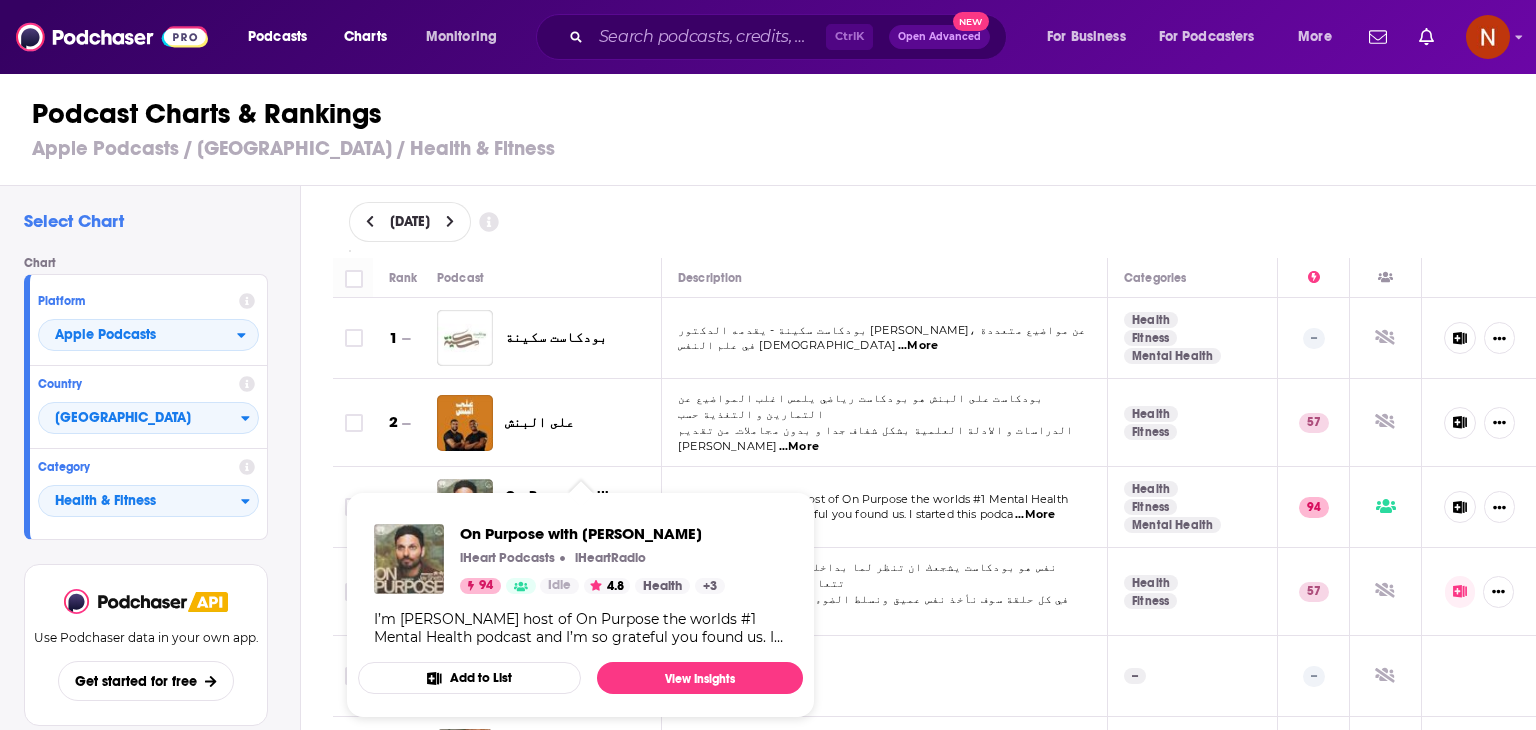 click on "On Purpose with Jay Shetty iHeart Podcasts iHeartRadio 94 Idle 4.8 Health + 3 I’m Jay Shetty host of On Purpose the worlds #1 Mental Health podcast and I’m so grateful you found us. I started this podcast 5 years ago to invite you into conversations and workshops that are designed to help make you happier, healthier and more healed. I believe that when you (yes you) feel seen, heard and understood you’re able to deal with relationship struggles, work challenges and life’s ups and downs with more ease and grace.
I interview experts, celebrities, thought leaders and athletes so that we can grow our mindset, build better habits and uncover a side of them we’ve never seen before. New episodes every Monday and Friday. Your support means the world to me and I don’t take it for granted — click the follow button and leave a review to help us spread the love with On Purpose. I can’t wait for you to listen to your first or 500th episode! Add to List View Insights" at bounding box center (580, 605) 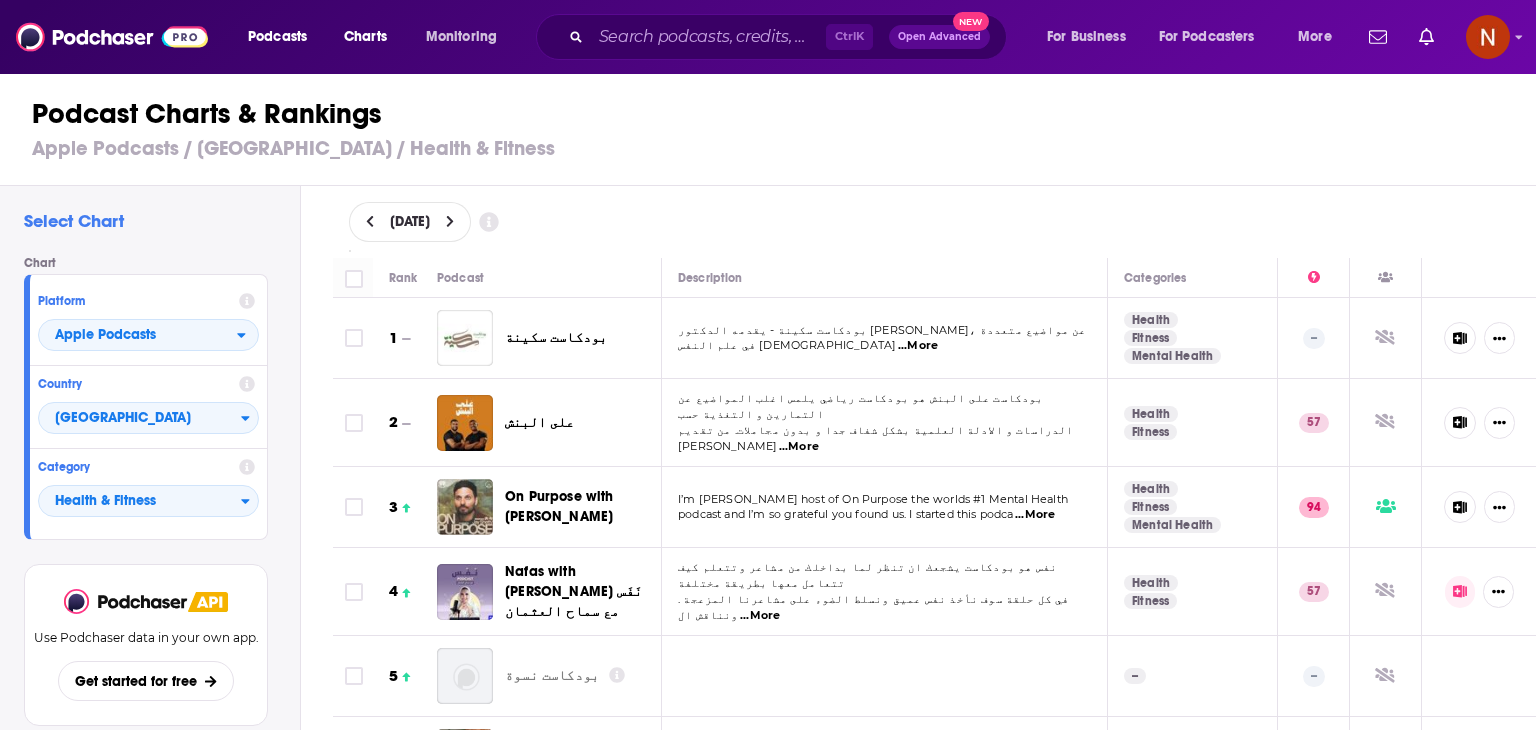 click on "July 2, 2025" at bounding box center (935, 222) 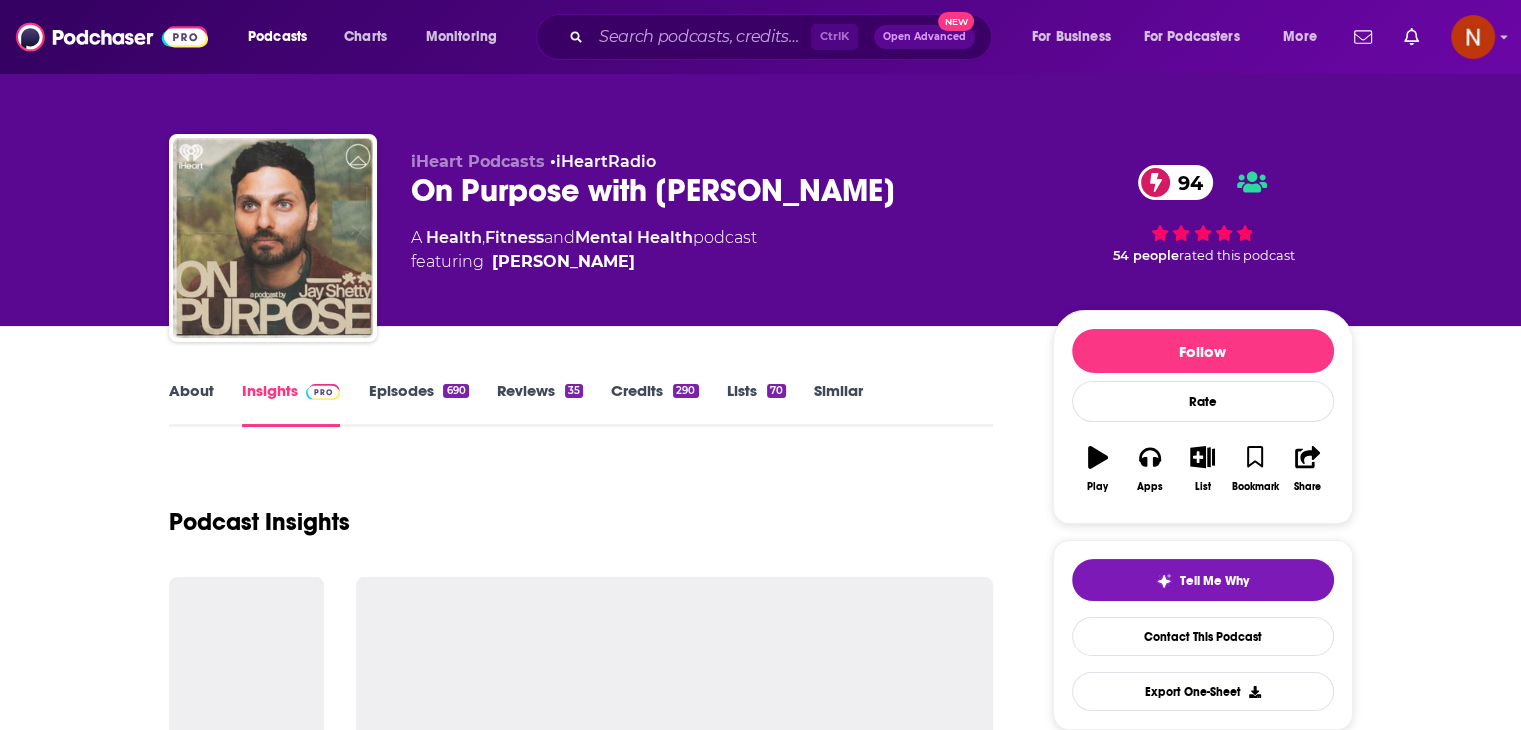 click on "On Purpose with Jay Shetty 94" at bounding box center [716, 190] 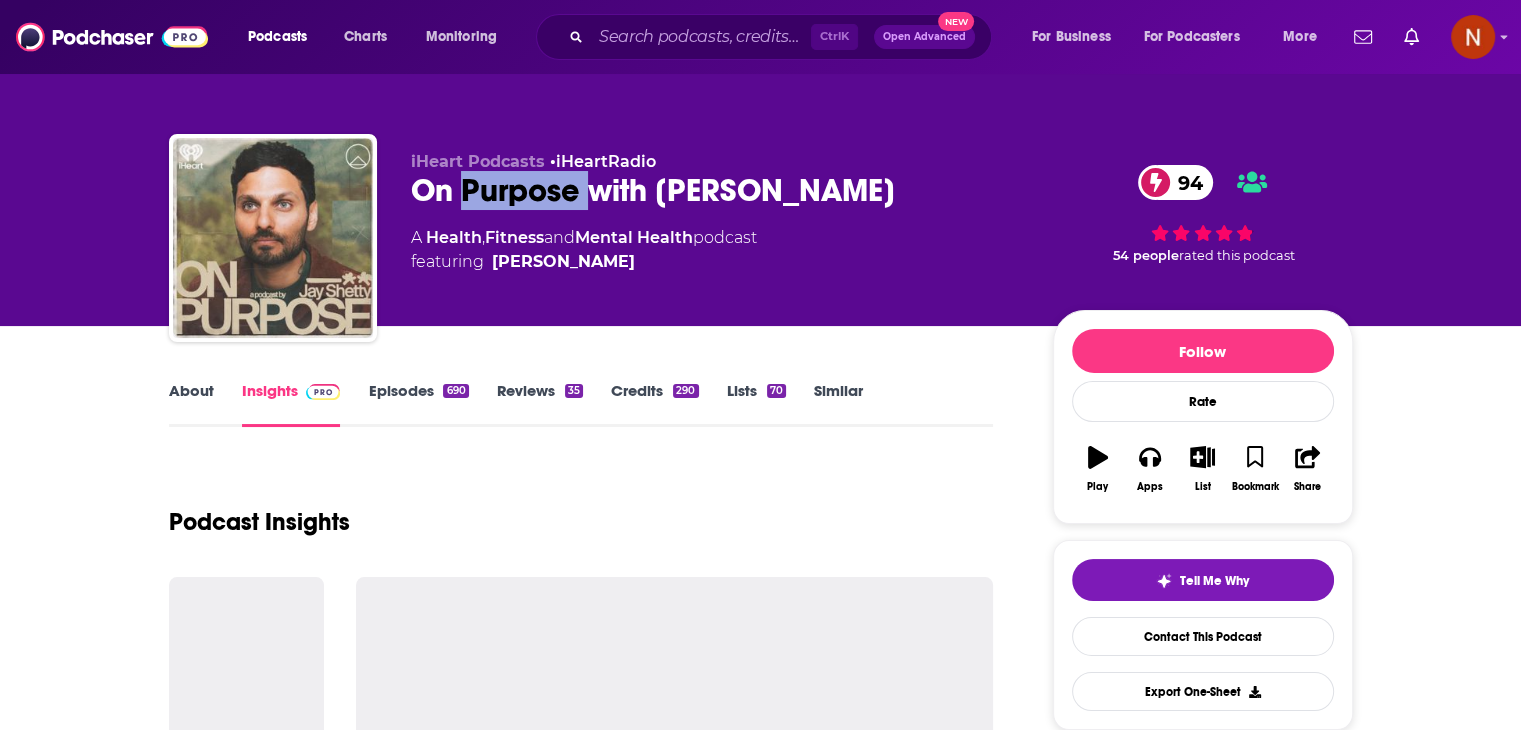 click on "On Purpose with Jay Shetty 94" at bounding box center (716, 190) 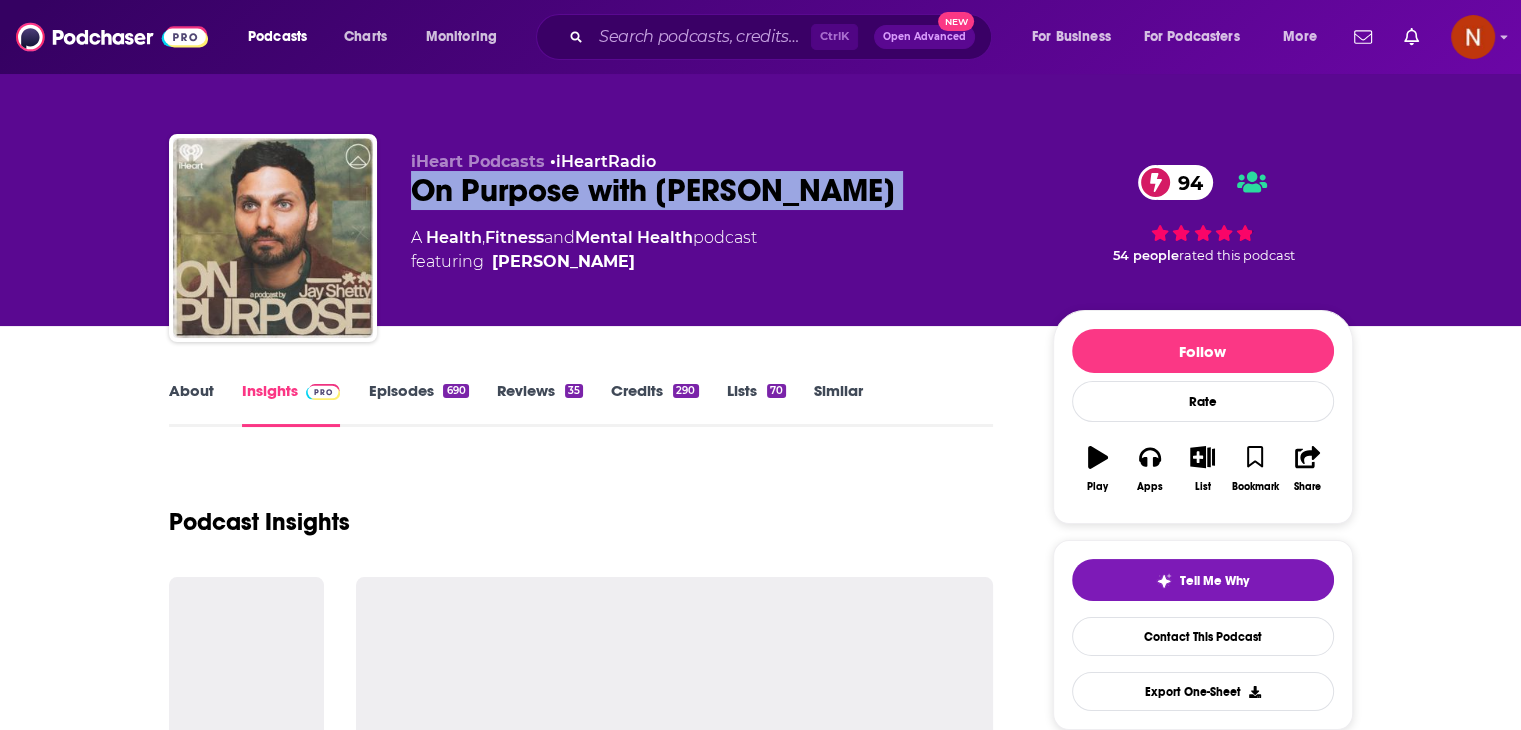 copy on "On Purpose with Jay Shetty 94" 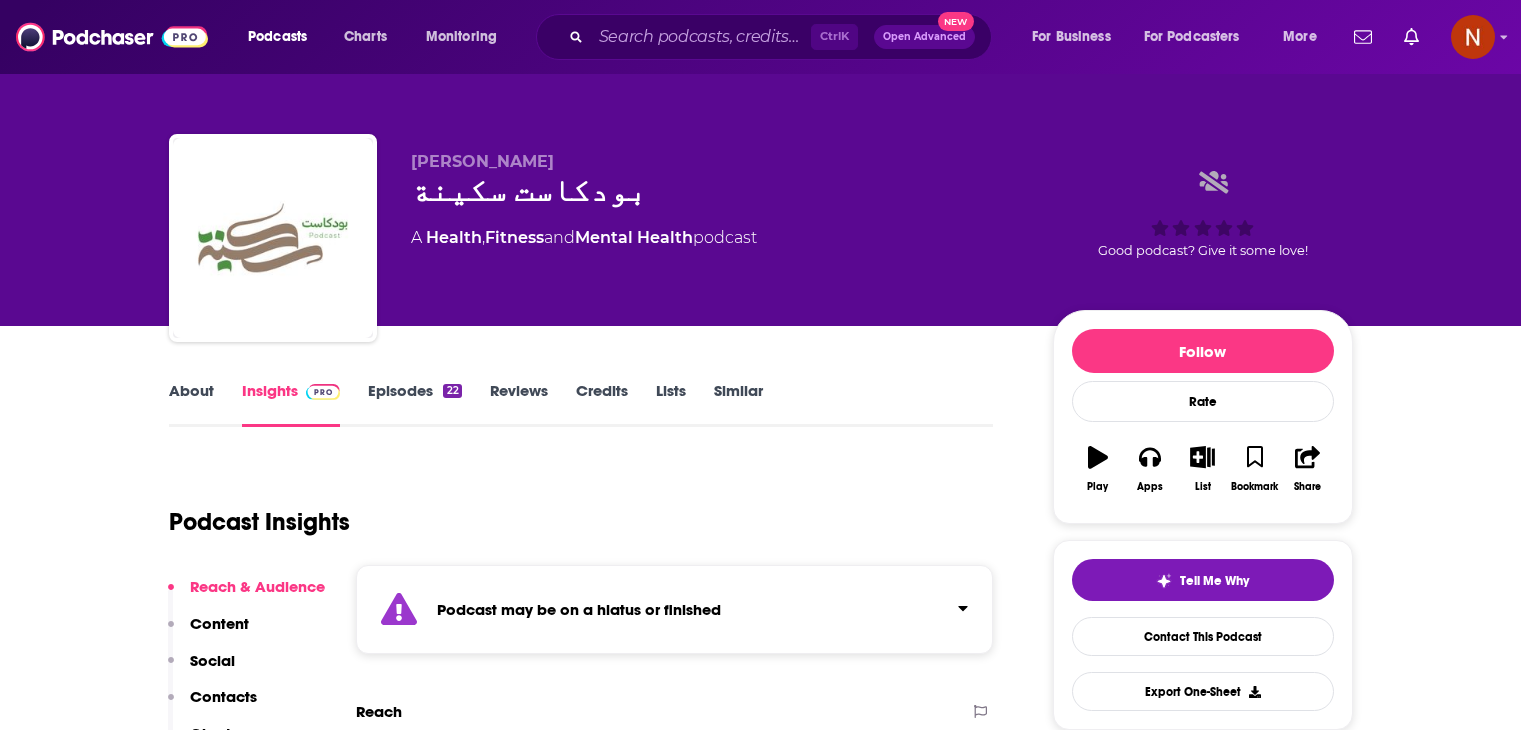 scroll, scrollTop: 0, scrollLeft: 0, axis: both 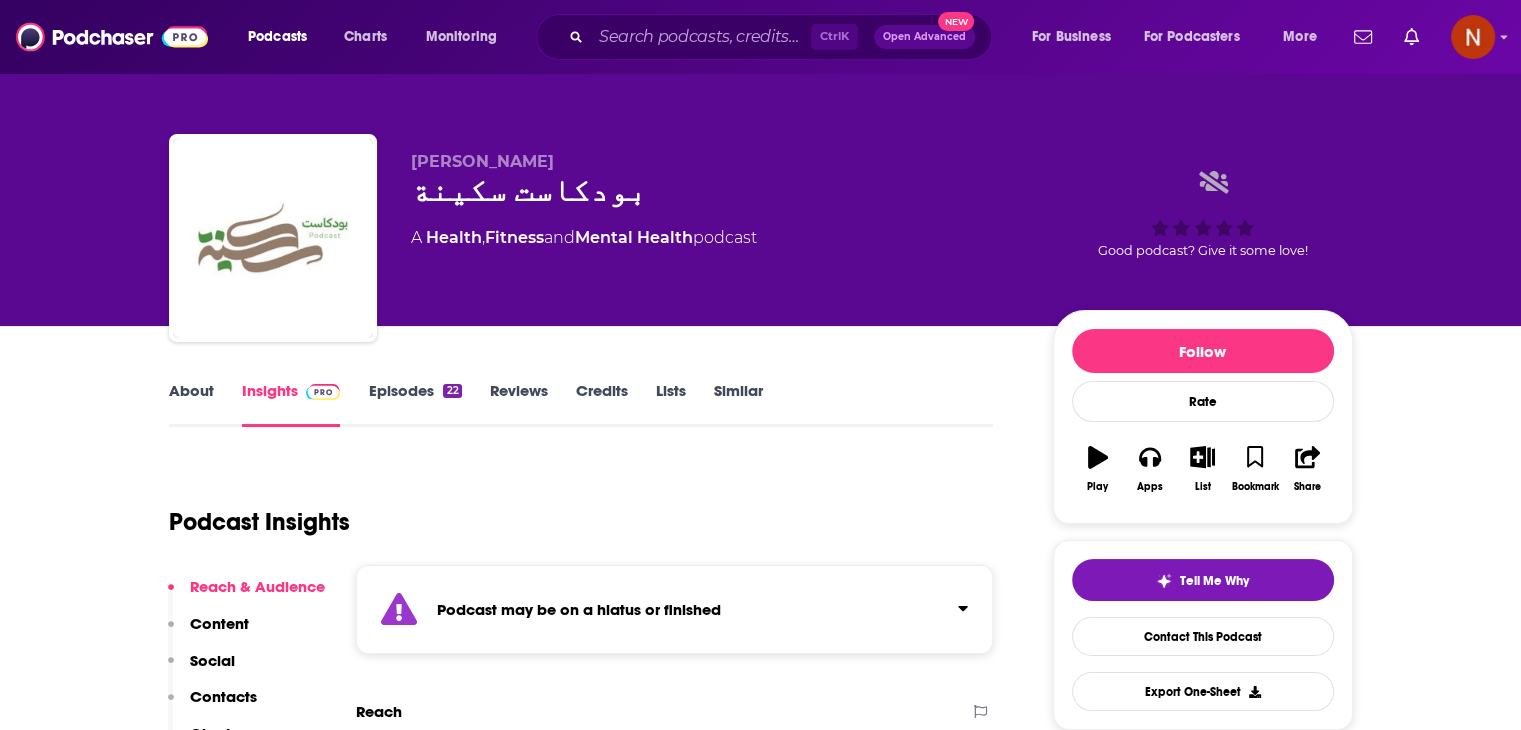 click on "بودكاست سكينة" at bounding box center (716, 190) 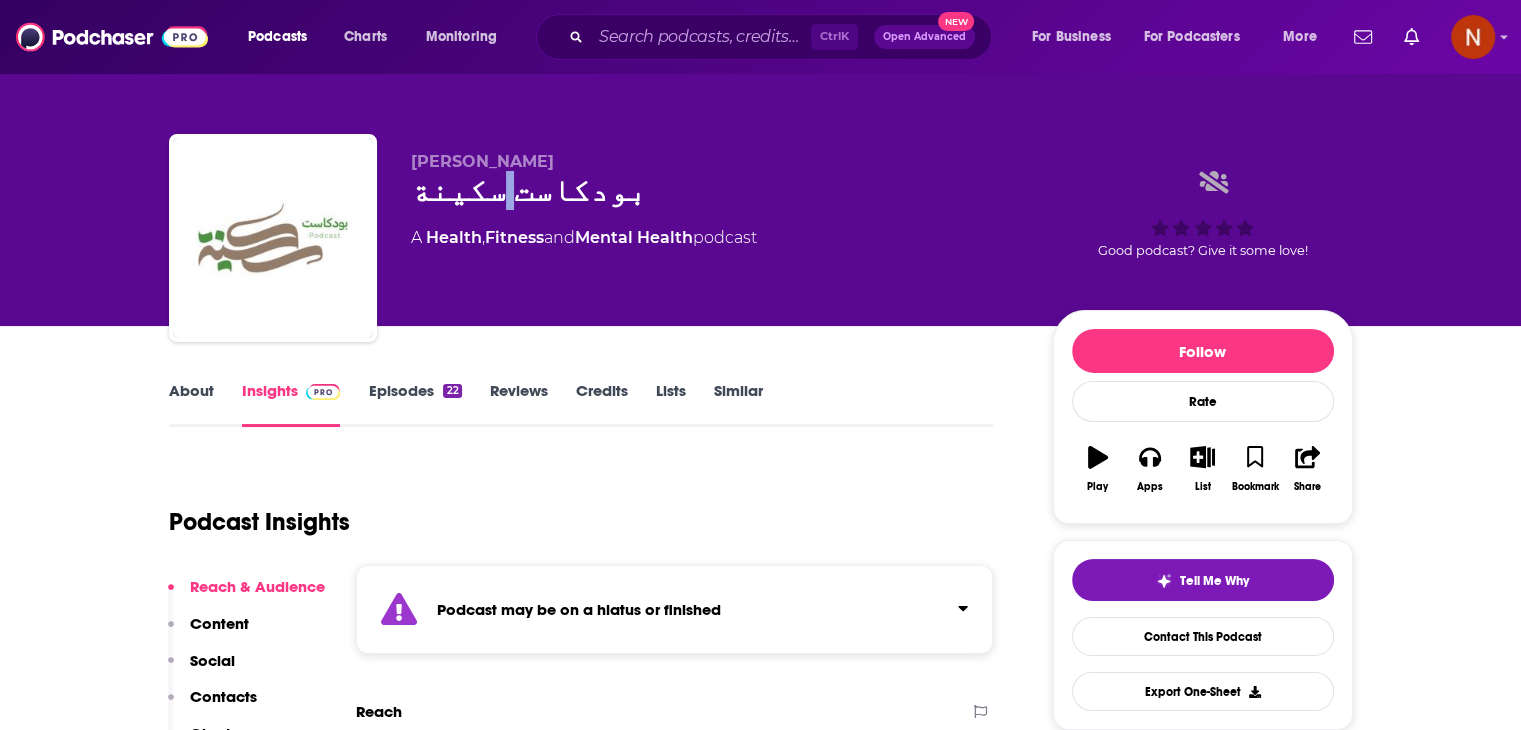 click on "بودكاست سكينة" at bounding box center [716, 190] 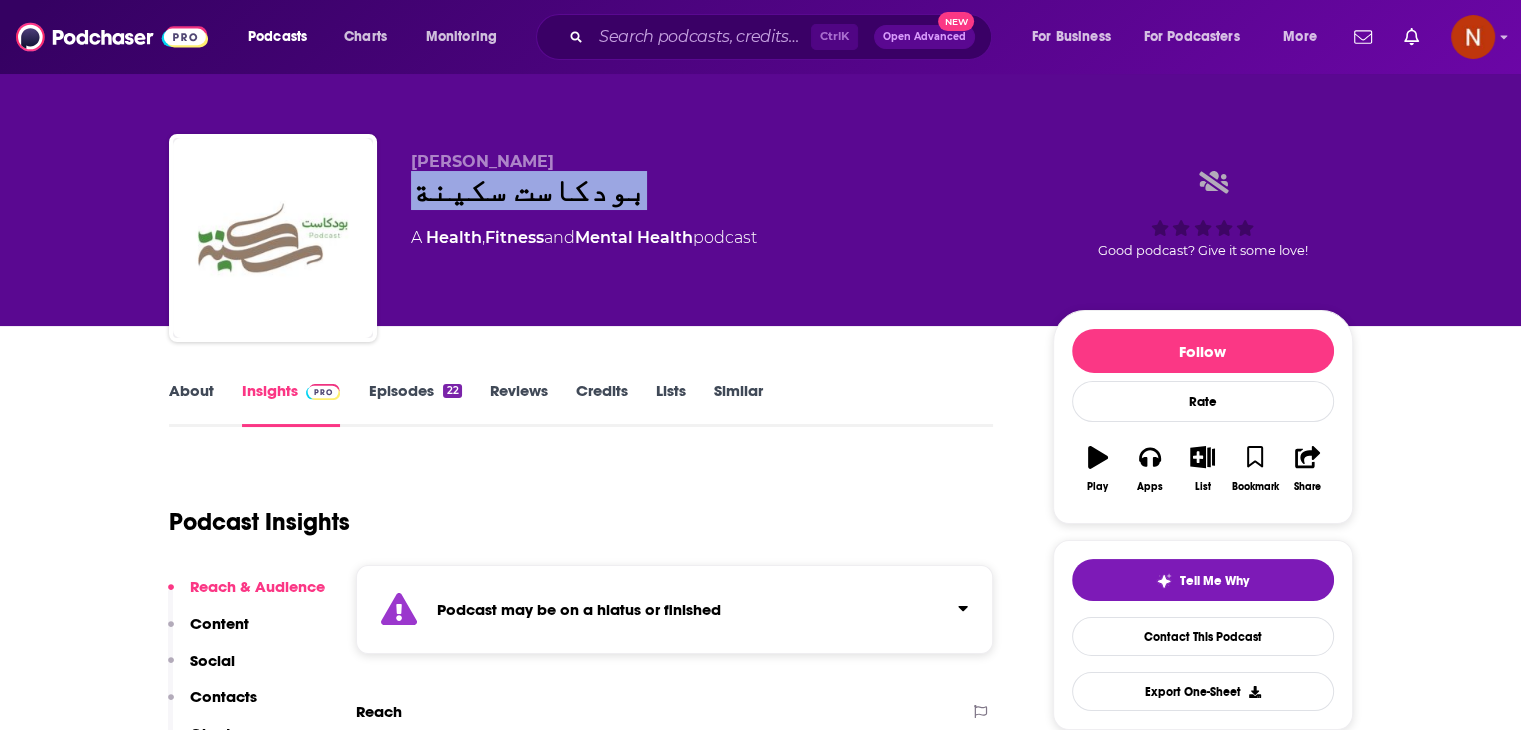 click on "بودكاست سكينة" at bounding box center [716, 190] 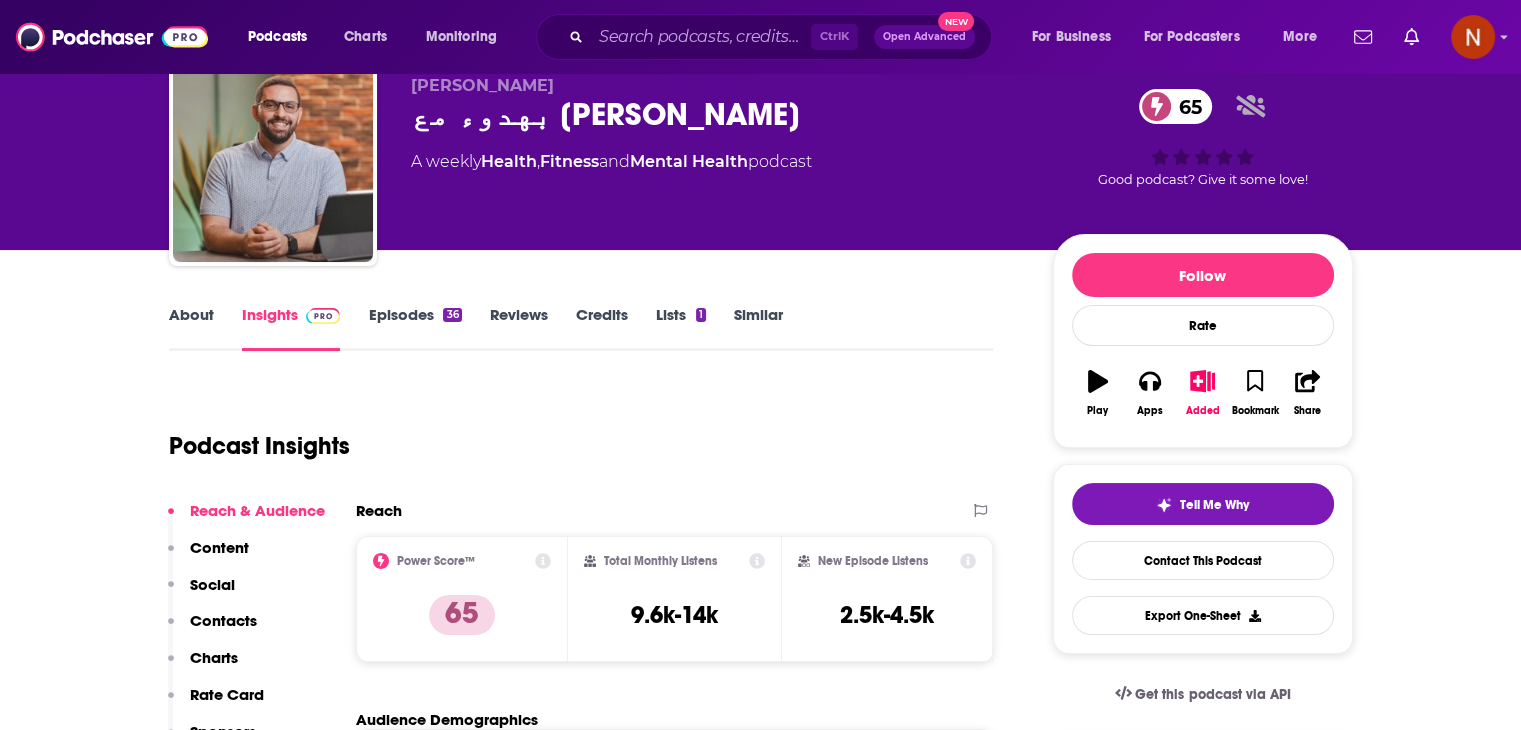 scroll, scrollTop: 0, scrollLeft: 0, axis: both 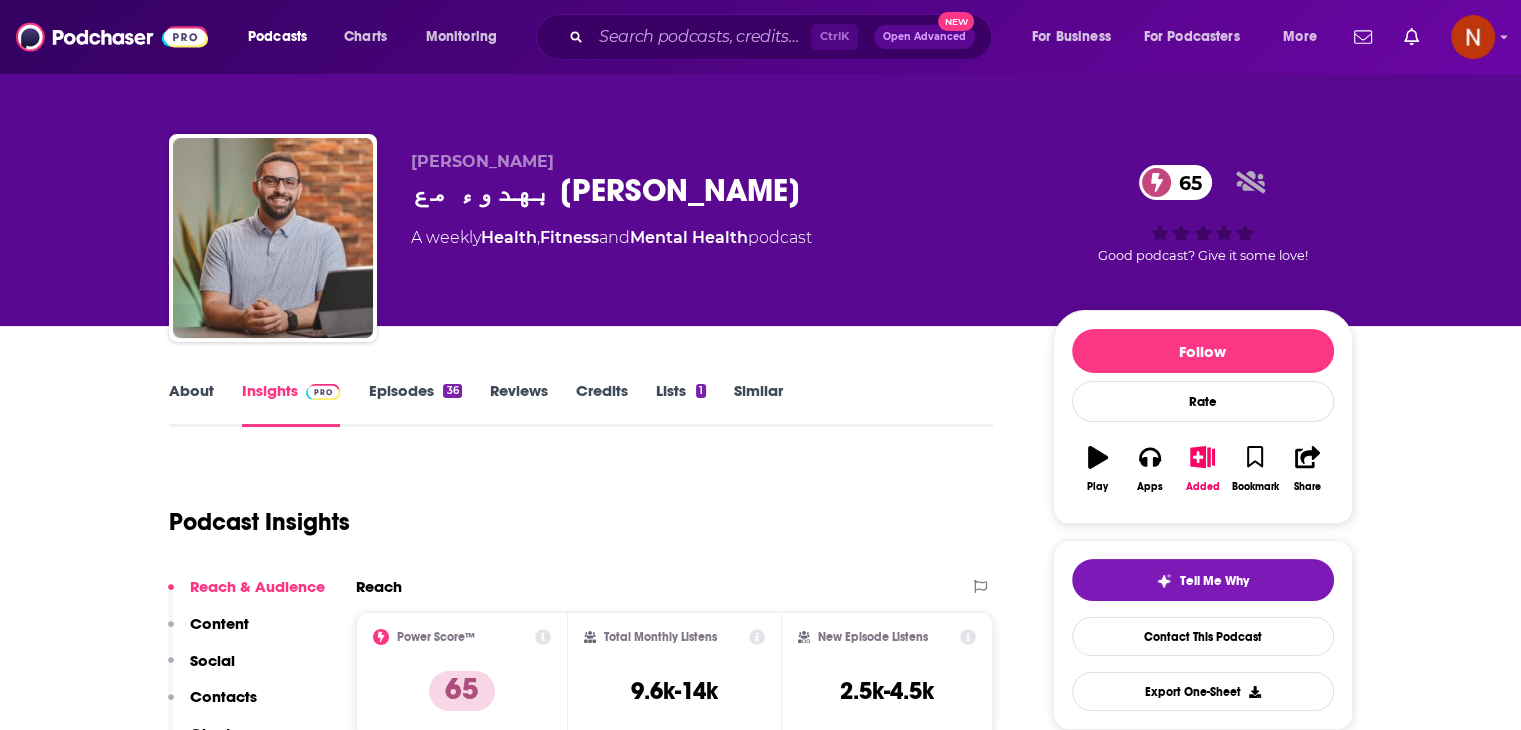click on "بهدوء مع كريم اسماعيل 65" at bounding box center [716, 190] 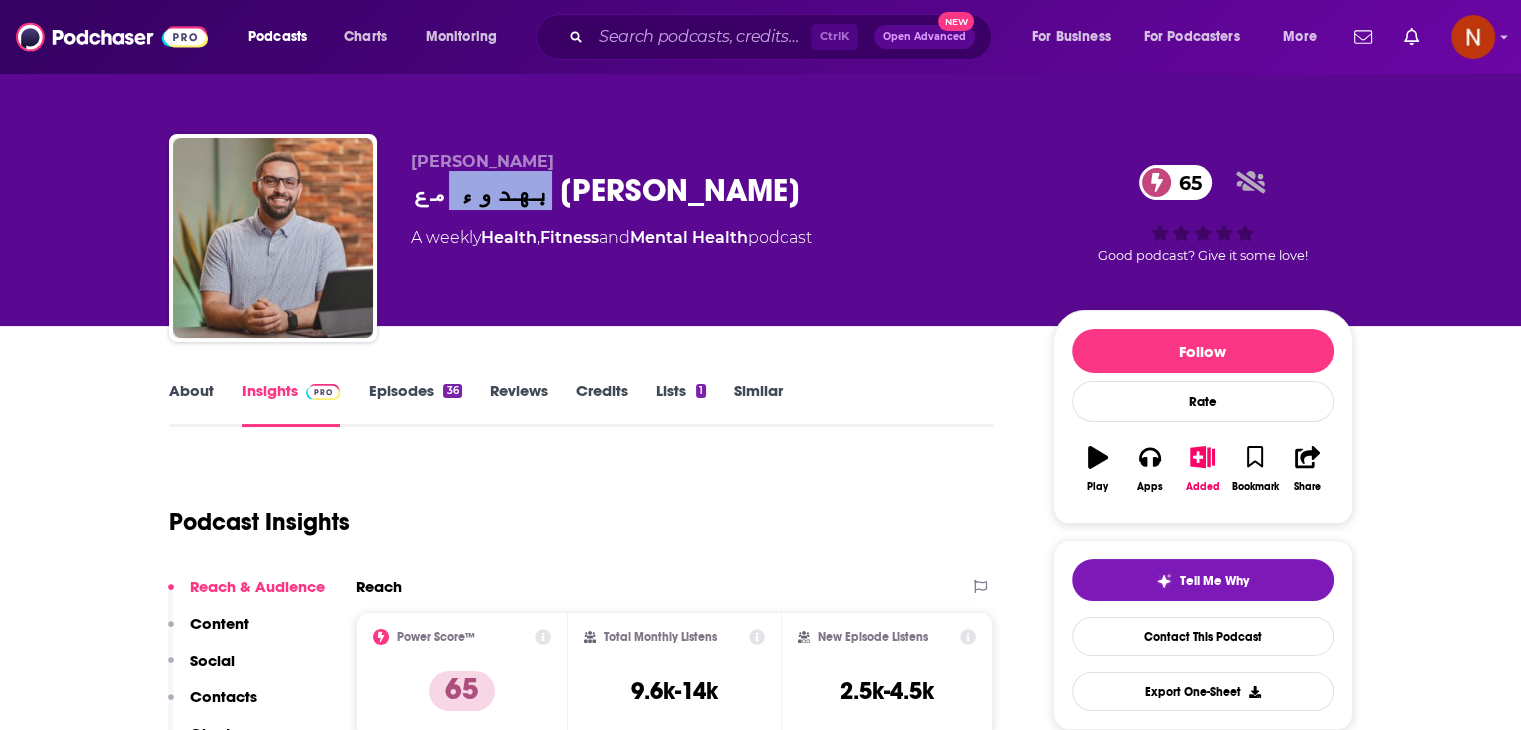 click on "بهدوء مع كريم اسماعيل 65" at bounding box center (716, 190) 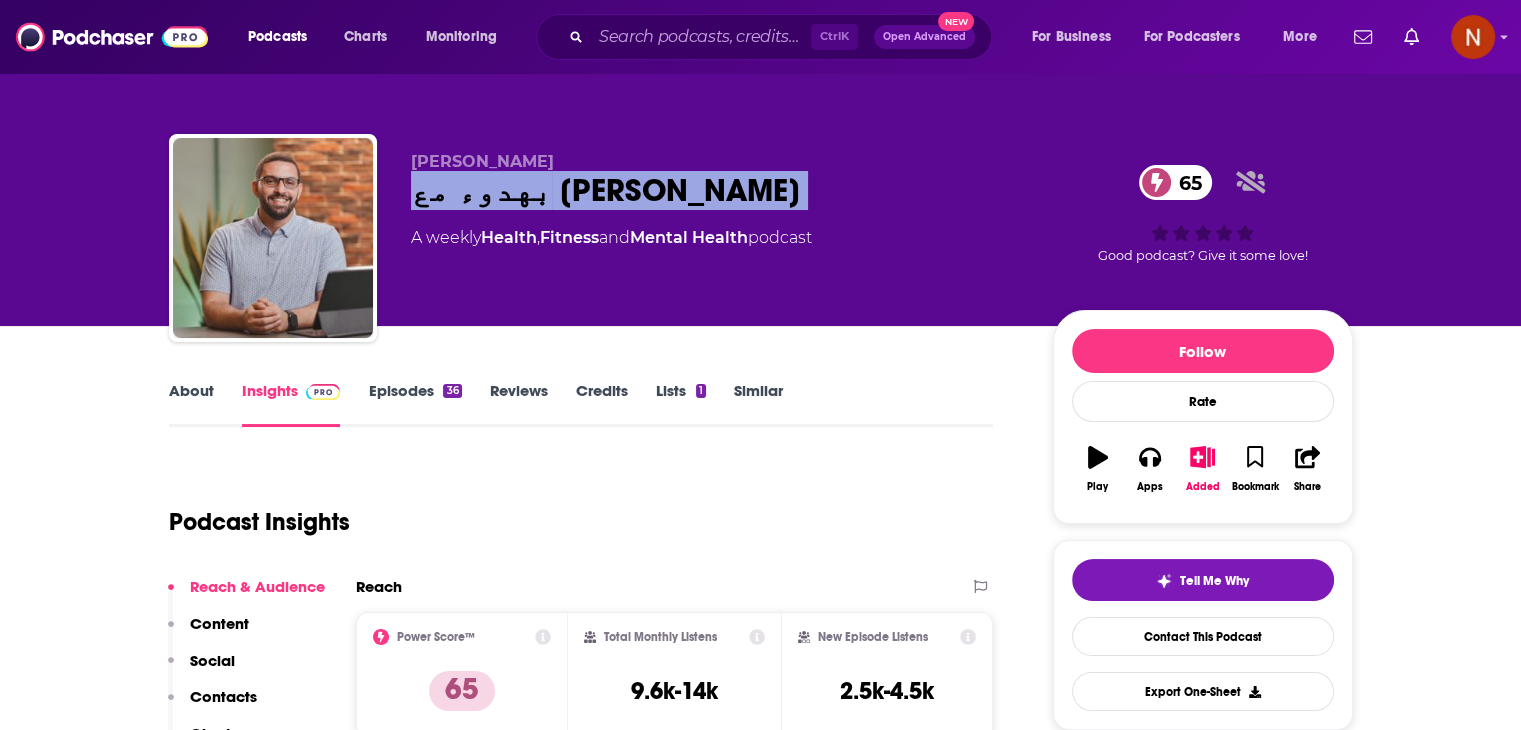 click on "بهدوء مع كريم اسماعيل 65" at bounding box center (716, 190) 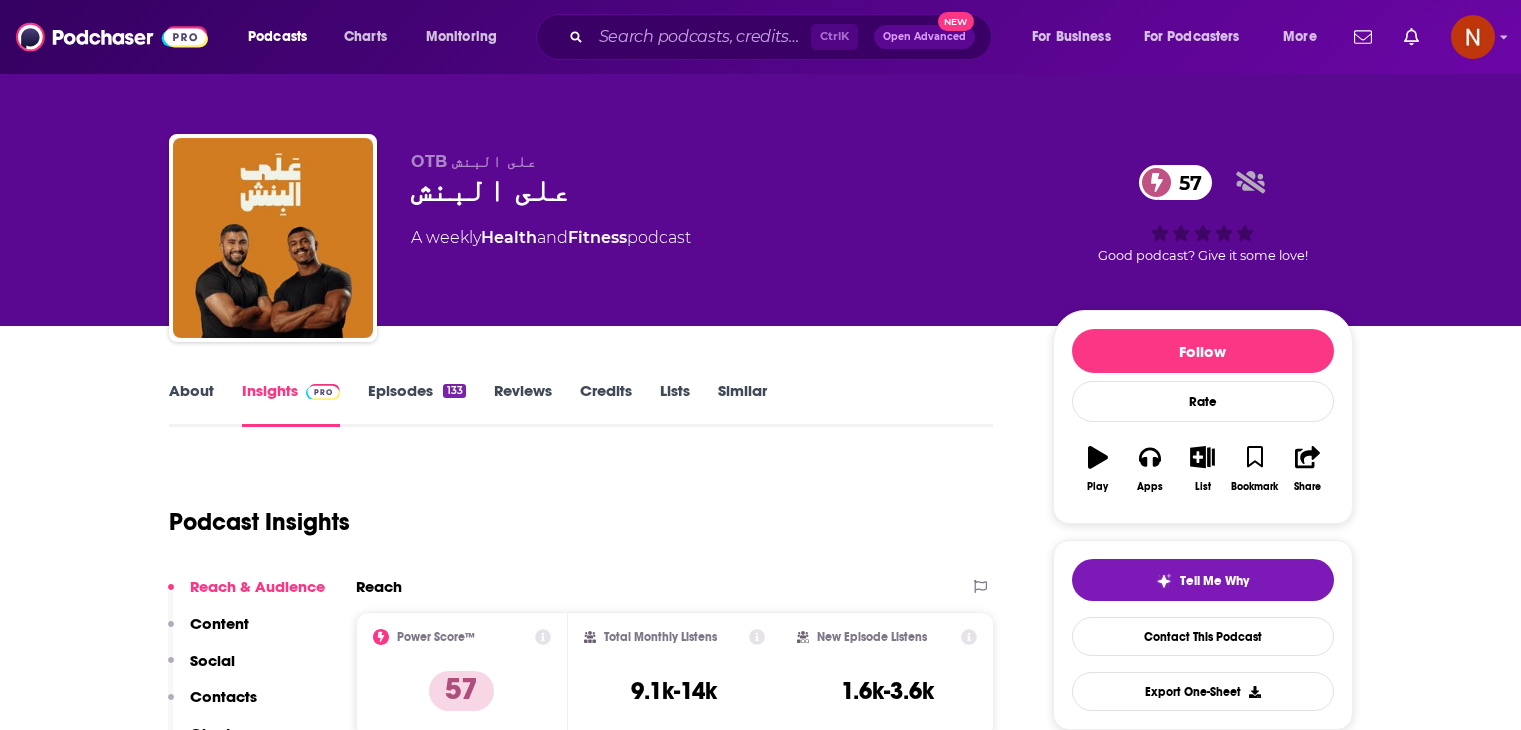 scroll, scrollTop: 0, scrollLeft: 0, axis: both 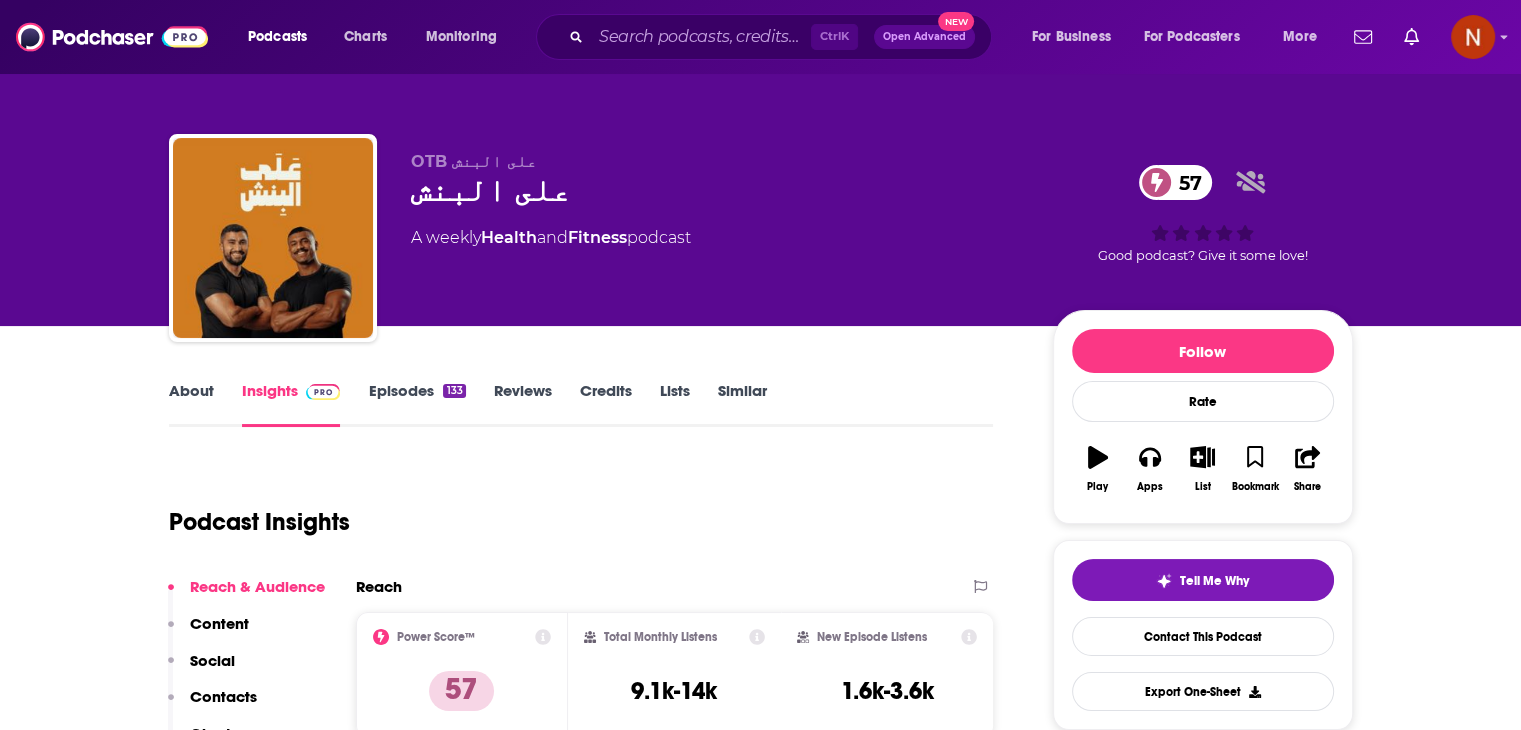 click on "على البنش 57" at bounding box center [716, 190] 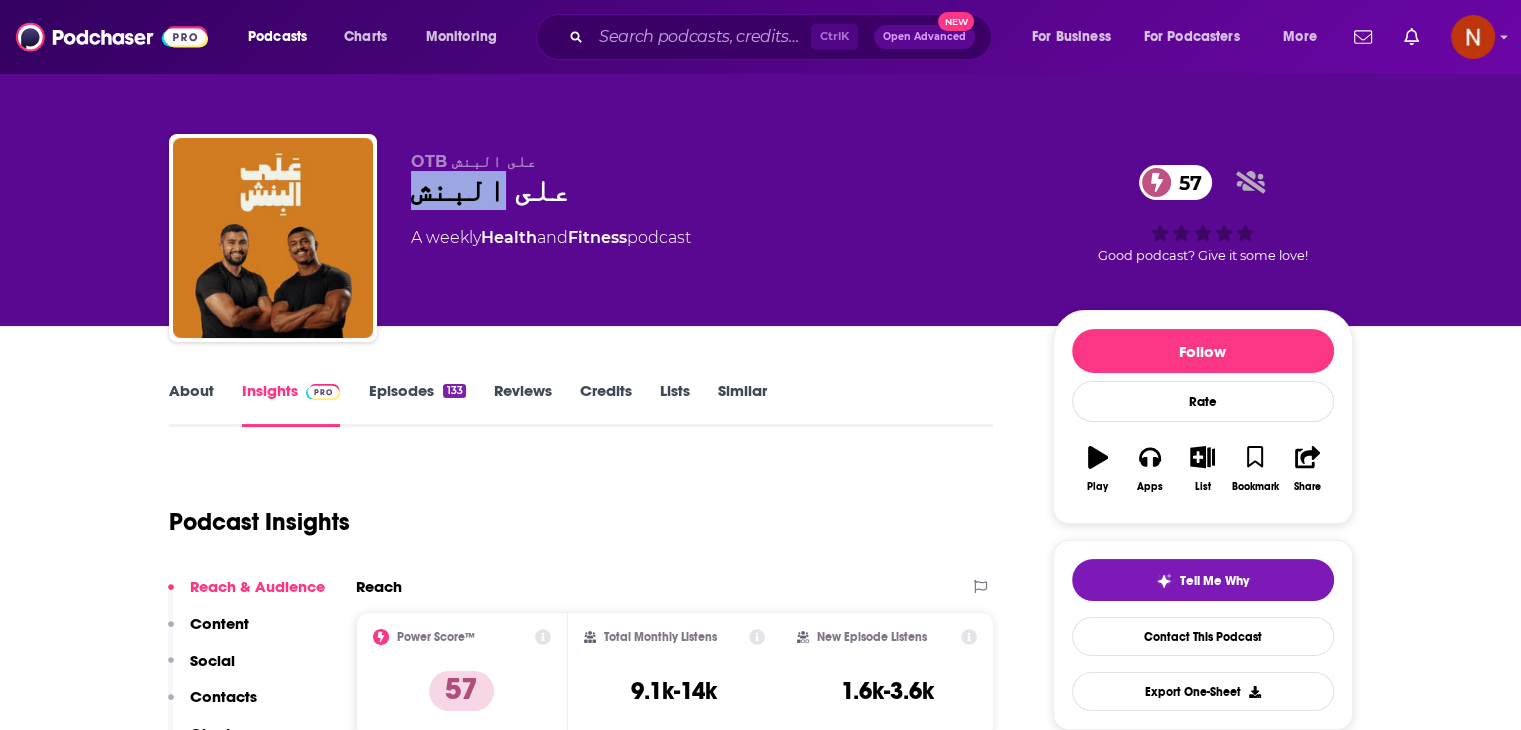 click on "على البنش 57" at bounding box center [716, 190] 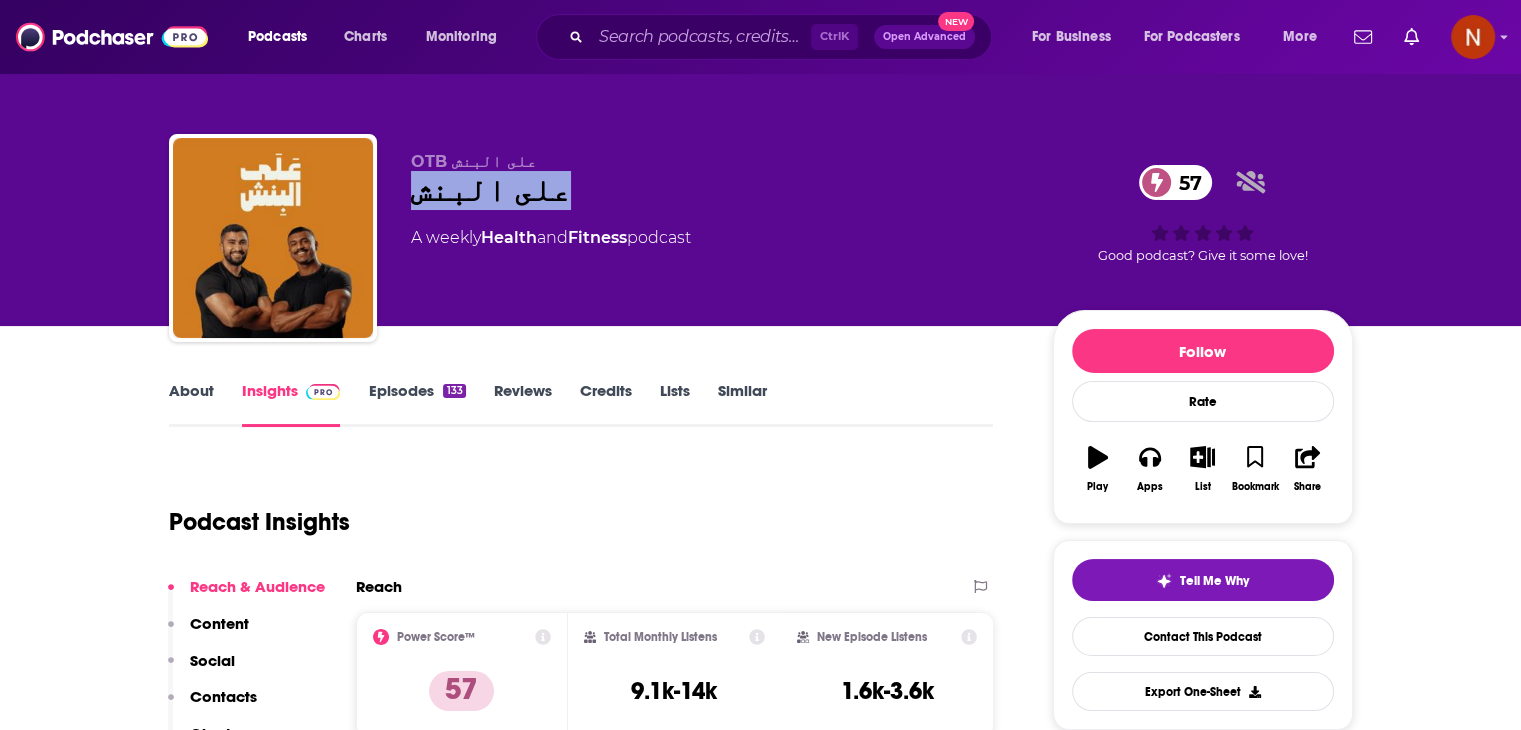 click on "على البنش 57" at bounding box center [716, 190] 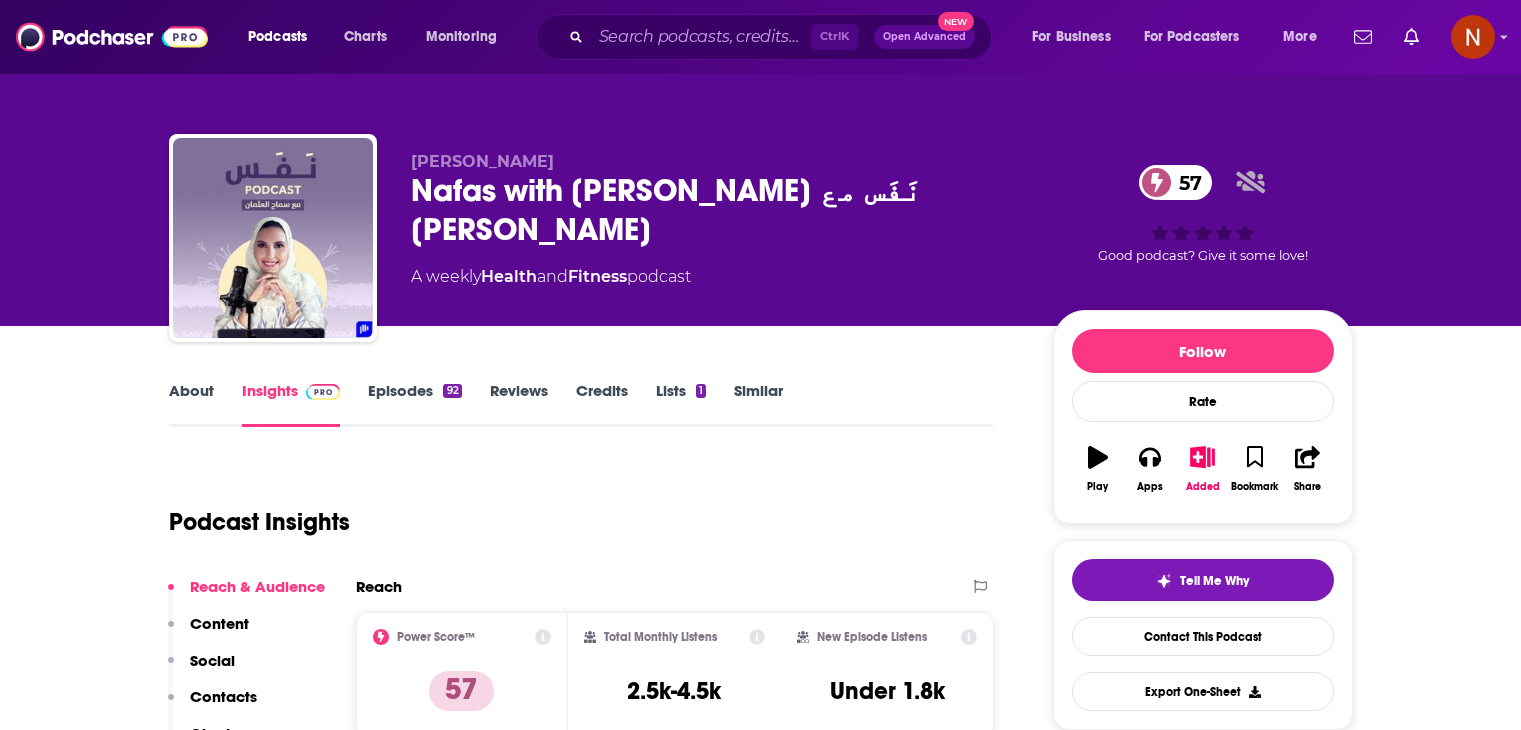 scroll, scrollTop: 0, scrollLeft: 0, axis: both 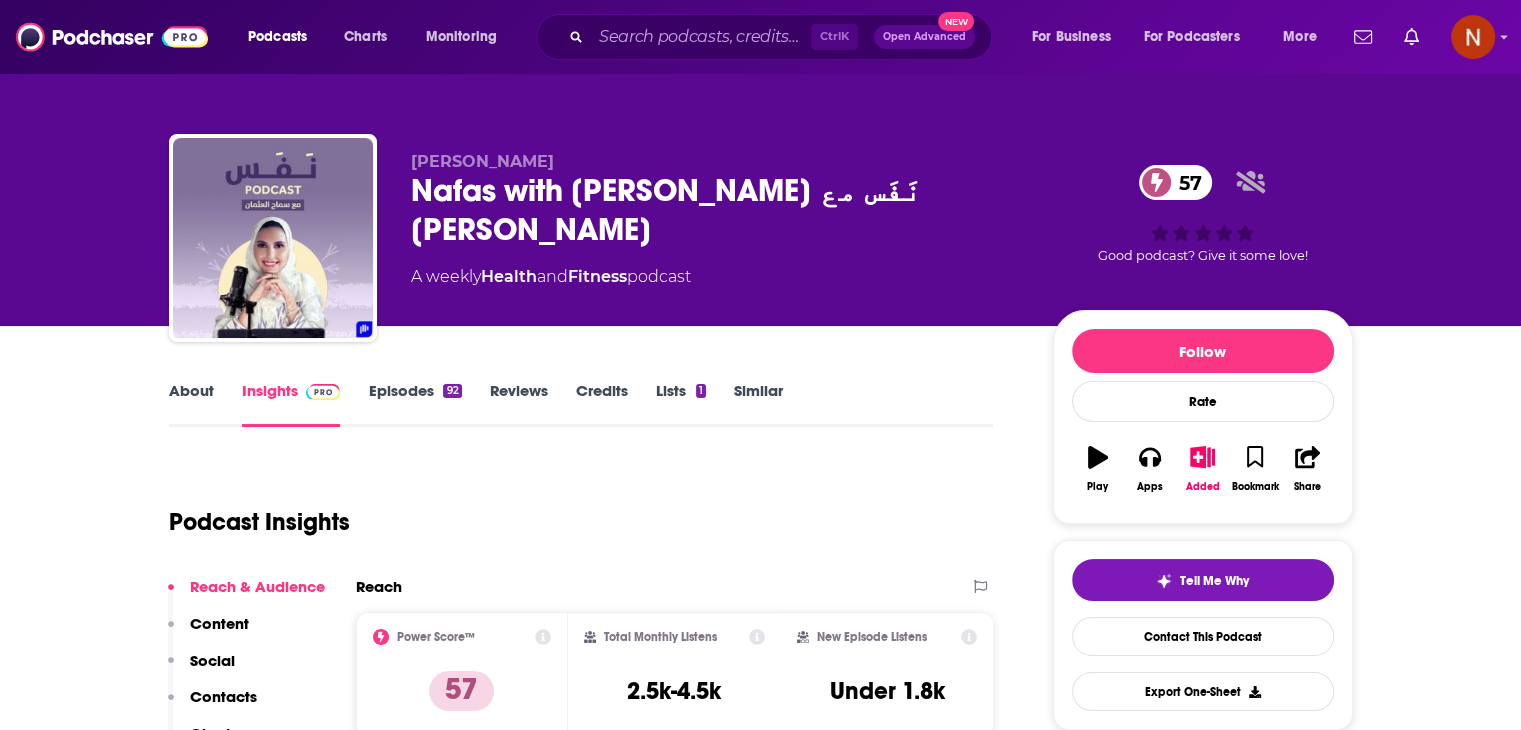 click on "Nafas with [PERSON_NAME] ﻧَﻔَﺲ مع [PERSON_NAME] 57" at bounding box center [716, 210] 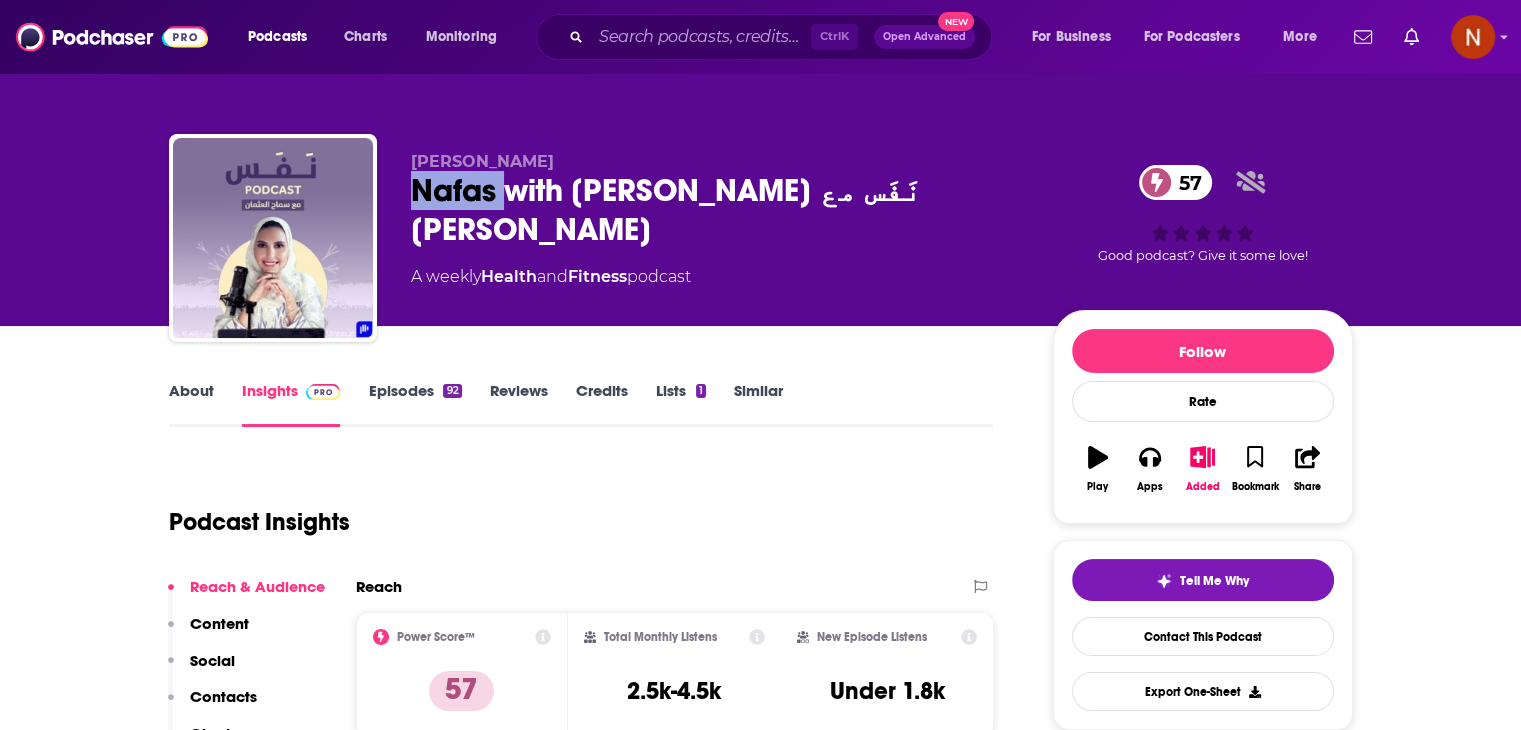 click on "Nafas with Samah Alothman ﻧَﻔَﺲ مع سماح العثمان 57" at bounding box center (716, 210) 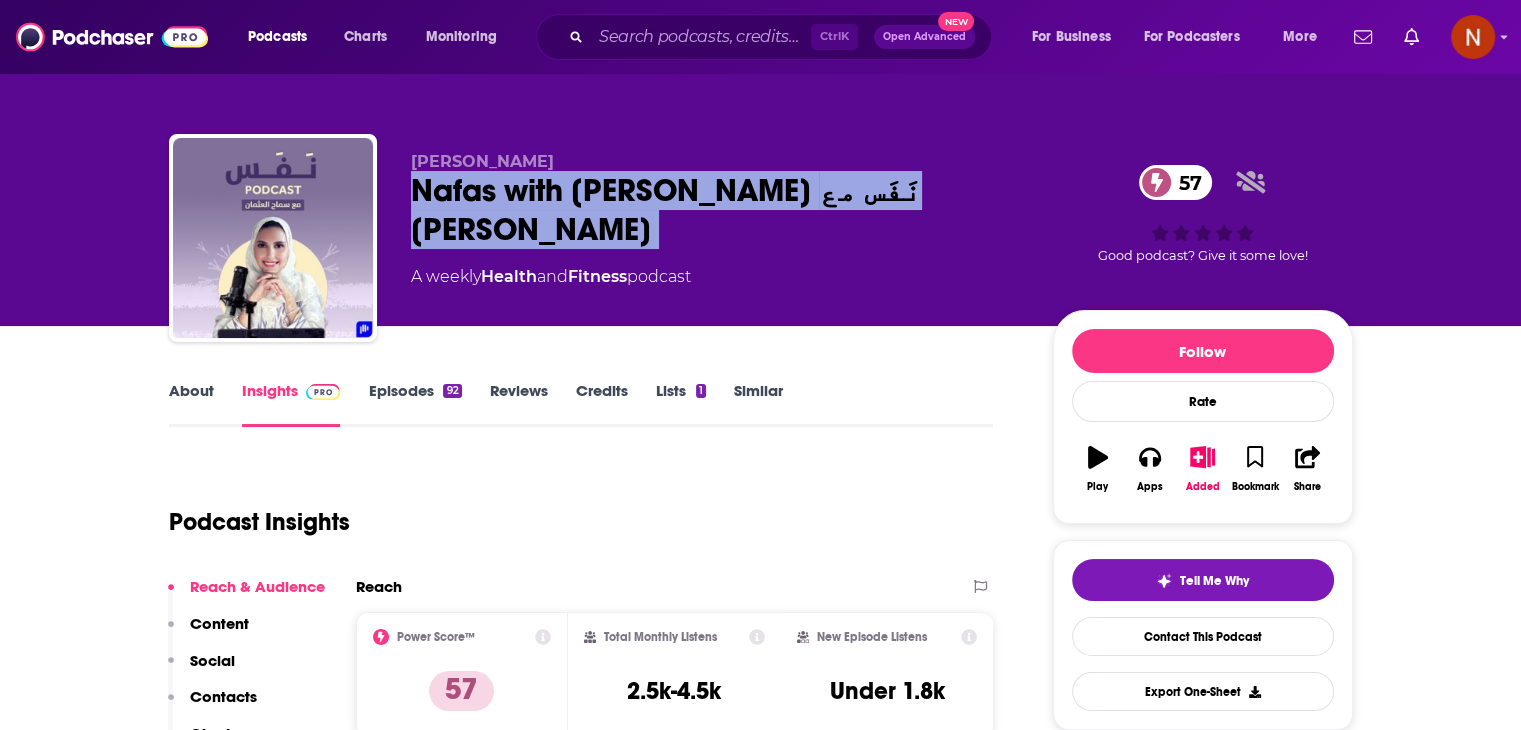 click on "Nafas with Samah Alothman ﻧَﻔَﺲ مع سماح العثمان 57" at bounding box center [716, 210] 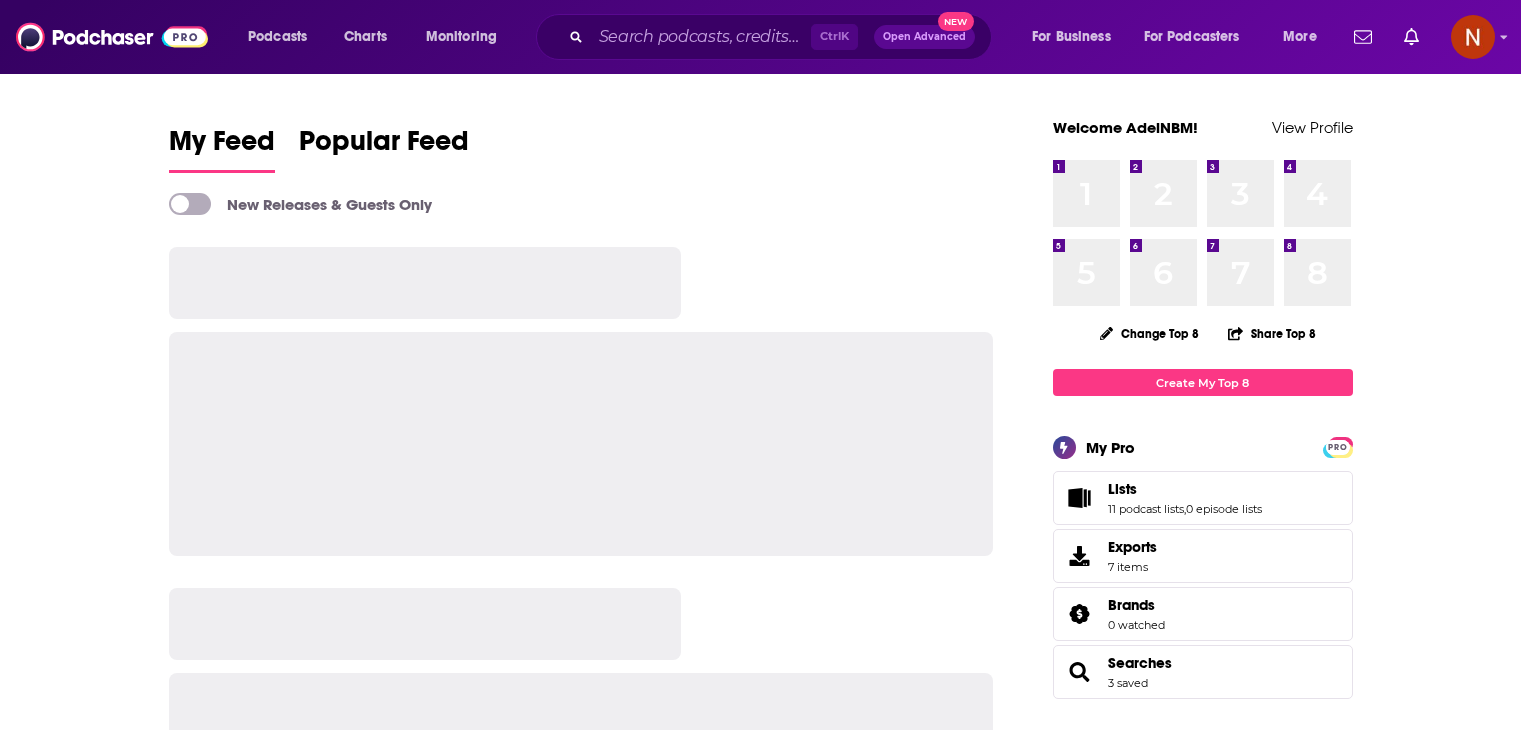 scroll, scrollTop: 0, scrollLeft: 0, axis: both 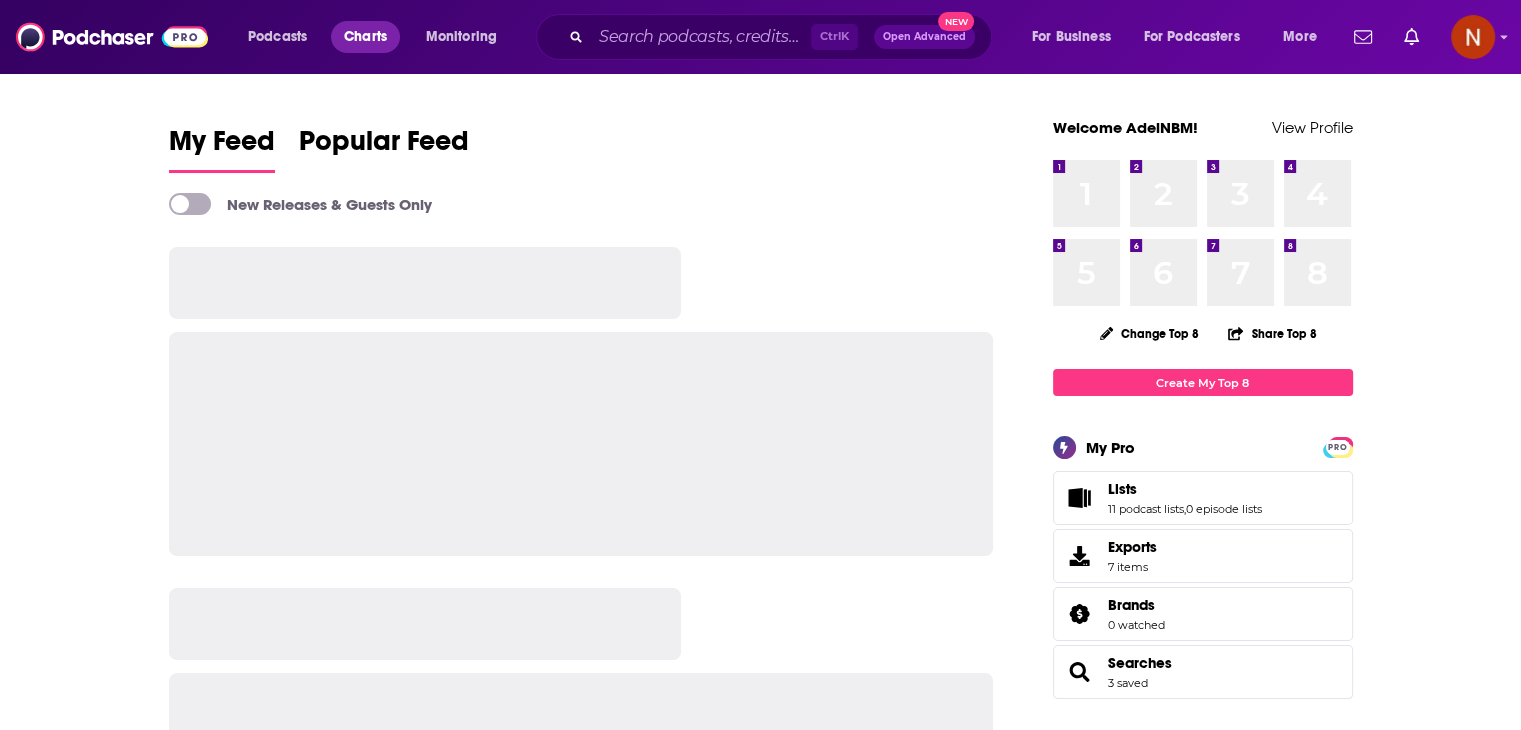click on "Charts" at bounding box center [365, 37] 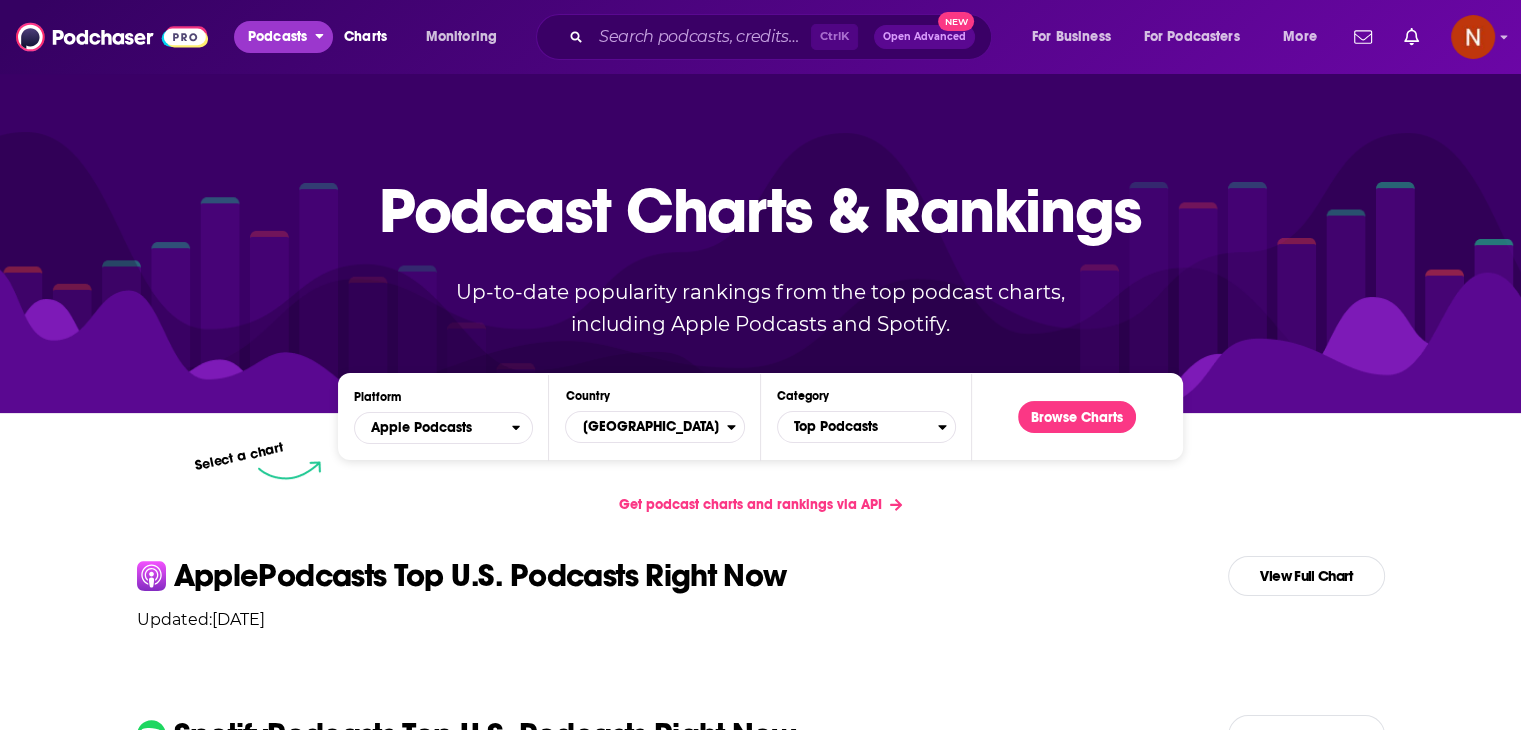 click on "Podcasts" at bounding box center (277, 37) 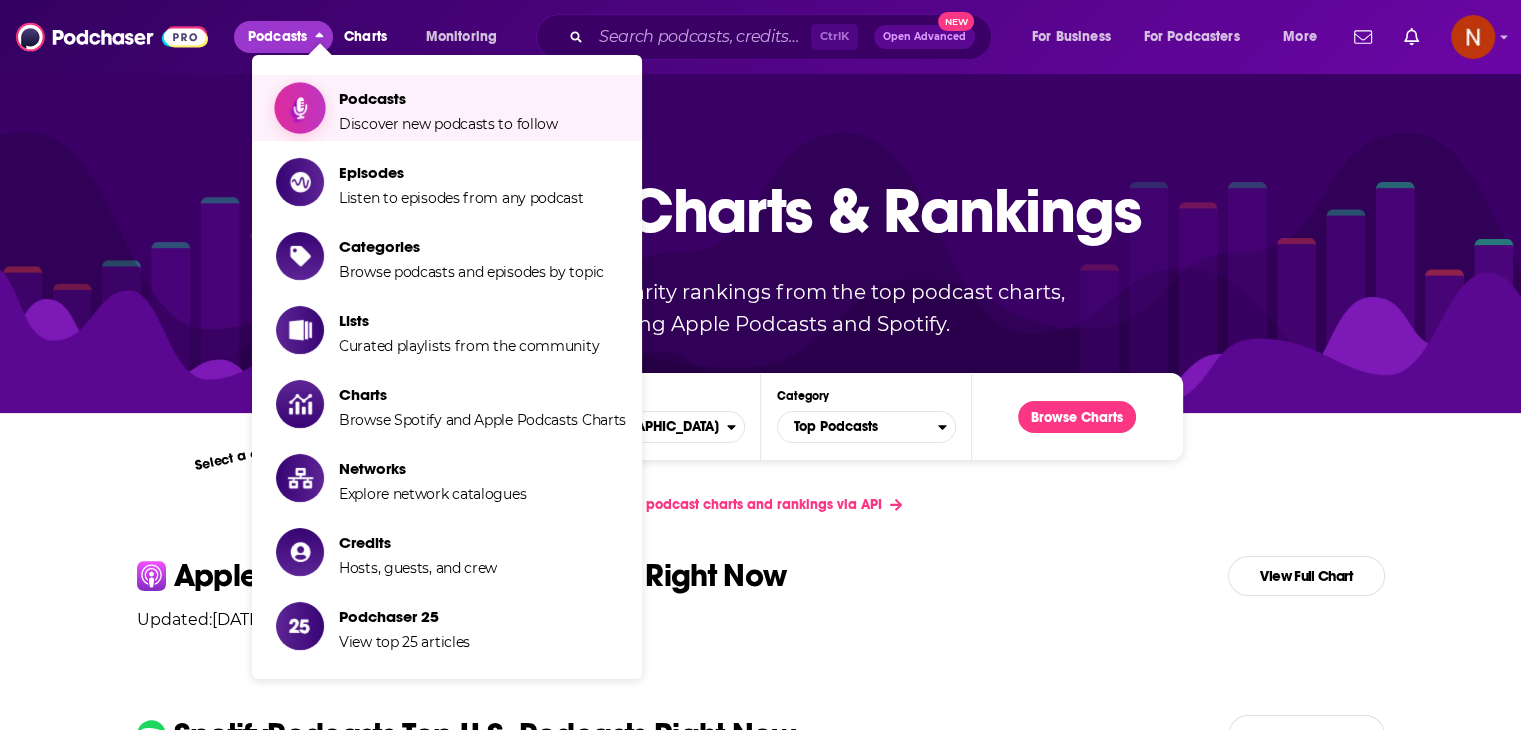 click on "Podcasts" at bounding box center (448, 98) 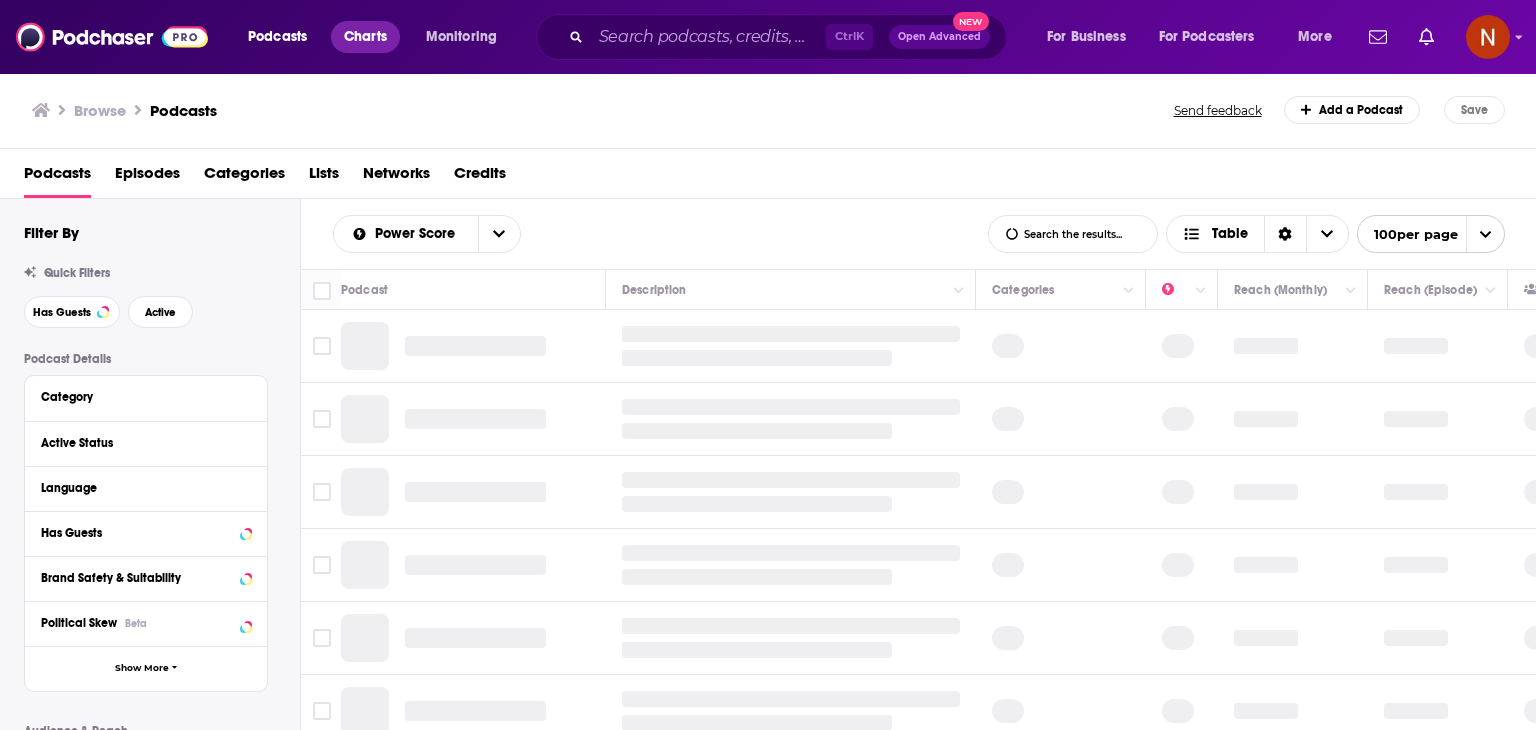 click on "Charts" at bounding box center [365, 37] 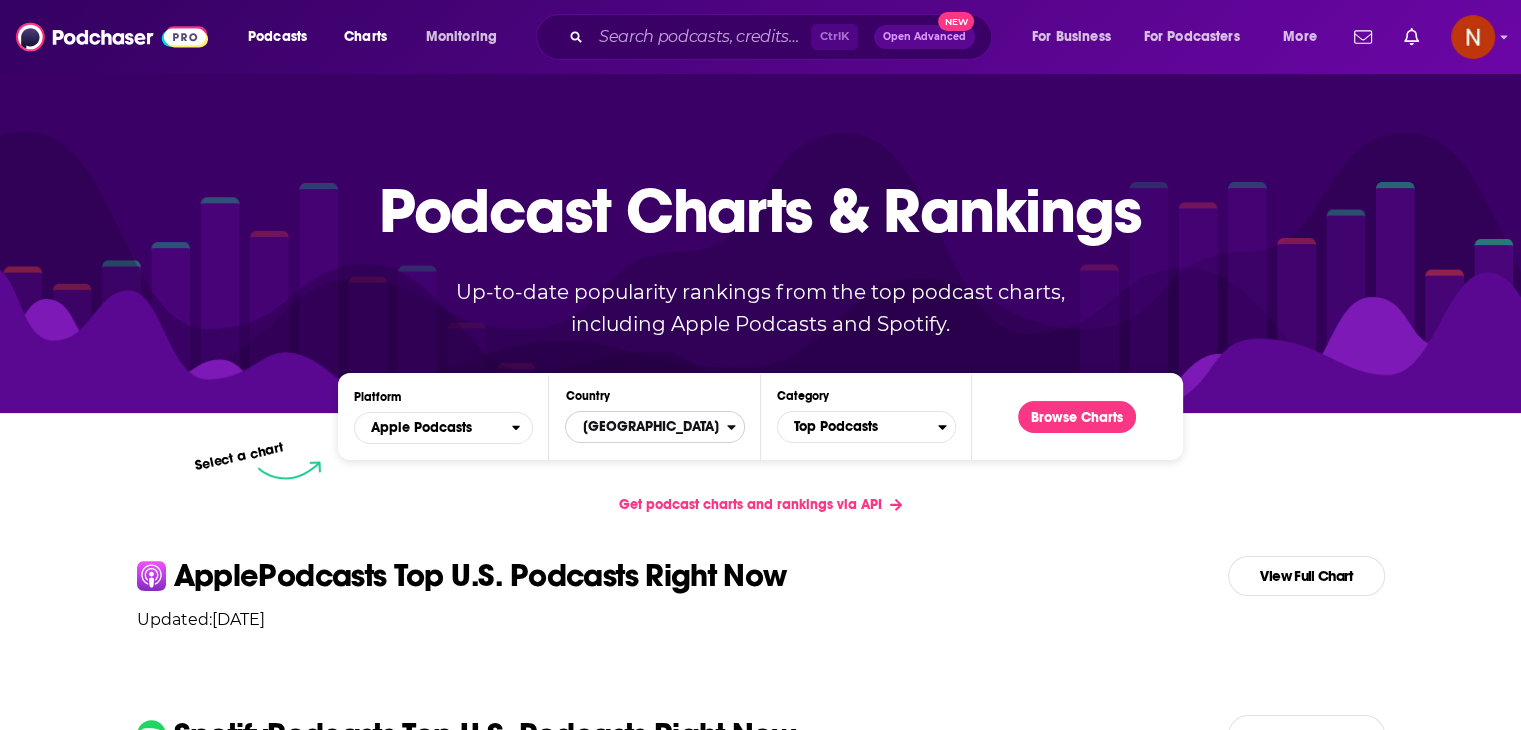 click on "United States" at bounding box center [646, 427] 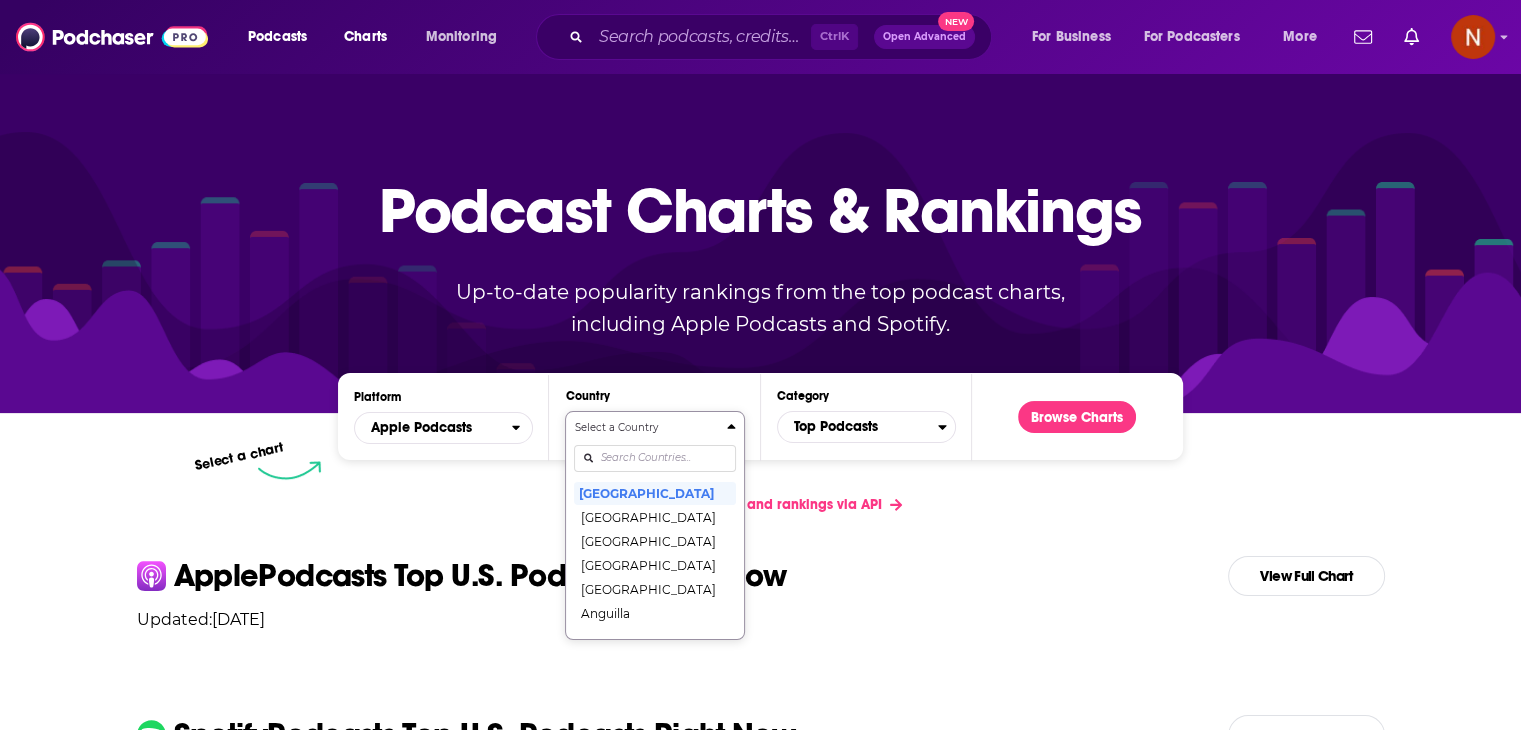 scroll, scrollTop: 93, scrollLeft: 0, axis: vertical 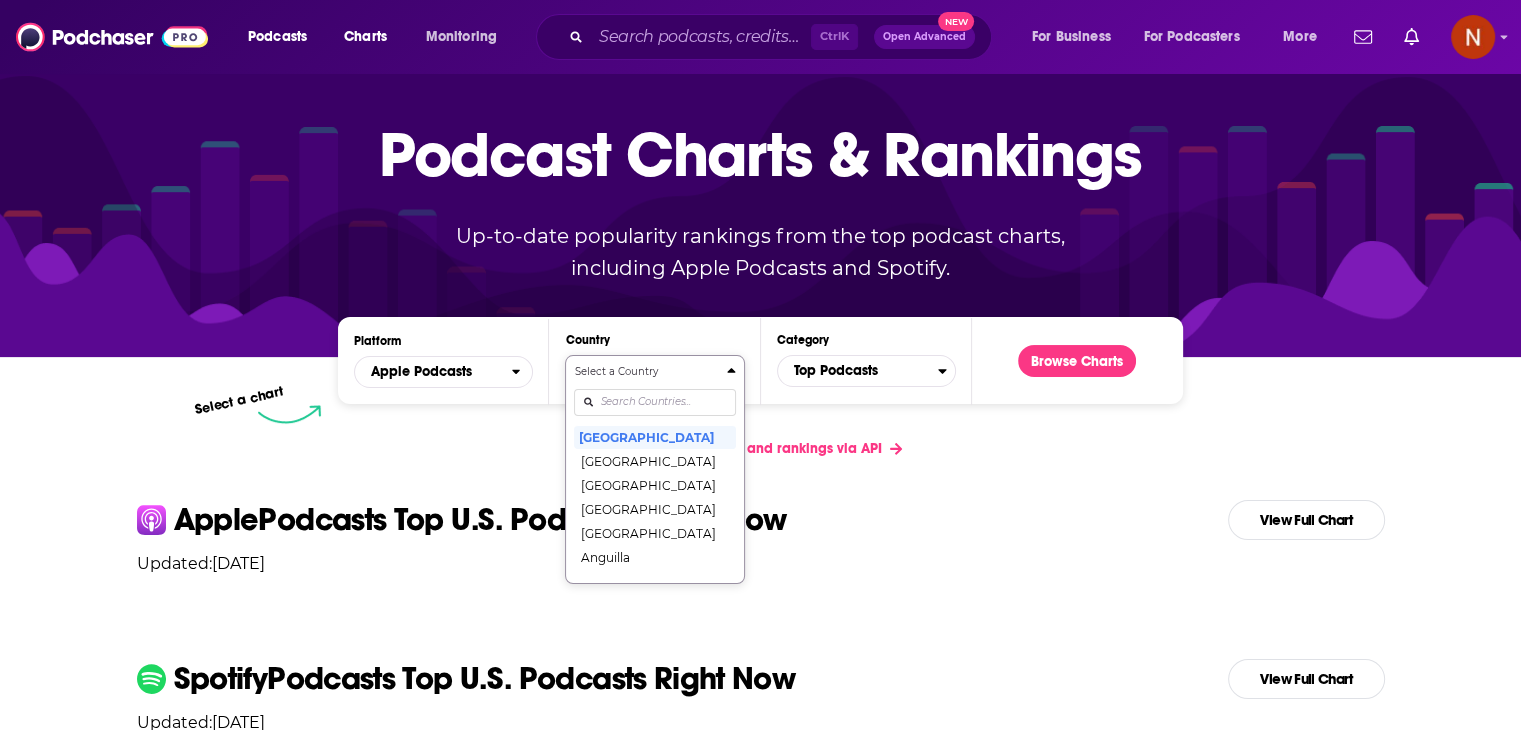 click on "Select a Country United States Afghanistan Albania Algeria Angola Anguilla Antigua and Barbuda Argentina Armenia Australia Austria Azerbaijan Bahamas Bahrain Barbados Belarus Belgium Belize Benin Bermuda Bhutan Bolivia Bosnia and Herzegovina Botswana Brazil British Virgin Islands Brunei Darussalam Bulgaria Burkina Faso Cambodia Cameroon Canada Cape Verde Cayman Islands Chad Chile China Colombia Congo Congo (Brazzaville) Costa Rica Côte dIvoire Croatia Cyprus Czech Republic Denmark Dominica Dominican Republic Ecuador Egypt El Salvador Estonia Fiji Finland France Gabon Gambia Georgia Germany Ghana Greece Grenada Guatemala Guinea-Bissau Guyana Honduras Hong Kong Hungary Iceland India Indonesia Iraq Ireland Israel Italy Jamaica Japan Jordan Kazakhstan Kenya Kosovo Kuwait Kyrgyzstan Lao PDR Latvia Lebanon Liberia Libya Lithuania Luxembourg Macao Macedonia, Republic of Madagascar Malawi Malaysia Maldives Mali Malta Mauritania Mauritius Mexico Micronesia, Federated States of Moldova Mongolia Montenegro Montserrat" at bounding box center (654, 469) 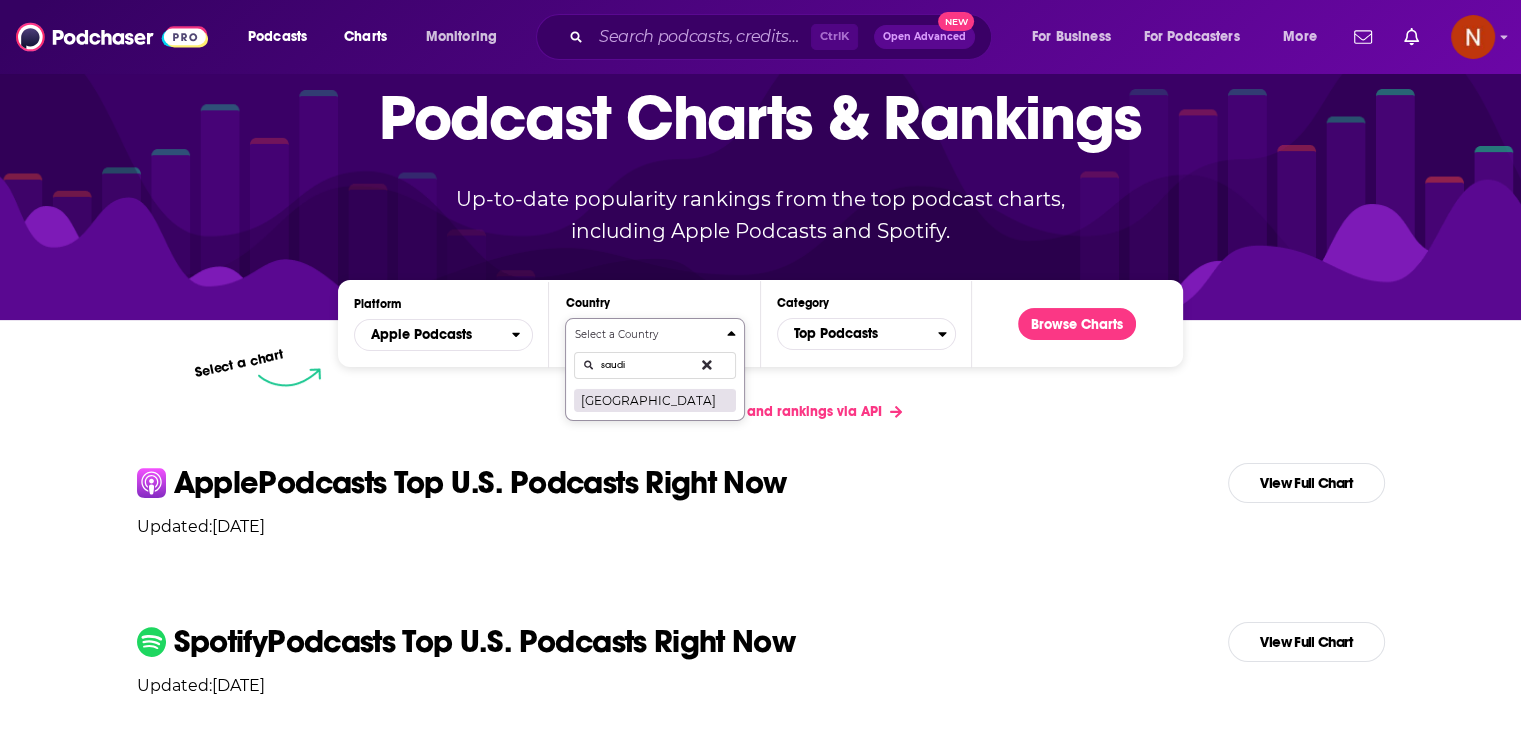 type on "saudi" 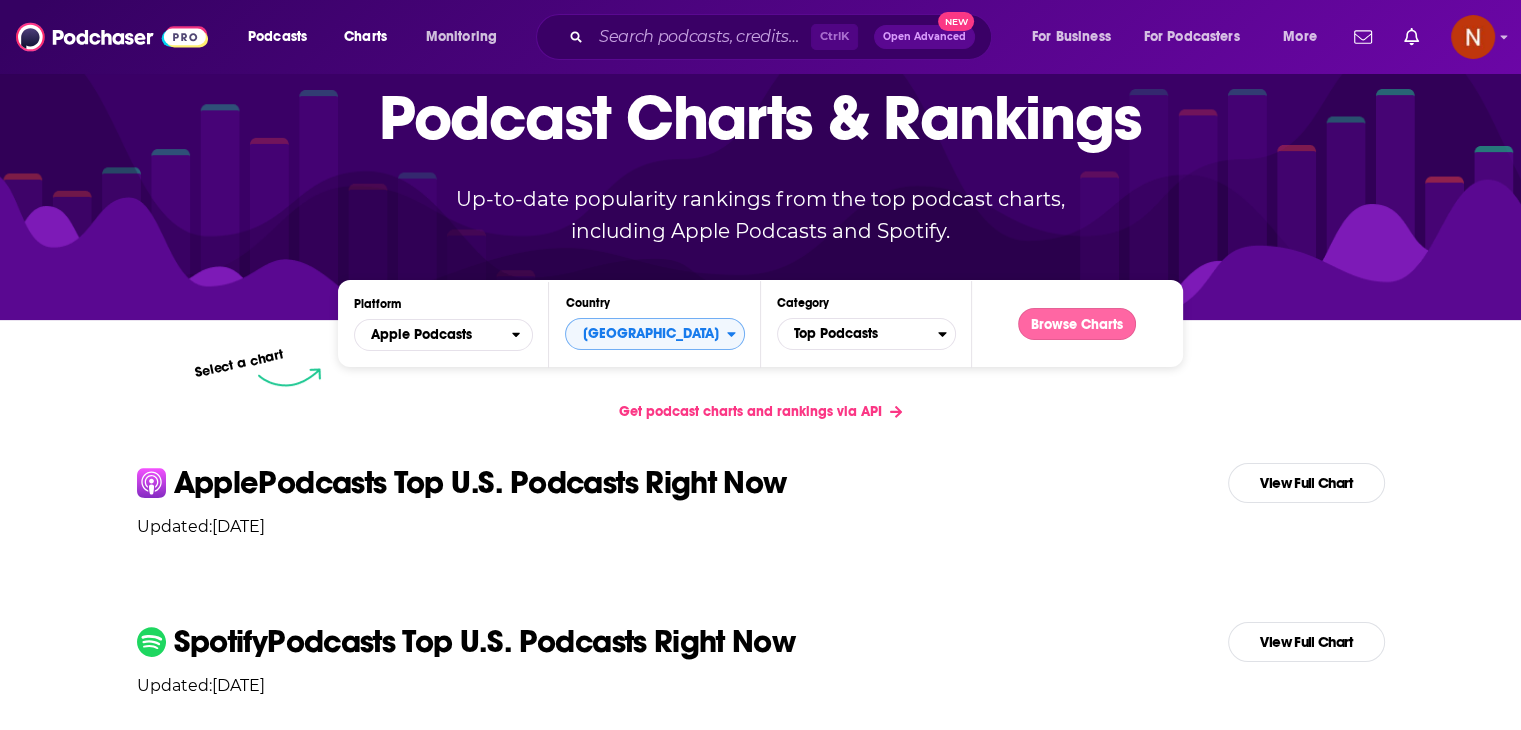 click on "Browse Charts" at bounding box center [1077, 324] 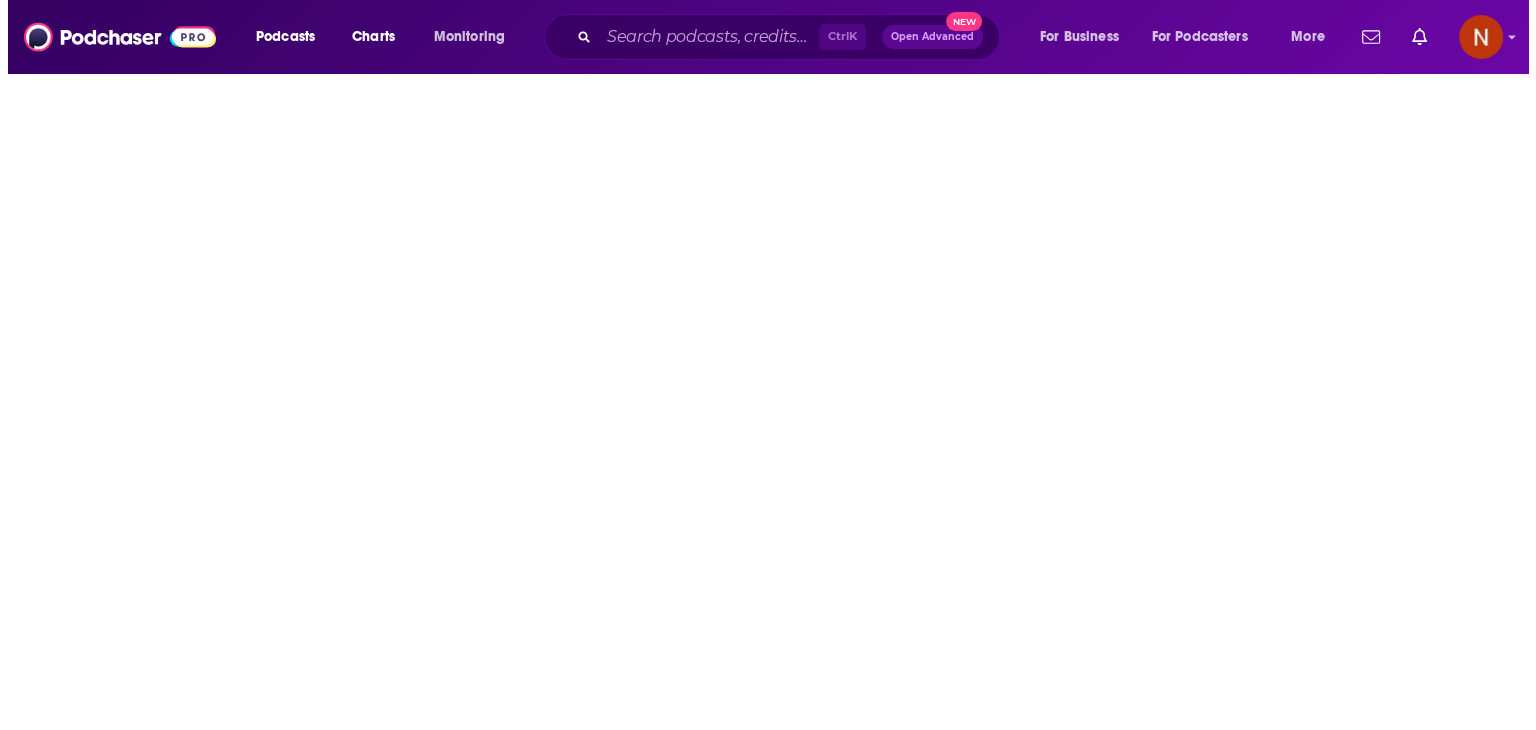 scroll, scrollTop: 0, scrollLeft: 0, axis: both 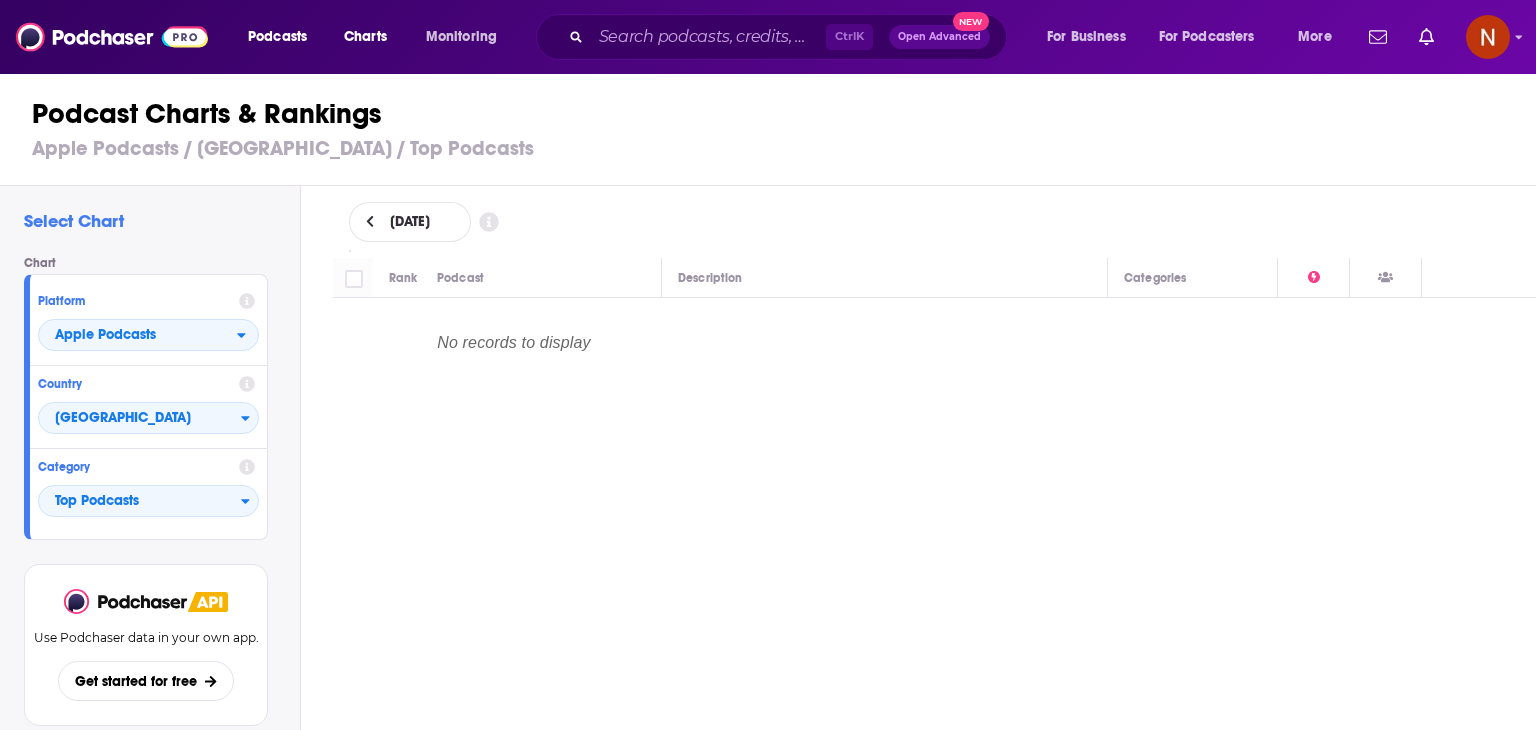 click 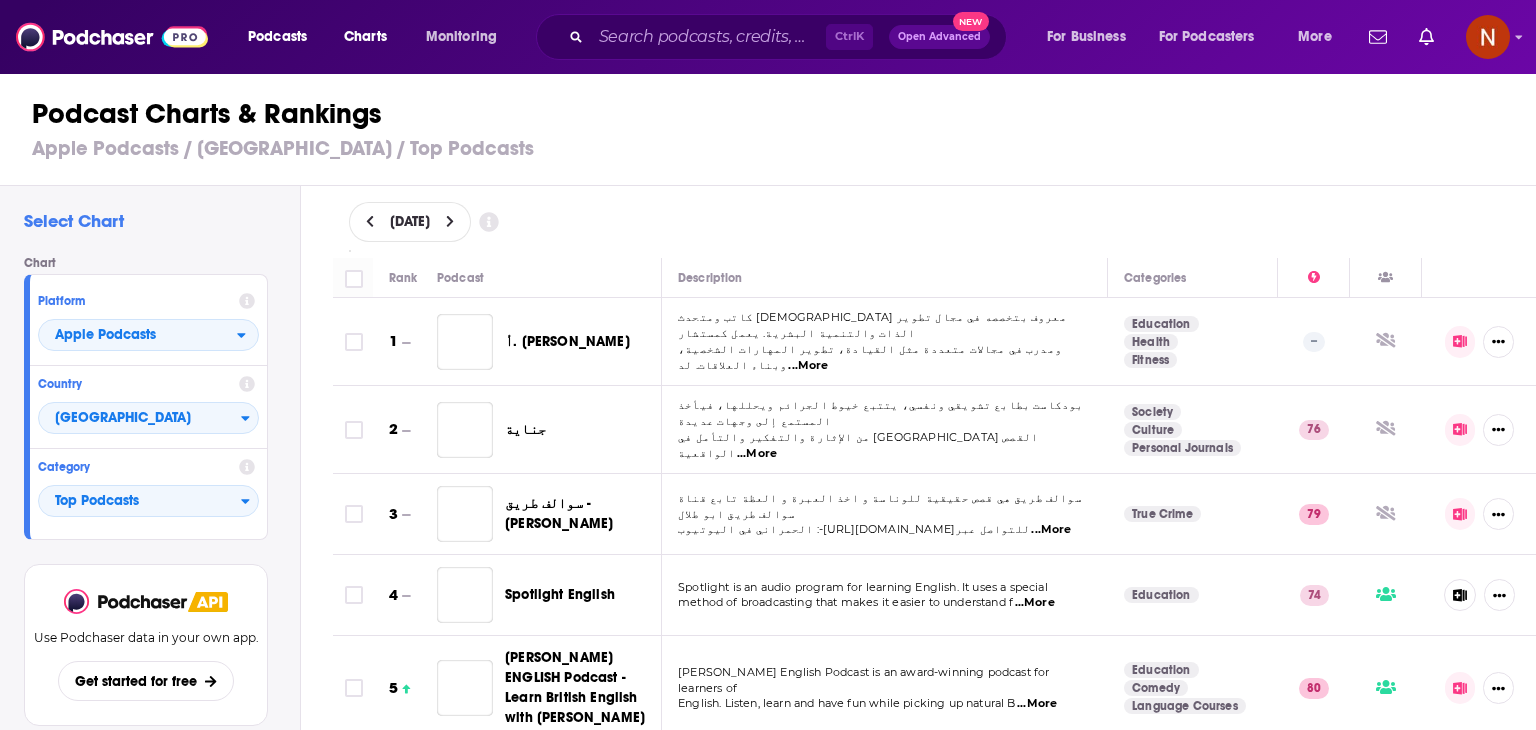 type 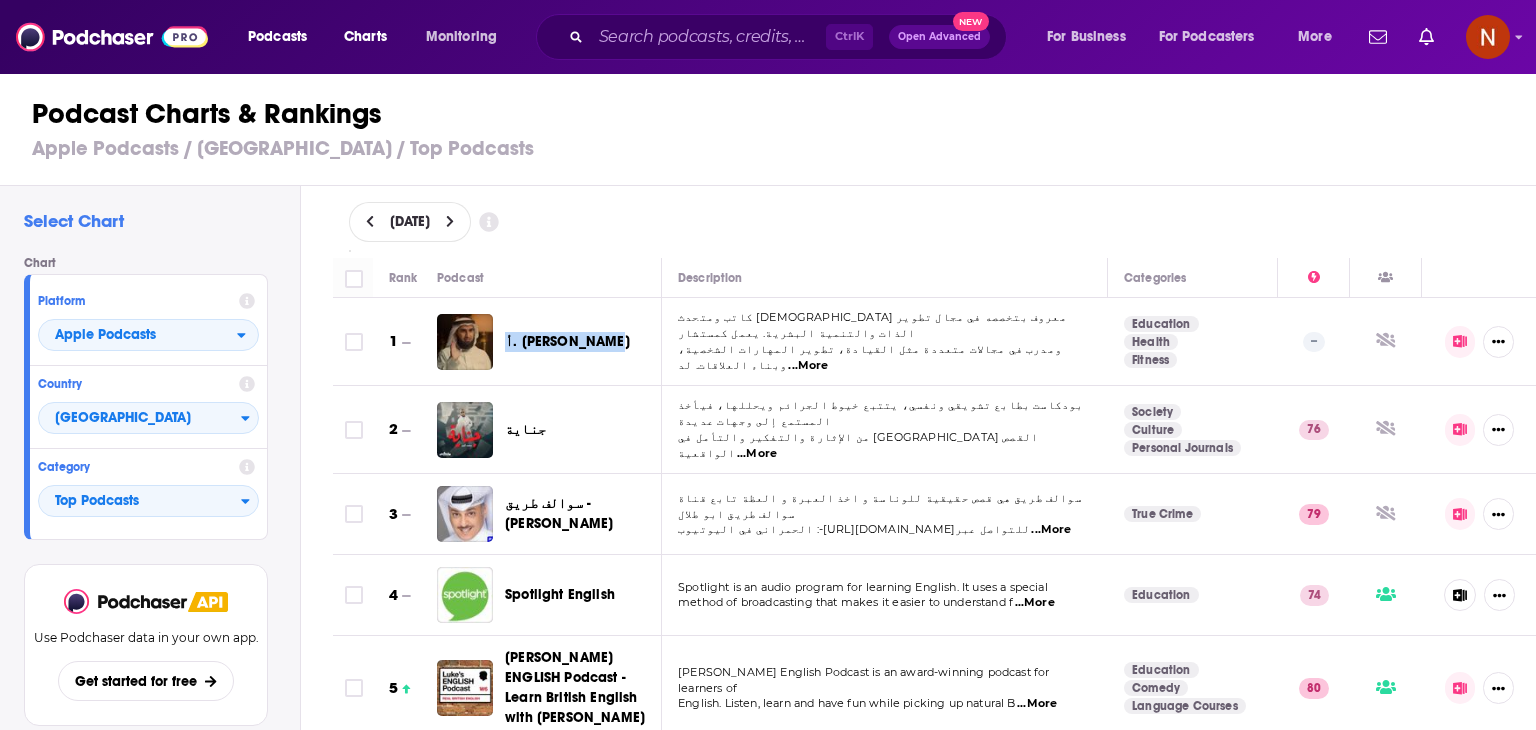 drag, startPoint x: 610, startPoint y: 340, endPoint x: 503, endPoint y: 342, distance: 107.01869 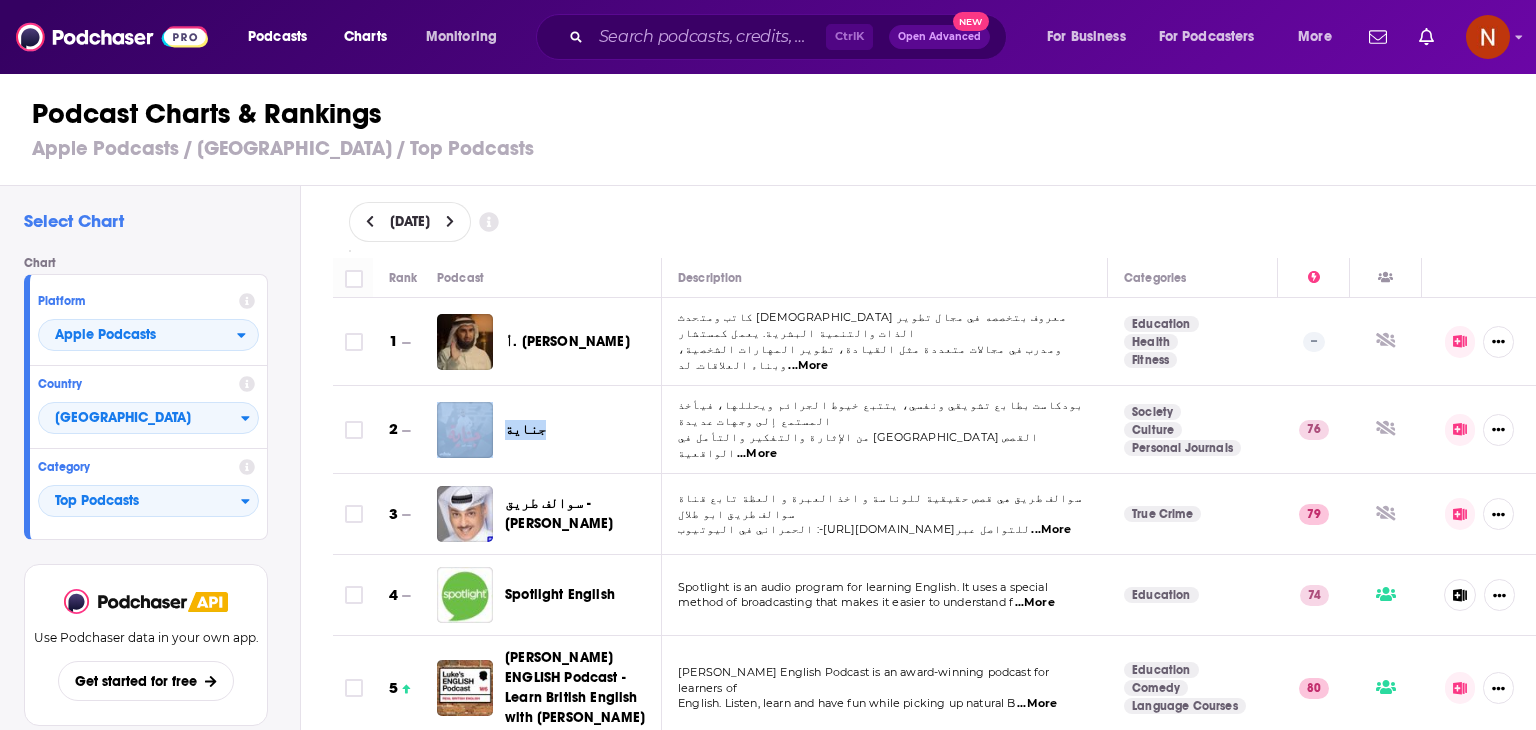 drag, startPoint x: 572, startPoint y: 438, endPoint x: 477, endPoint y: 422, distance: 96.337944 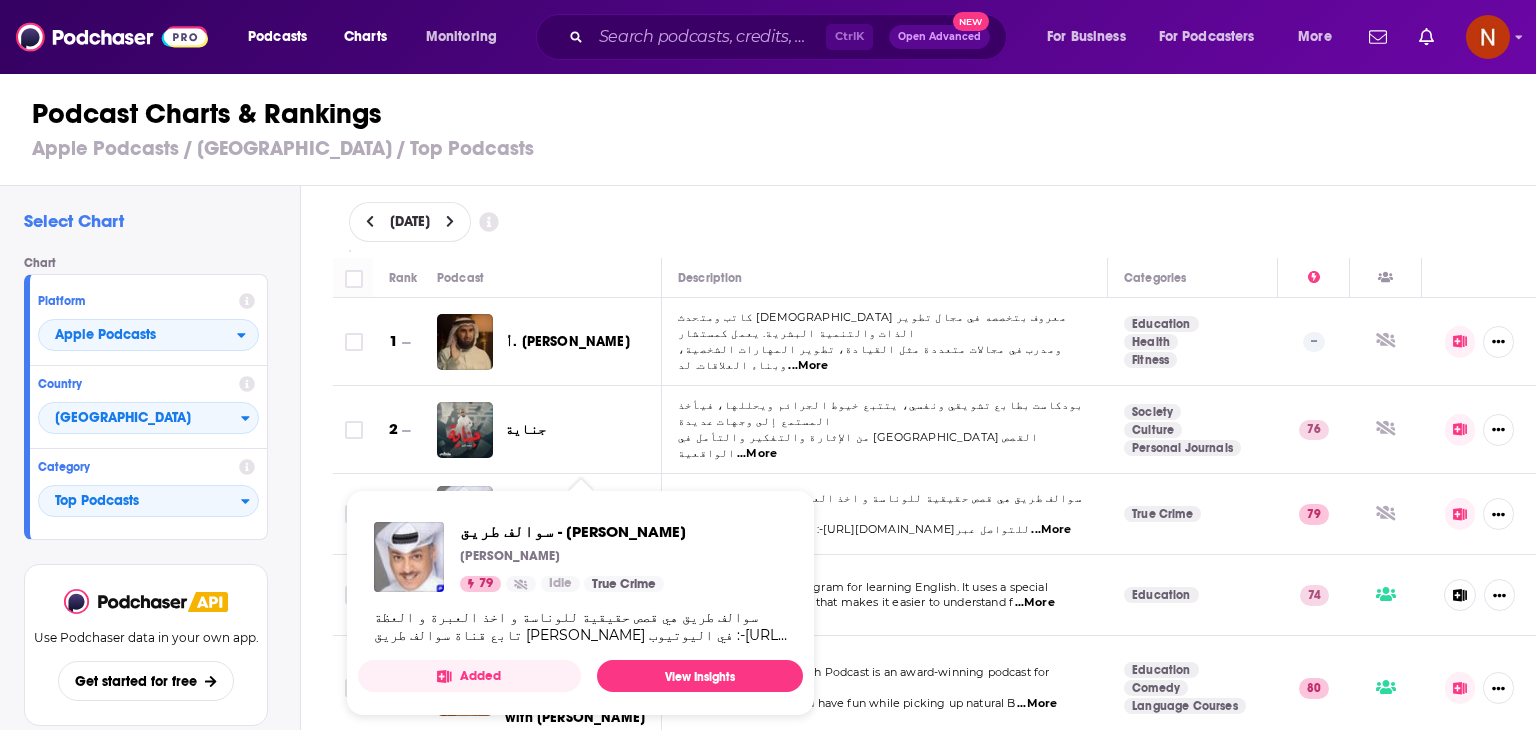 click on "Chart Platform Apple Podcasts Country Saudi Arabia Category Top Podcasts" at bounding box center (154, 398) 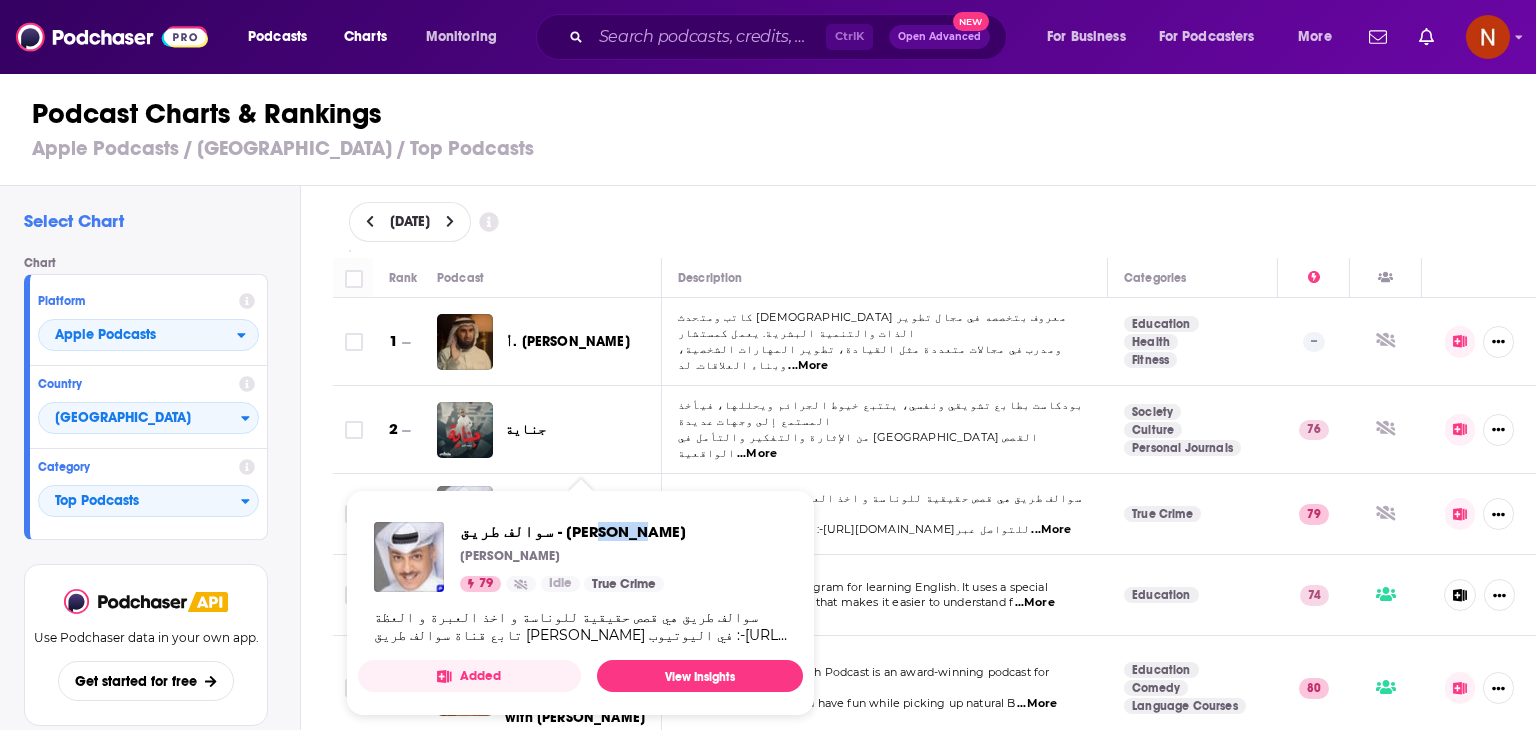 click on "سوالف طريق - ابو طلال الحمراني Mustafa Adam 79 Idle True Crime سوالف طريق هي قصص حقيقية للوناسة و اخذ العبرة و العظة تابع قناة سوالف طريق ابو طلال الحمراني في اليوتيوب :-https://youtube.com/@falhmranyللتواصل عبر الواتس اب 0096555798721 ارسل تفاصيل القصة صوتي او كتابة 🙏🌹🌹 Added View Insights" at bounding box center (580, 603) 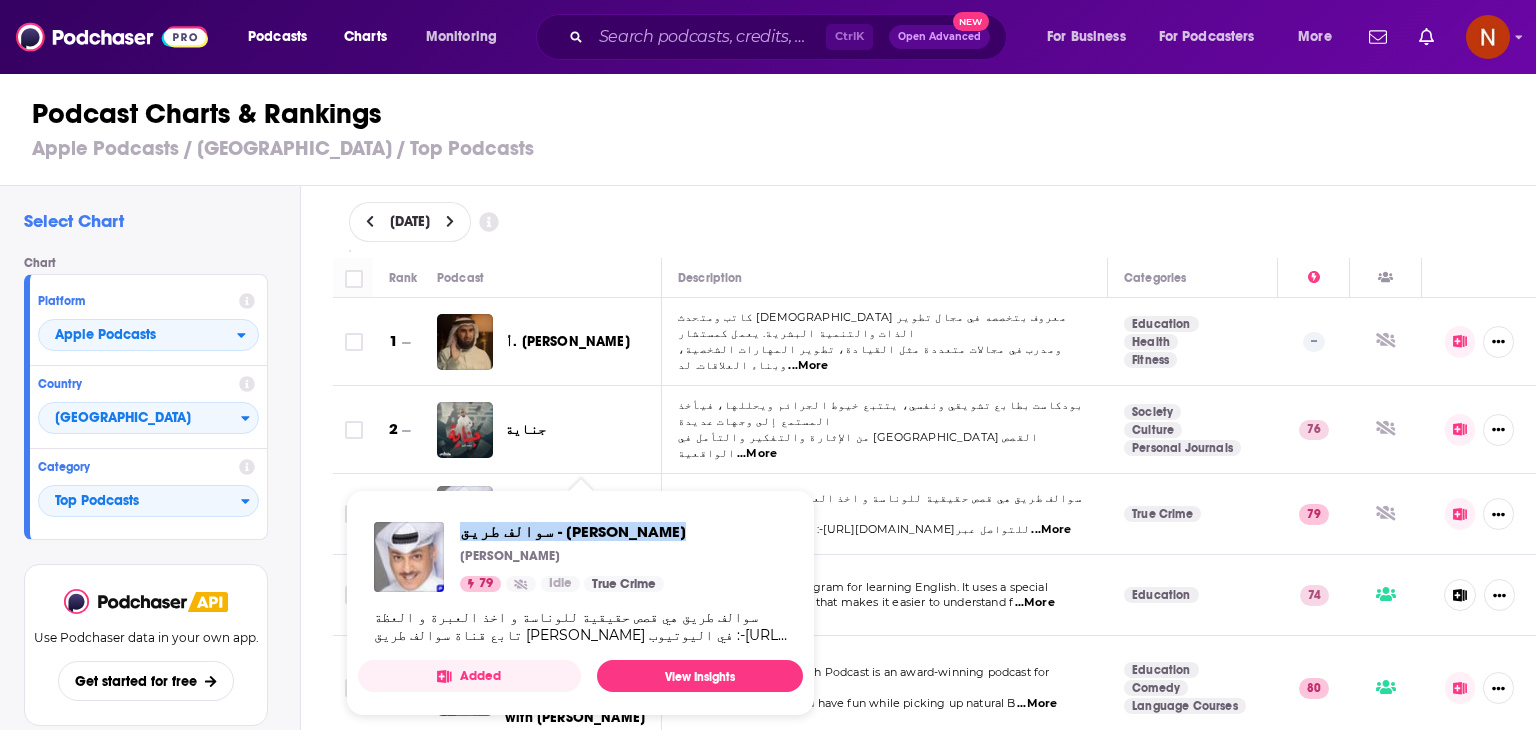 click on "سوالف طريق - ابو طلال الحمراني Mustafa Adam 79 Idle True Crime سوالف طريق هي قصص حقيقية للوناسة و اخذ العبرة و العظة تابع قناة سوالف طريق ابو طلال الحمراني في اليوتيوب :-https://youtube.com/@falhmranyللتواصل عبر الواتس اب 0096555798721 ارسل تفاصيل القصة صوتي او كتابة 🙏🌹🌹 Added View Insights" at bounding box center (580, 603) 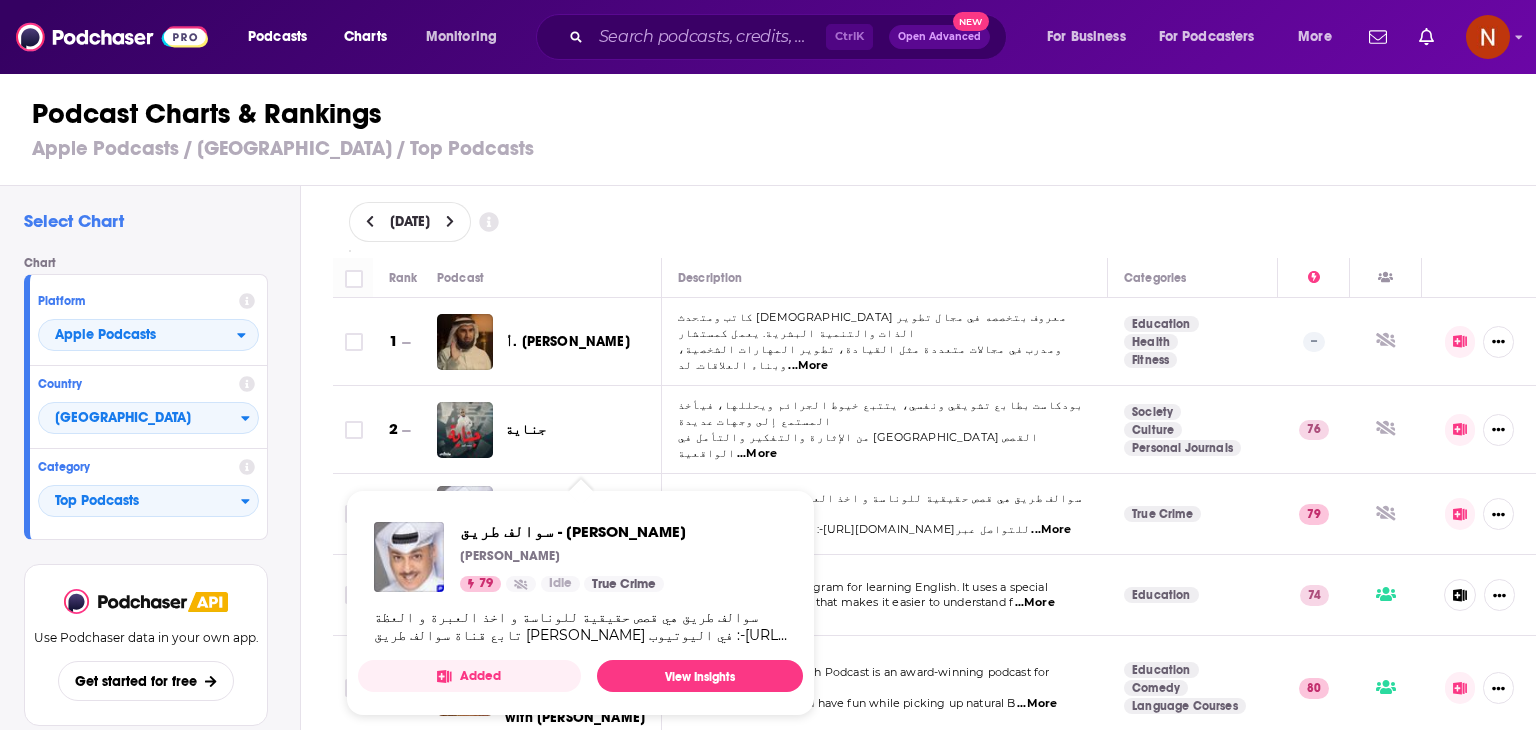 click on "Rank Podcast Description Categories 1 أ. ياسر الحزيمي كاتب ومتحدث سعودي معروف بتخصصه في مجال تطوير الذات والتنمية البشرية. يعمل كمستشار ومدرب في مجالات متعددة مثل القيادة، تطوير المهارات الشخصية، وبناء العلاقات. لد  ...More Education Health Fitness -- 2 جناية بودكاست بطابع تشويقي ونفسي، يتتبع خيوط الجرائم ويحللها، فيأخذ المستمع إلى وجهات عديدة من الإثارة والتفكير والتأمل في خبايا القصص الواقعية  ...More Society Culture Personal Journals 76 3 سوالف طريق - ابو طلال الحمراني سوالف طريق هي قصص حقيقية للوناسة و اخذ العبرة و العظة تابع قناة سوالف طريق ابو طلال الحمراني في اليوتيوب :-https://youtube.com/@falhmranyللتواصل عبر   ...More 4" at bounding box center [935, 495] 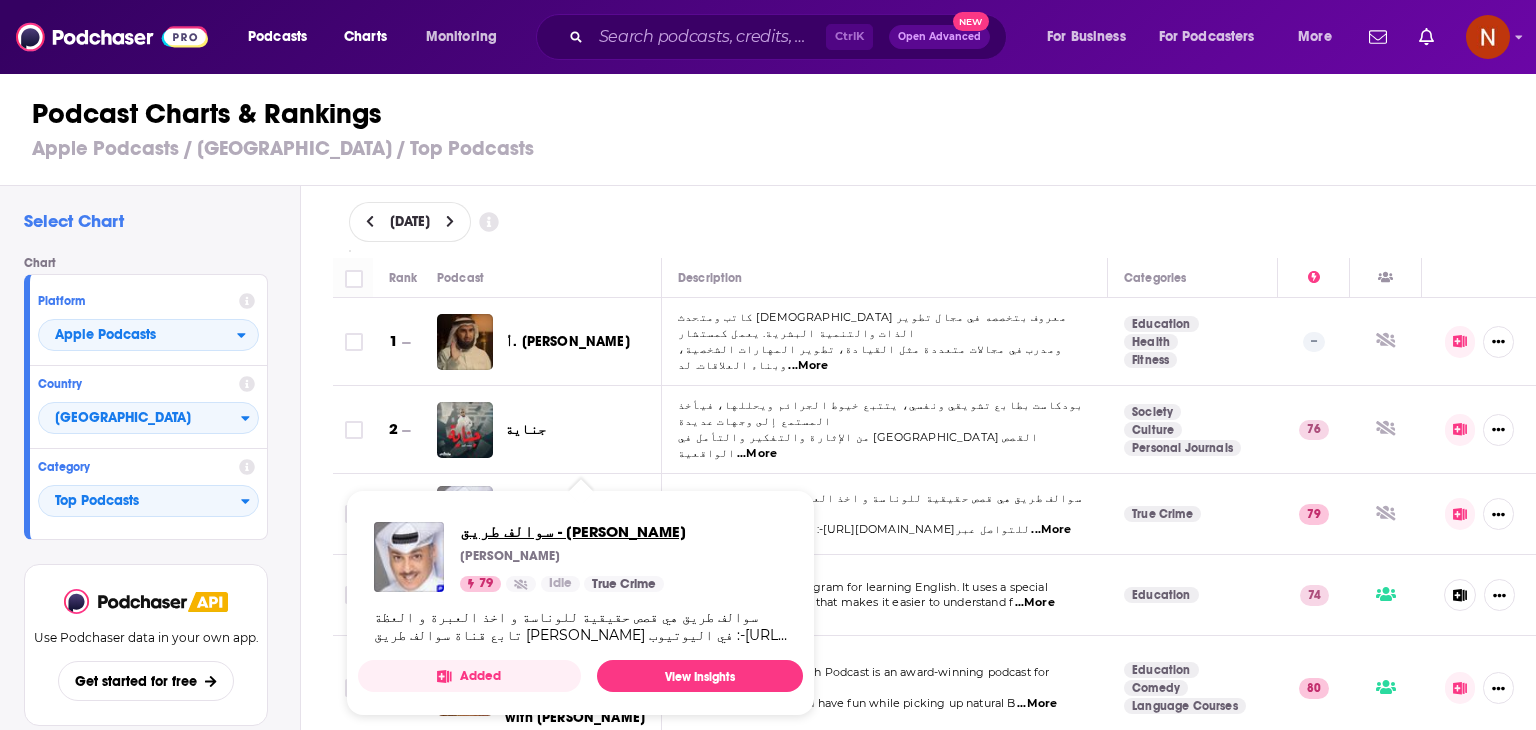 click on "سوالف طريق - ابو طلال الحمراني" at bounding box center (573, 531) 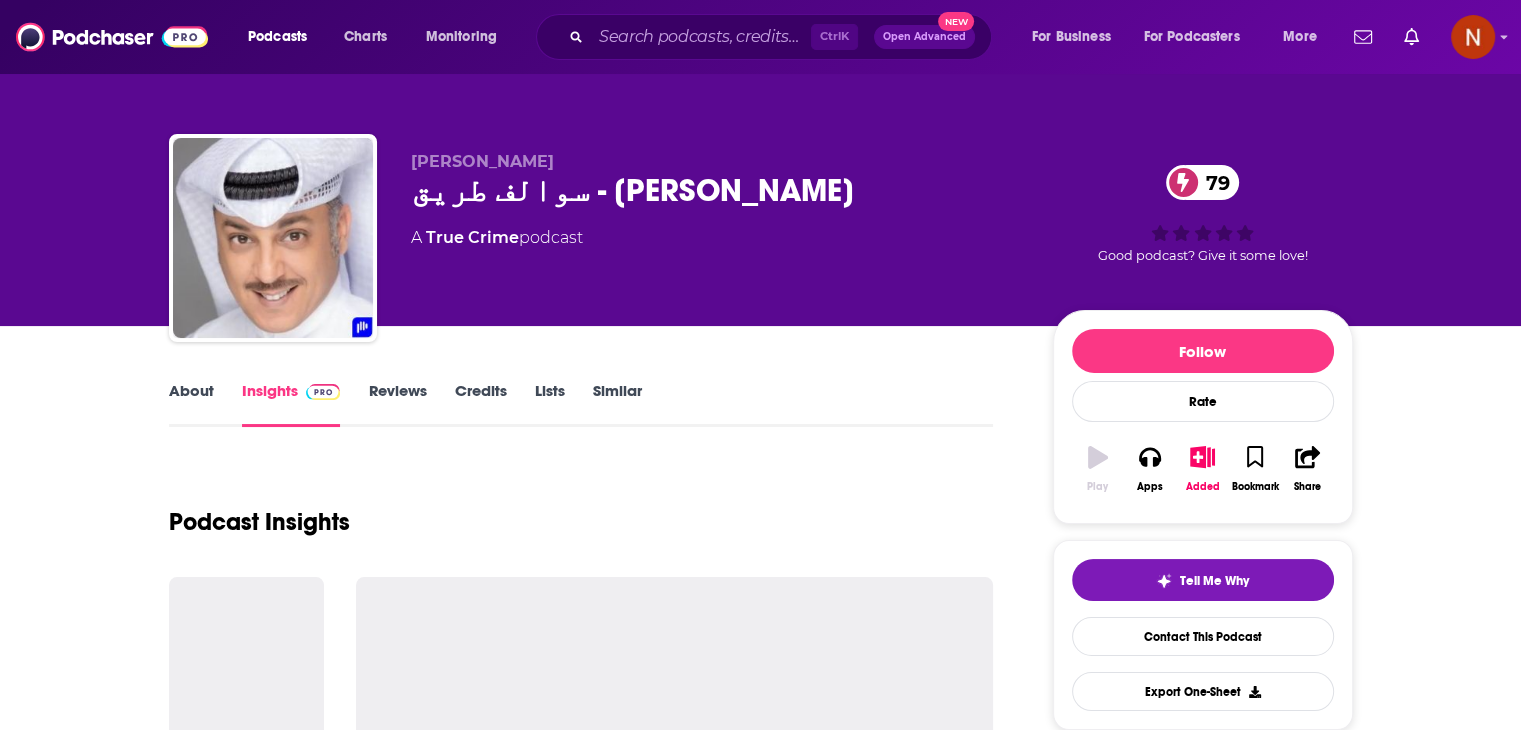 click on "سوالف طريق - ابو طلال الحمراني 79" at bounding box center [716, 190] 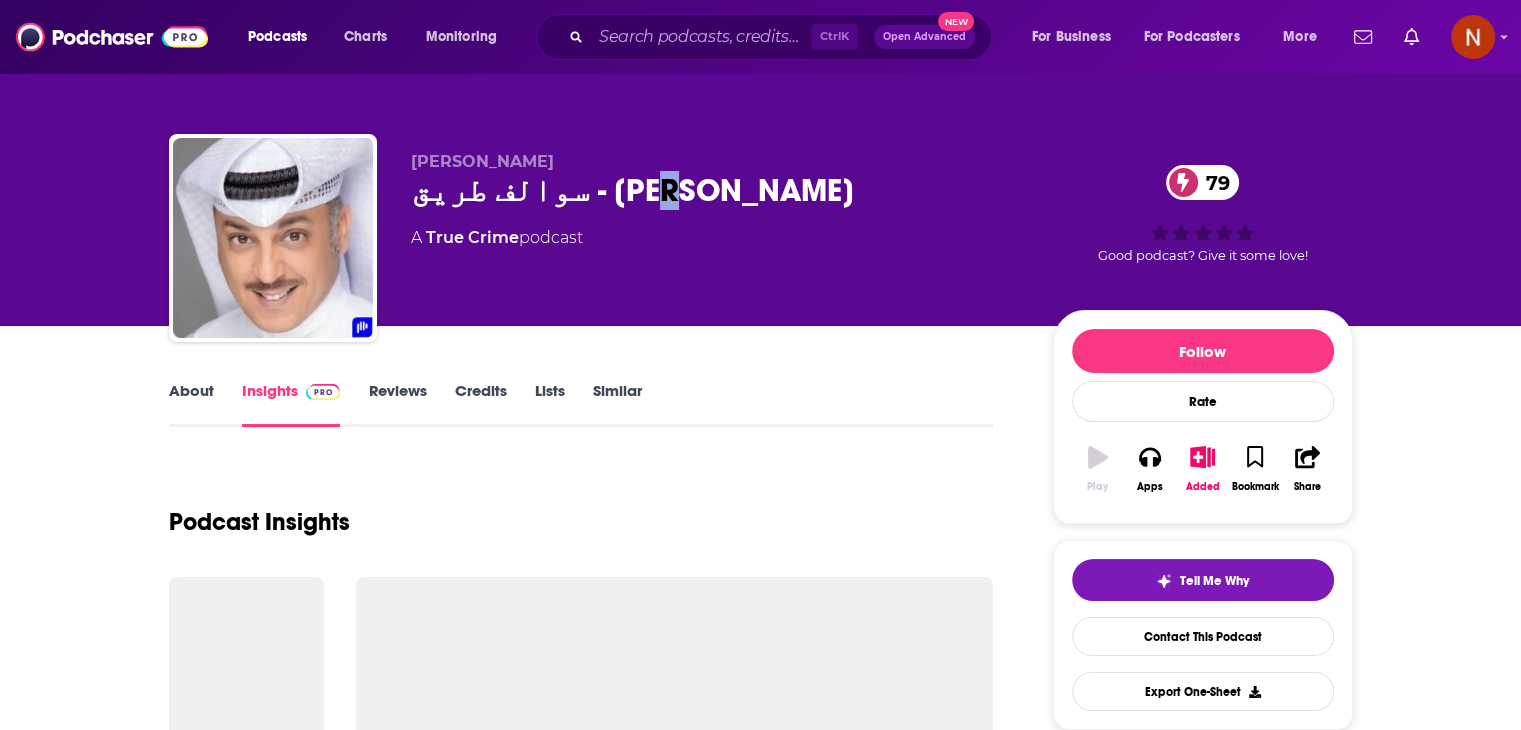click on "سوالف طريق - ابو طلال الحمراني 79" at bounding box center [716, 190] 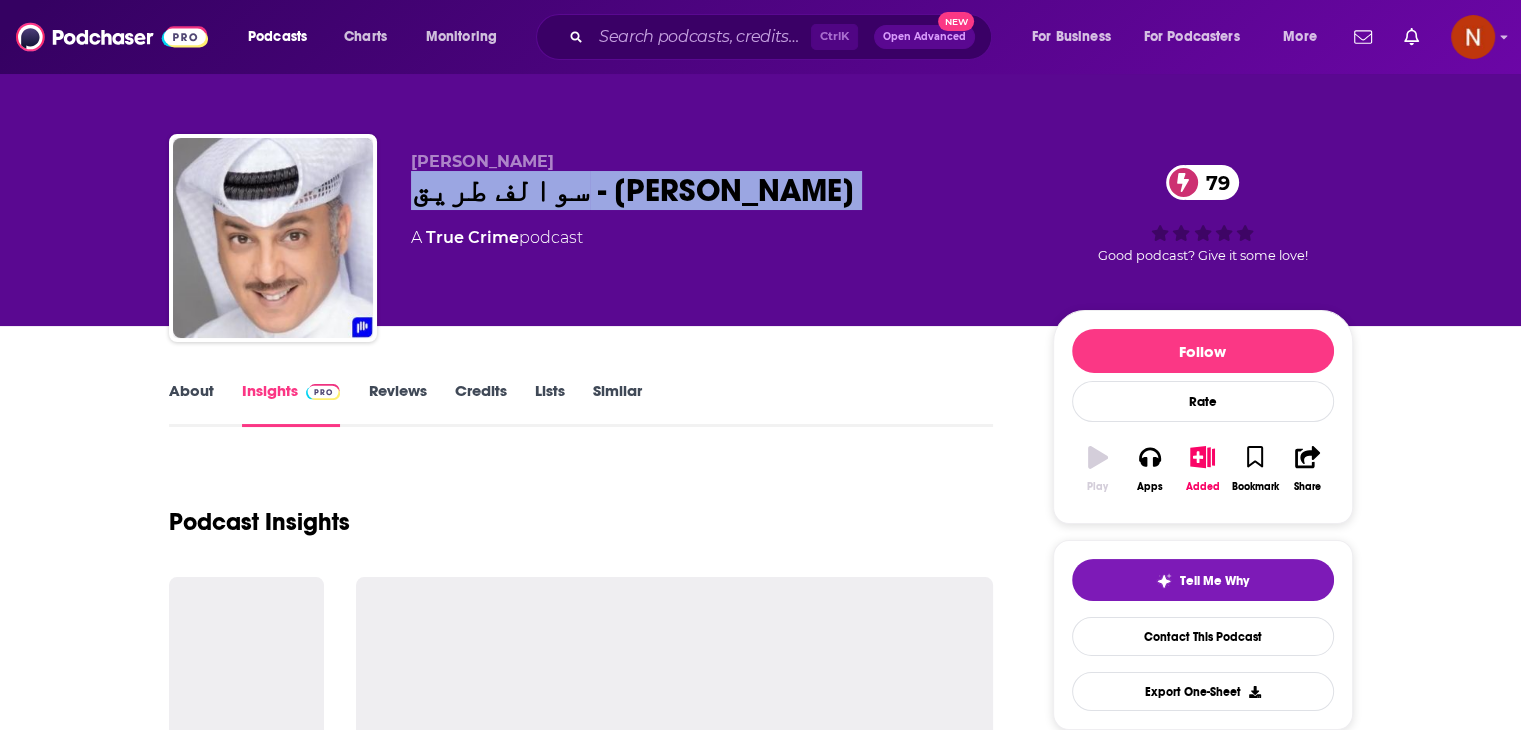 copy on "سوالف طريق - ابو طلال الحمراني 79" 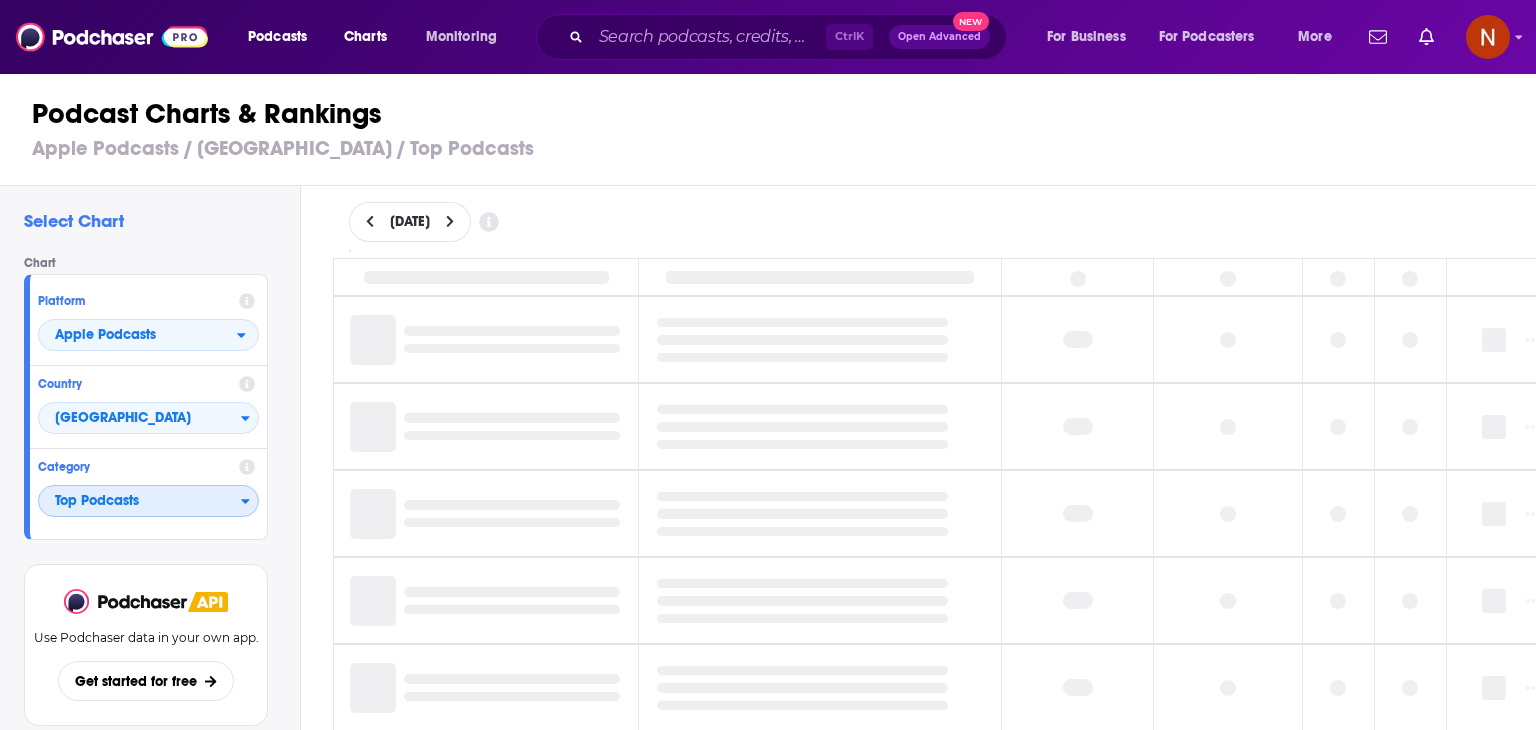 click on "Top Podcasts" at bounding box center [140, 502] 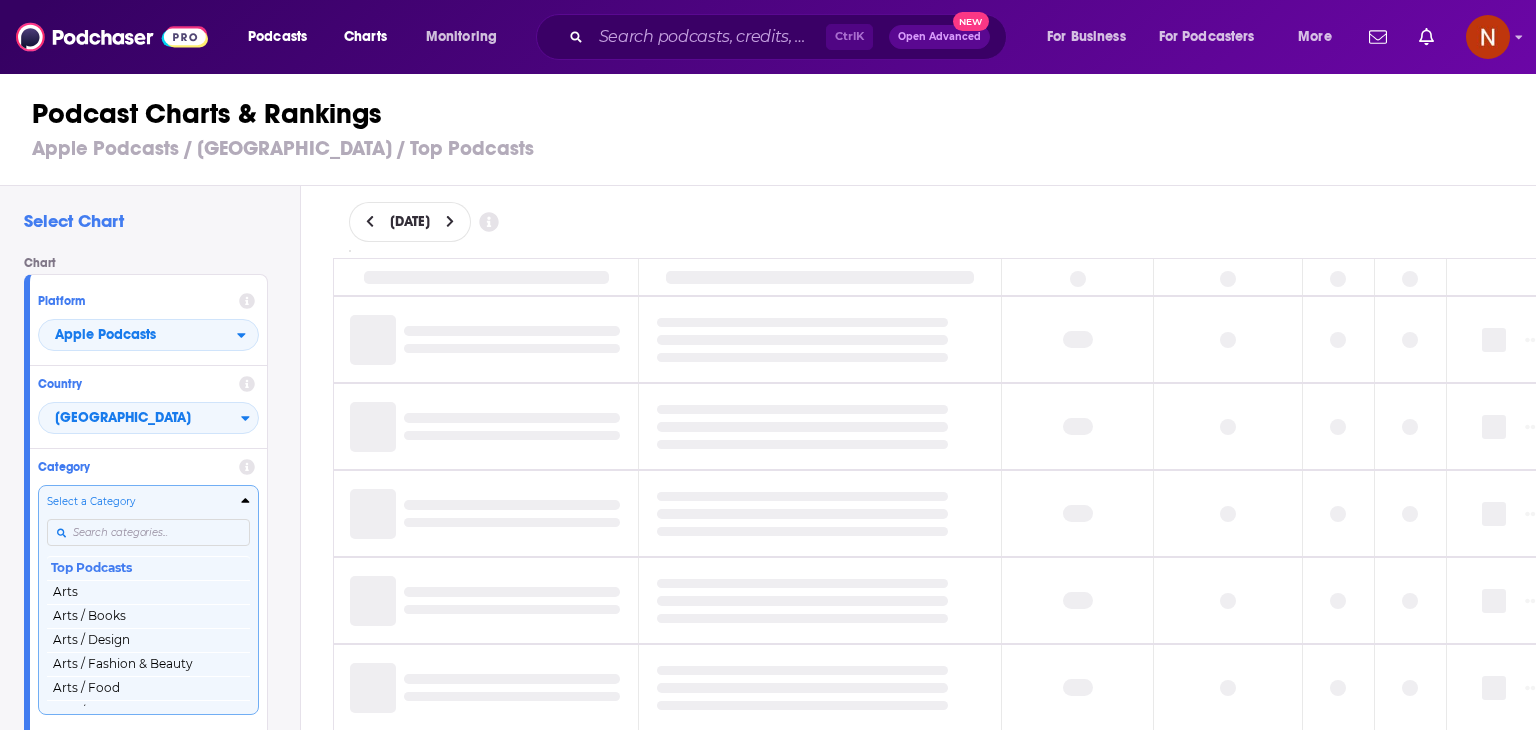 click at bounding box center [148, 532] 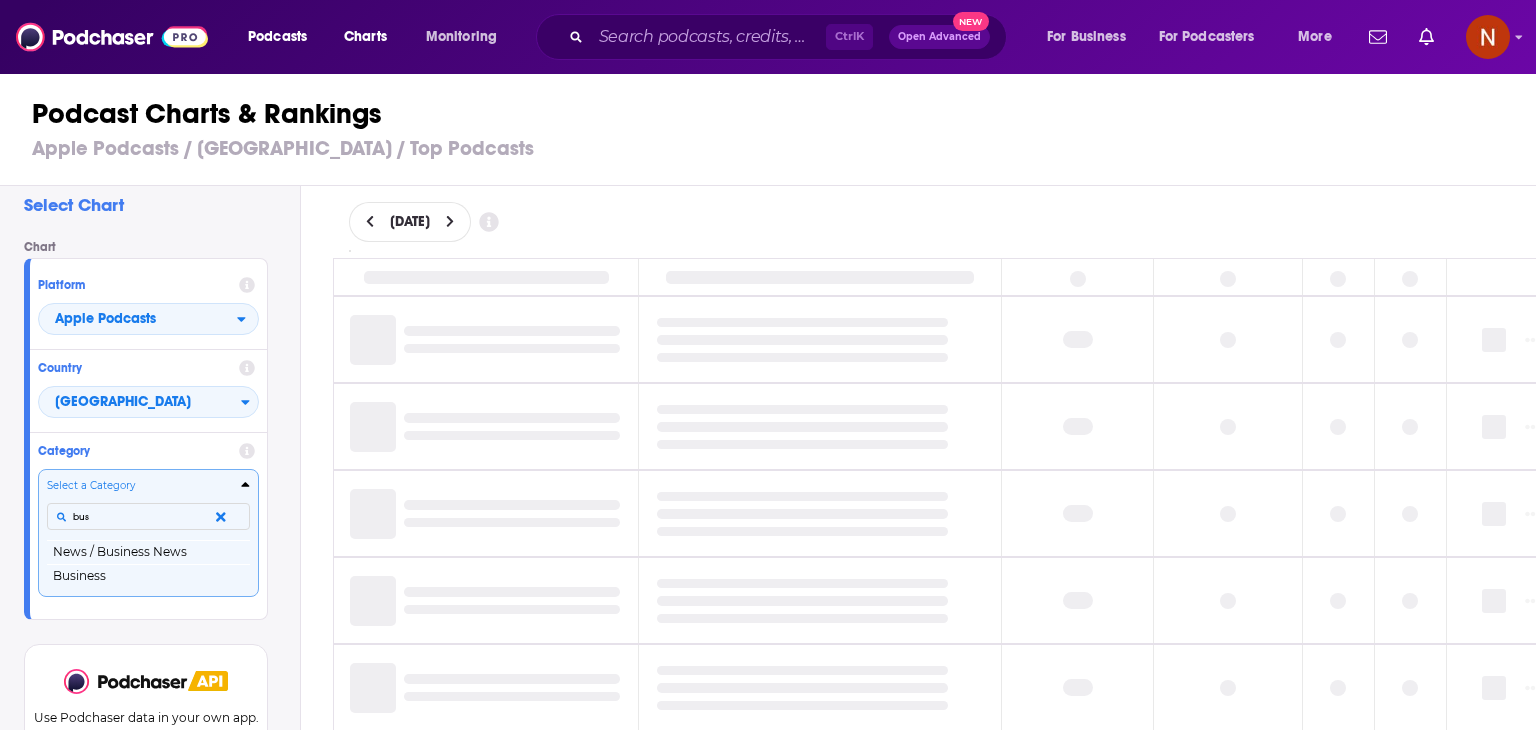 type on "busi" 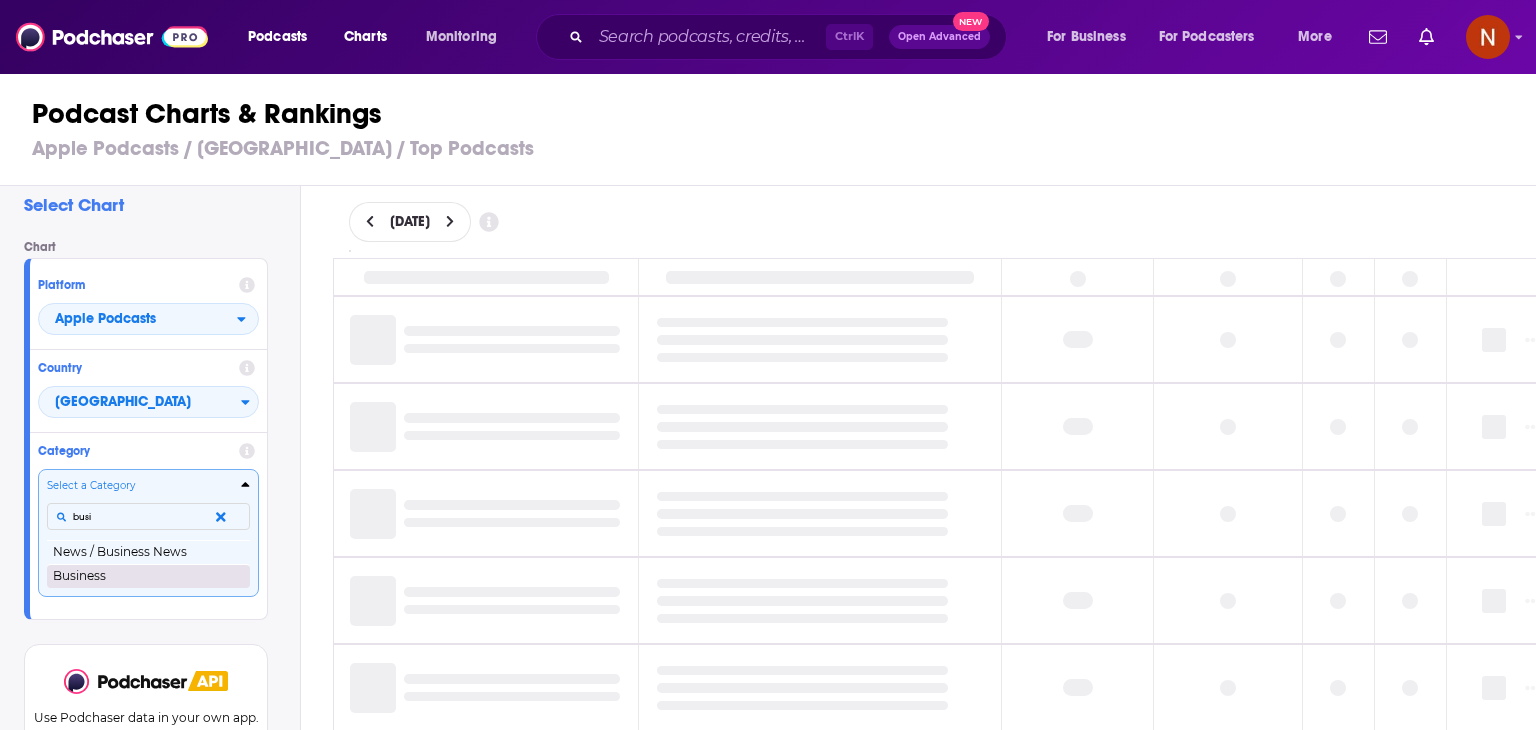 click on "Business" at bounding box center [148, 576] 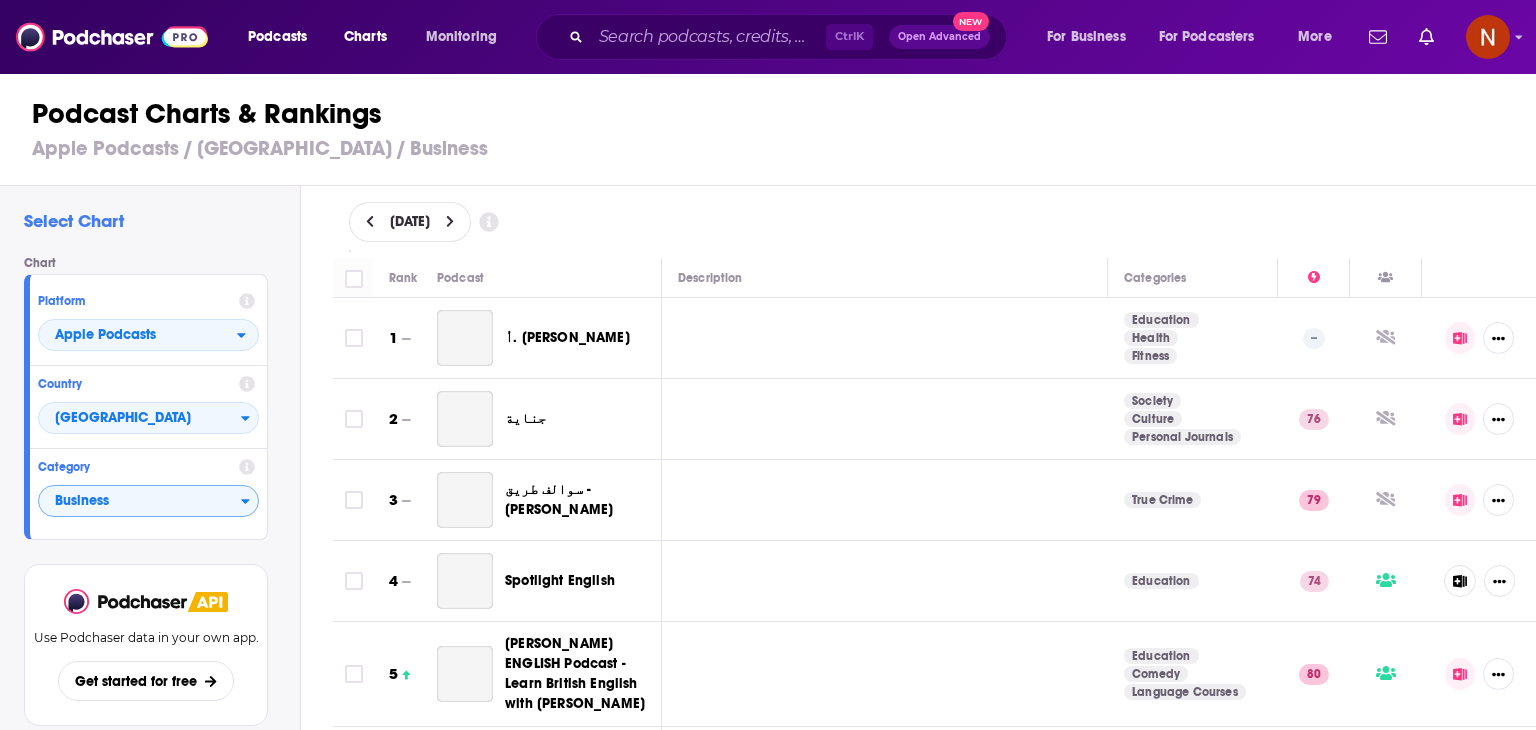 click on "Use Podchaser data in your own app. Get started for free" at bounding box center [146, 645] 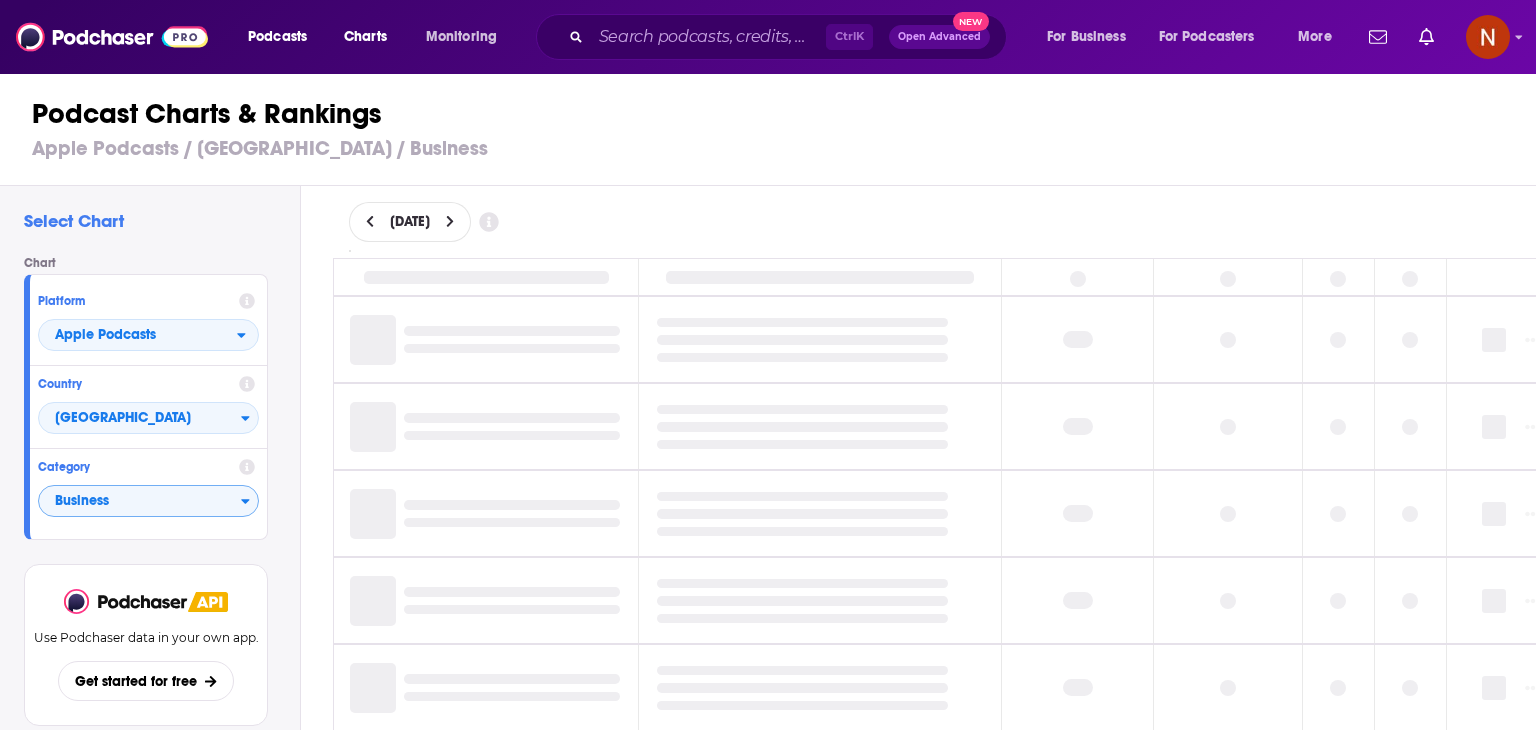 scroll, scrollTop: 0, scrollLeft: 0, axis: both 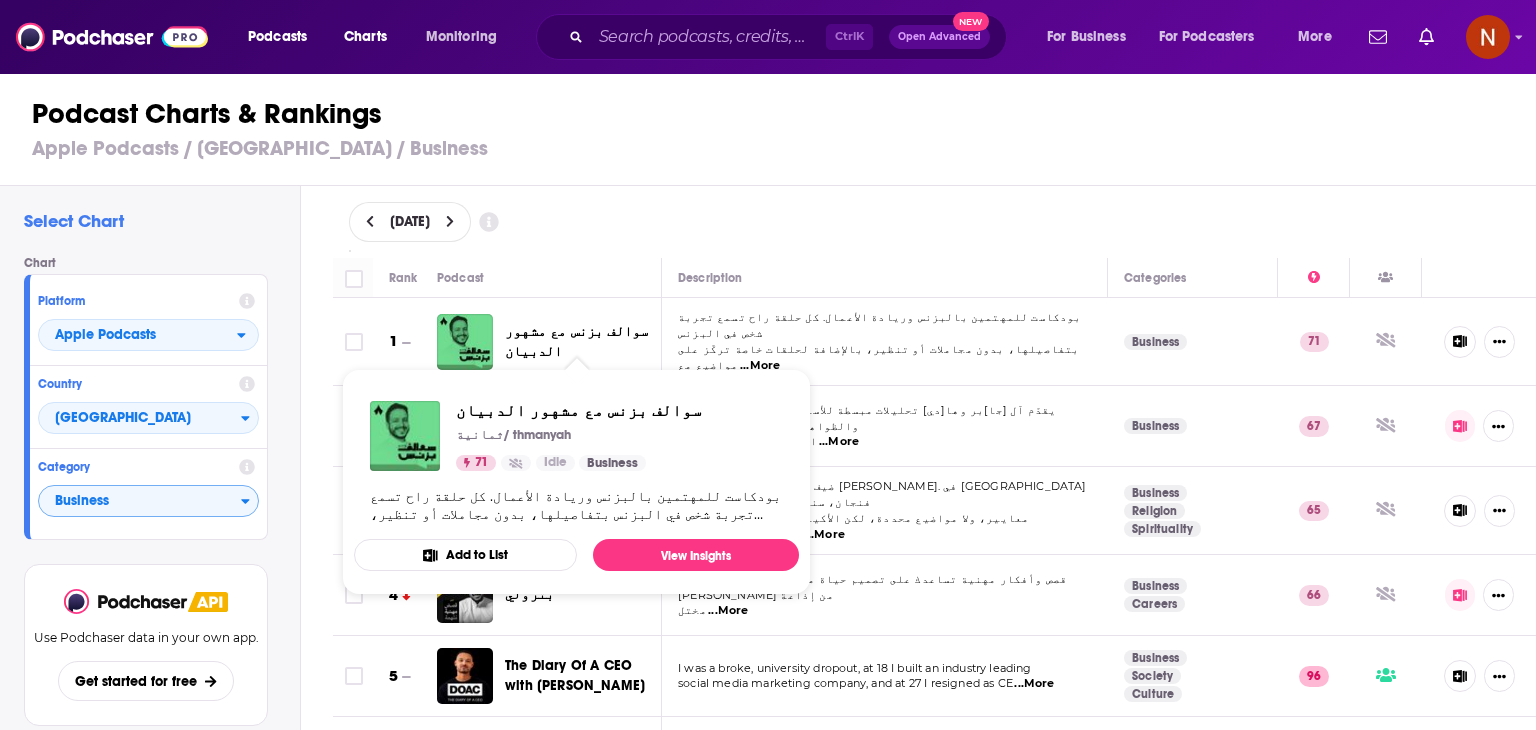click on "سوالف بزنس مع مشهور الدبيان" at bounding box center [576, 341] 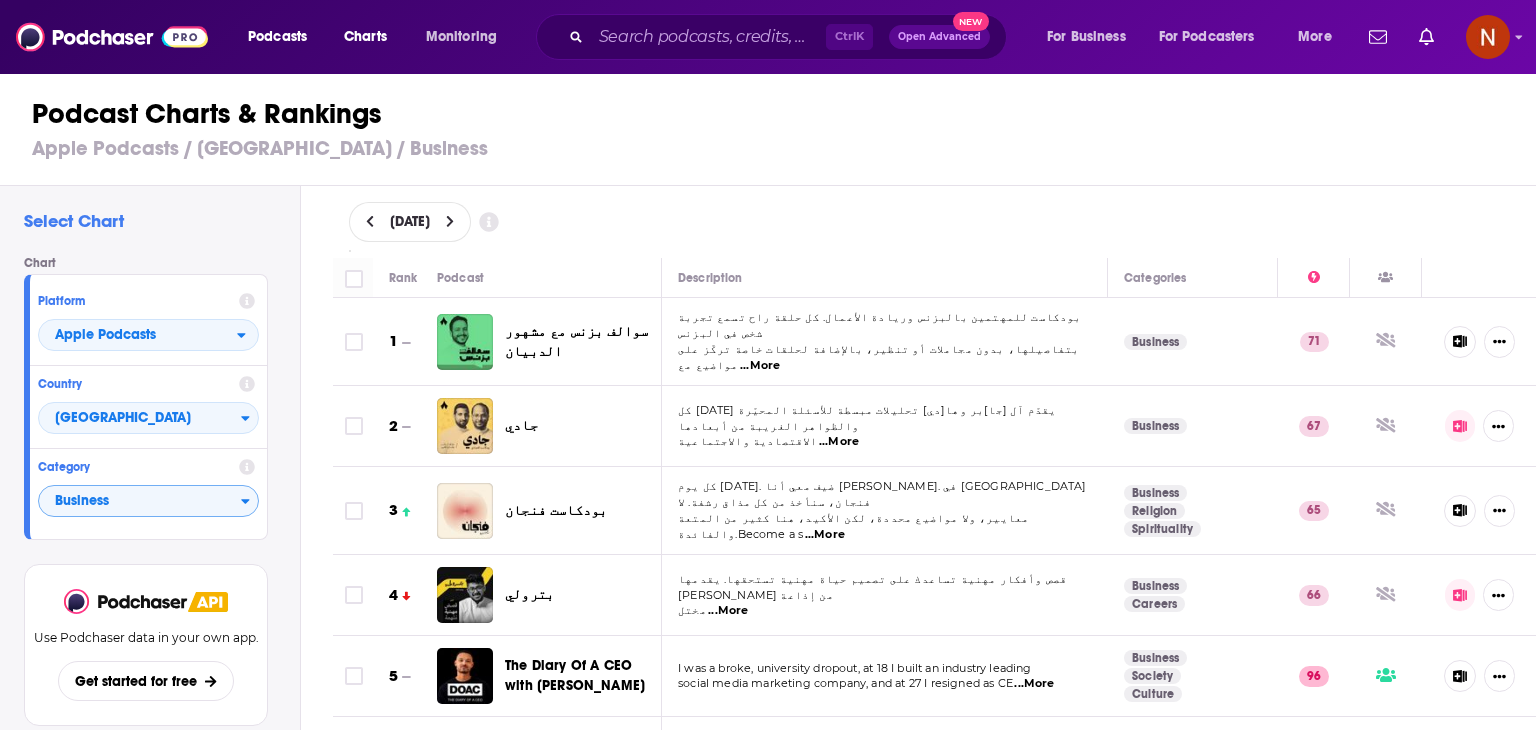 click on "جادي" at bounding box center [521, 425] 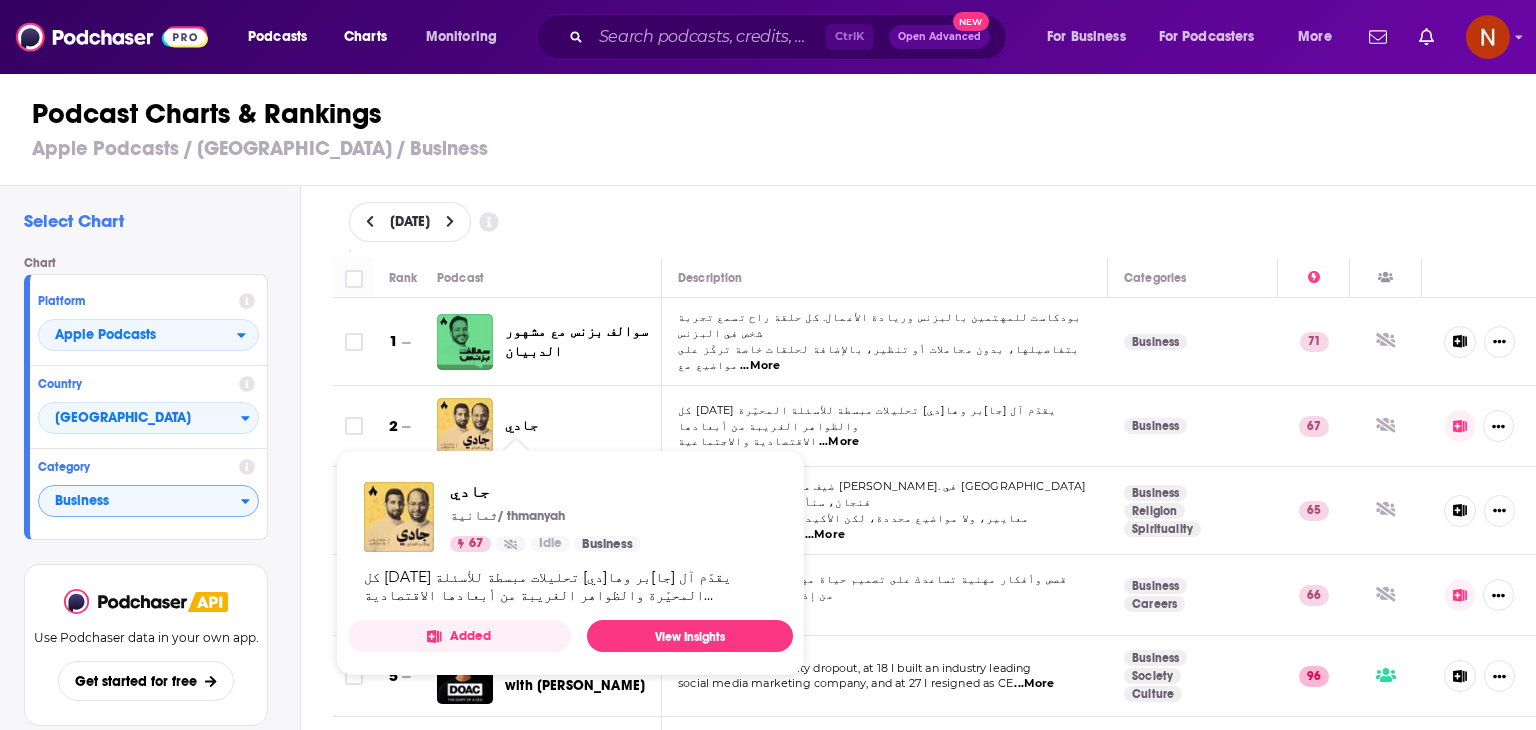 click on "Select Chart Chart Platform Apple Podcasts Country Saudi Arabia Category Business View chart Use Podchaser data in your own app. Get started for free   Change Chart July 2, 2025 Rank Podcast Description Categories 1 سوالف بزنس مع مشهور الدبيان بودكاست للمهتمين بالبزنس وريادة الأعمال. كل حلقة راح تسمع تجربة شخص في البزنس بتفاصيلها، بدون مجاملات أو تنظير، بالإضافة لحلقات خاصة تركّز على مواضيع مع  ...More Business 71 2 جادي كل أربعاء يقدّم آل [جا]بر وها[دي] تحليلات مبسطة للأسئلة المحيّرة والظواهر الغريبة من أبعادها الاقتصادية والاجتماعية  ...More Business 67 3 بودكاست فنجان كل يوم أحد. ضيف معي أنا عبدالرحمن أبومالح. في بودكاست فنجان، سنأخذ من كل مذاق رشفة. لا  ...More Business Religion 65" at bounding box center (776, 515) 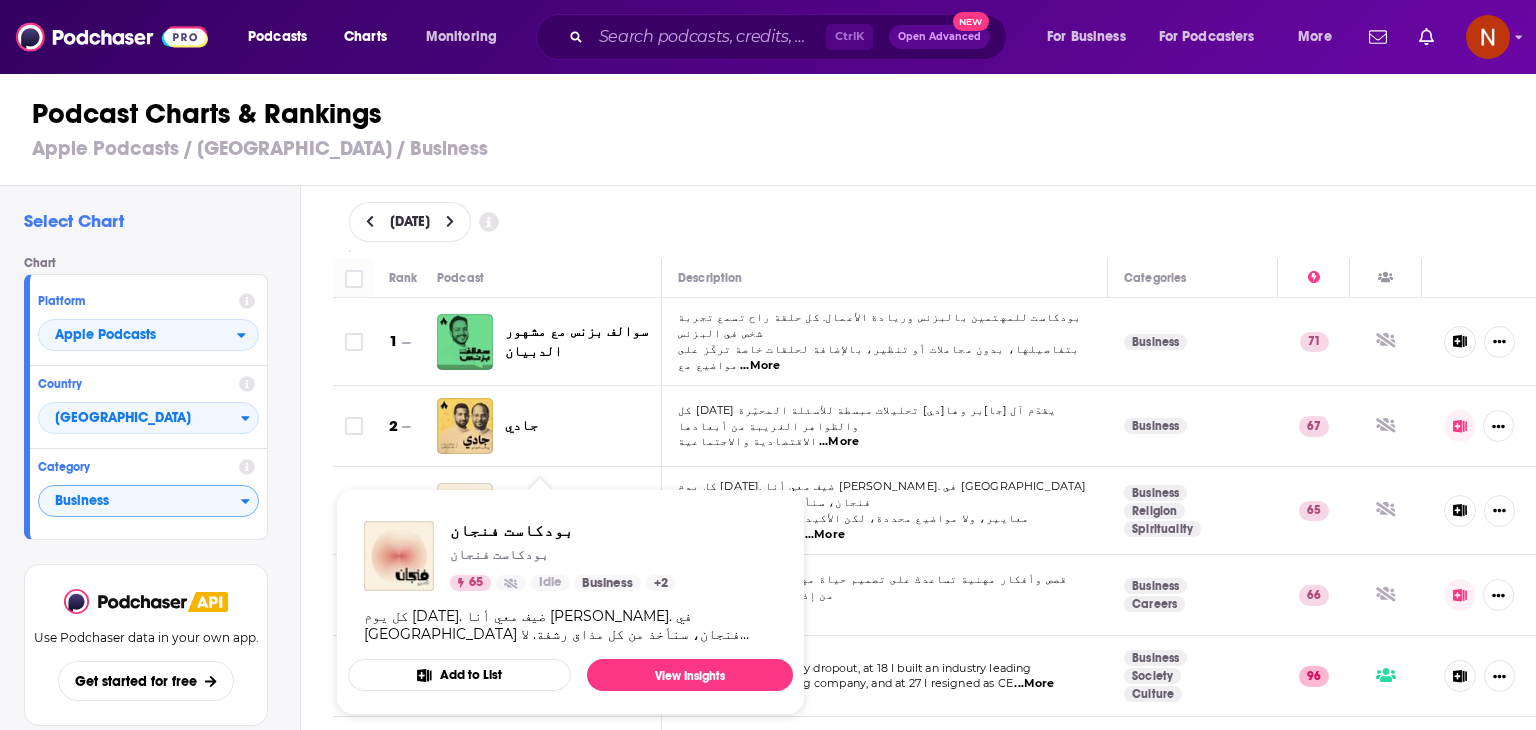 click on "بودكاست فنجان بودكاست فنجان 65 Idle Business + 2 كل يوم أحد. ضيف معي أنا عبدالرحمن أبومالح. في بودكاست فنجان، سنأخذ من كل مذاق رشفة. لا معايير، ولا مواضيع محددة، لكن الأكيد، هنا كثير من المتعة والفائدة.Become a supporter of this podcast: https://www.spreaker.com/podcast/bwdkast-fnjan--6571540/support. Add to List View Insights" at bounding box center (570, 602) 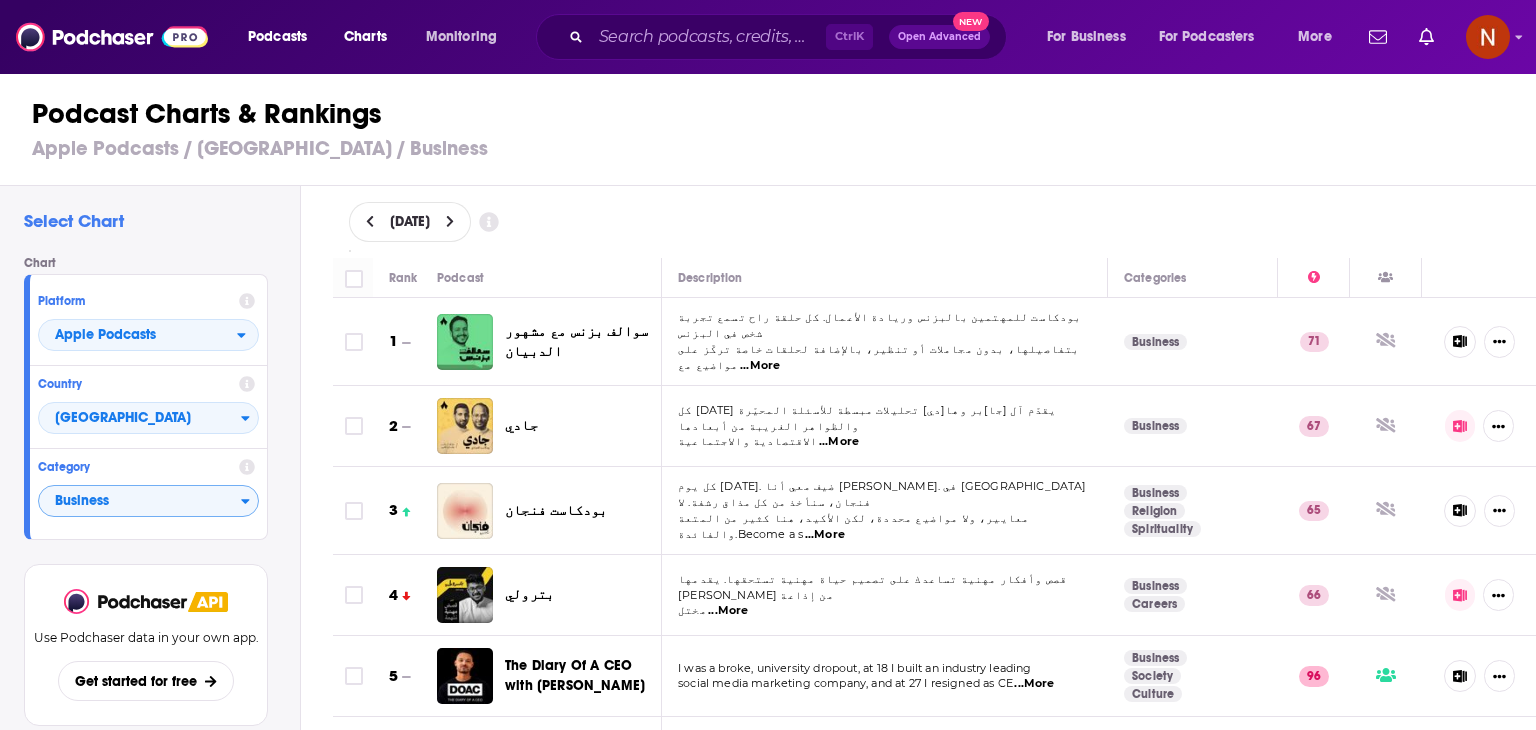 click on "Select Chart Chart Platform Apple Podcasts Country Saudi Arabia Category Business View chart Use Podchaser data in your own app. Get started for free   Change Chart July 2, 2025 Rank Podcast Description Categories 1 سوالف بزنس مع مشهور الدبيان بودكاست للمهتمين بالبزنس وريادة الأعمال. كل حلقة راح تسمع تجربة شخص في البزنس بتفاصيلها، بدون مجاملات أو تنظير، بالإضافة لحلقات خاصة تركّز على مواضيع مع  ...More Business 71 2 جادي كل أربعاء يقدّم آل [جا]بر وها[دي] تحليلات مبسطة للأسئلة المحيّرة والظواهر الغريبة من أبعادها الاقتصادية والاجتماعية  ...More Business 67 3 بودكاست فنجان كل يوم أحد. ضيف معي أنا عبدالرحمن أبومالح. في بودكاست فنجان، سنأخذ من كل مذاق رشفة. لا  ...More Business Religion 65" at bounding box center [776, 515] 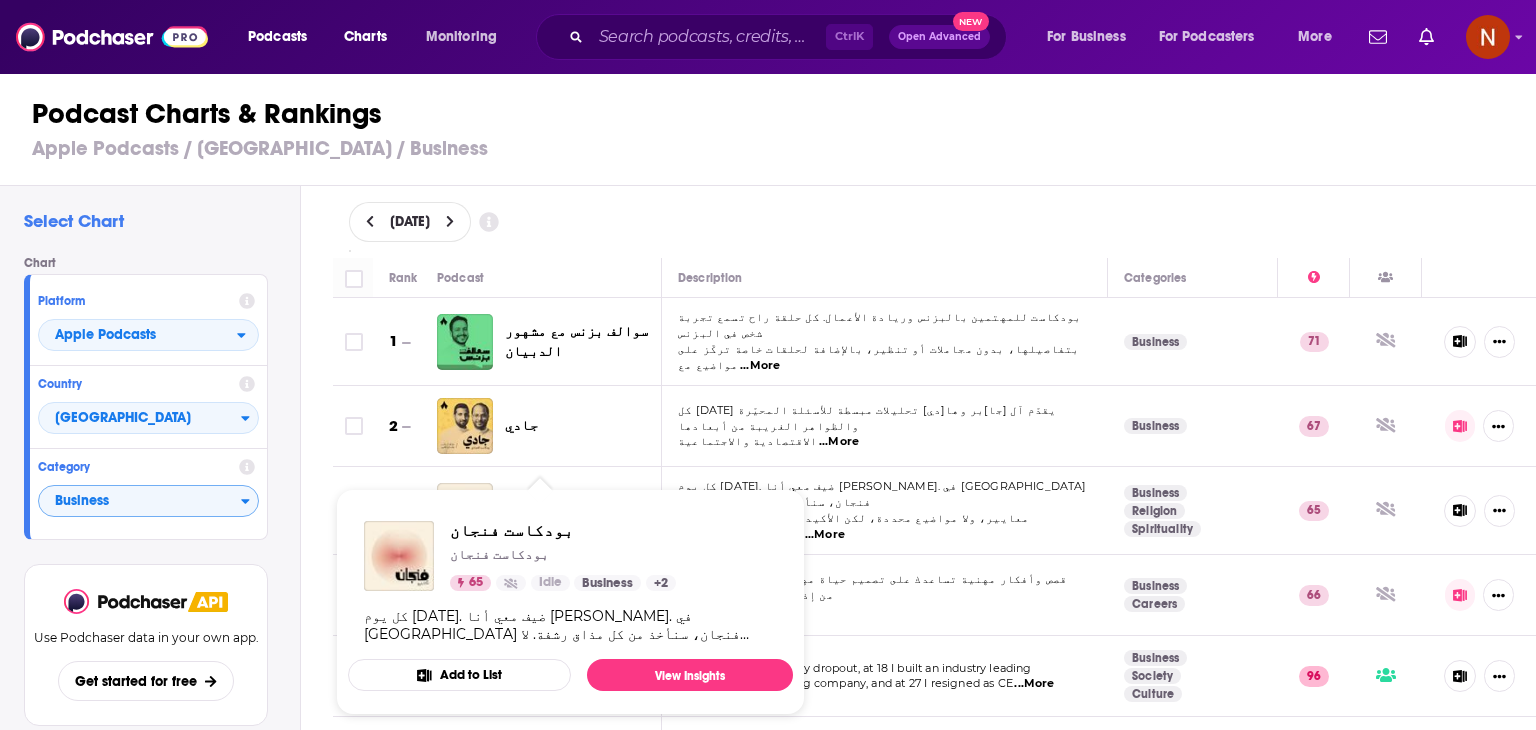 click on "Rank Podcast Description Categories 1 سوالف بزنس مع مشهور الدبيان بودكاست للمهتمين بالبزنس وريادة الأعمال. كل حلقة راح تسمع تجربة شخص في البزنس بتفاصيلها، بدون مجاملات أو تنظير، بالإضافة لحلقات خاصة تركّز على مواضيع مع  ...More Business 71 2 جادي كل أربعاء يقدّم آل [جا]بر وها[دي] تحليلات مبسطة للأسئلة المحيّرة والظواهر الغريبة من أبعادها الاقتصادية والاجتماعية  ...More Business 67 3 بودكاست فنجان كل يوم أحد. ضيف معي أنا عبدالرحمن أبومالح. في بودكاست فنجان، سنأخذ من كل مذاق رشفة. لا معايير، ولا مواضيع محددة، لكن الأكيد، هنا كثير من المتعة والفائدة.Become a s  ...More Business Religion Spirituality 65 4 بترولي مختل  ...More" at bounding box center [935, 495] 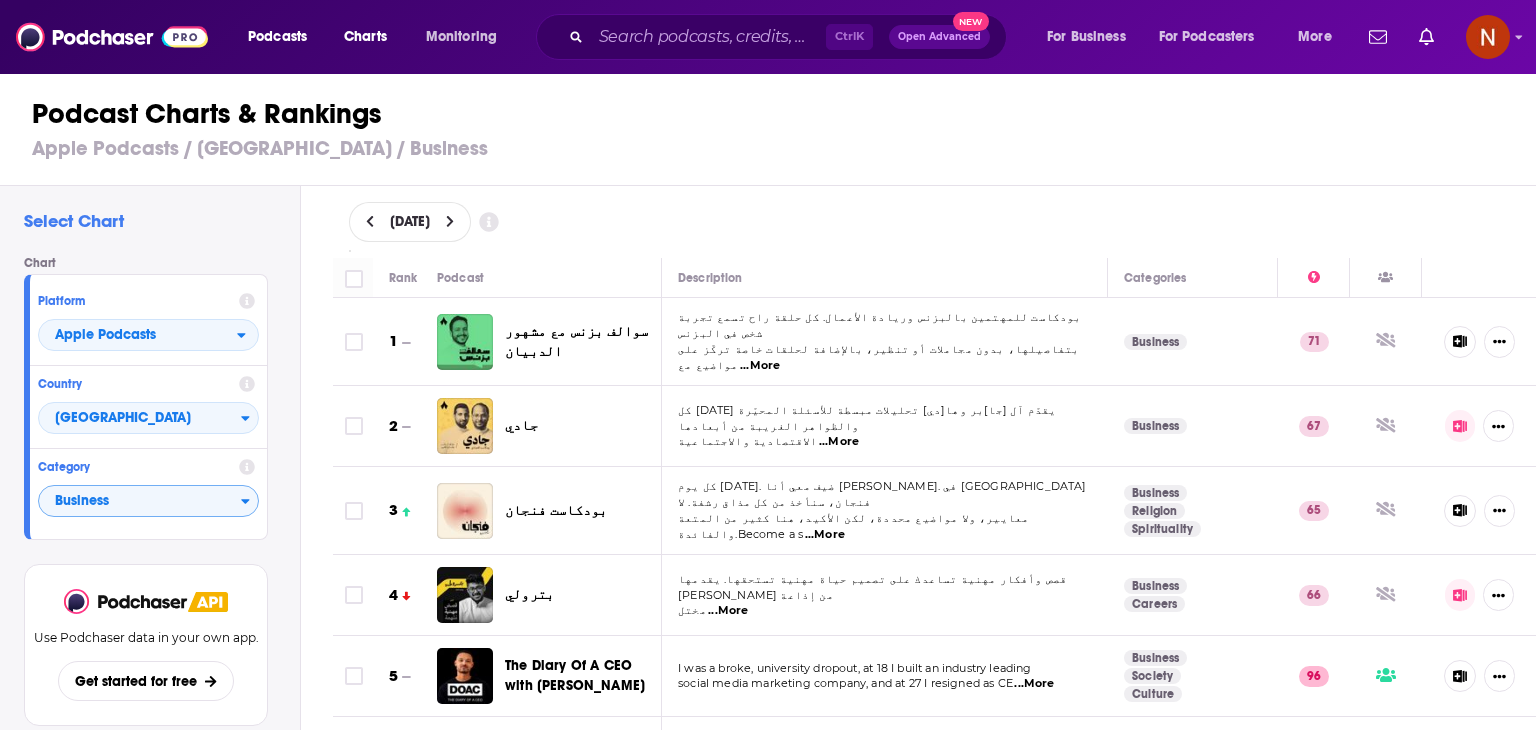 click on "بترولي" at bounding box center (529, 594) 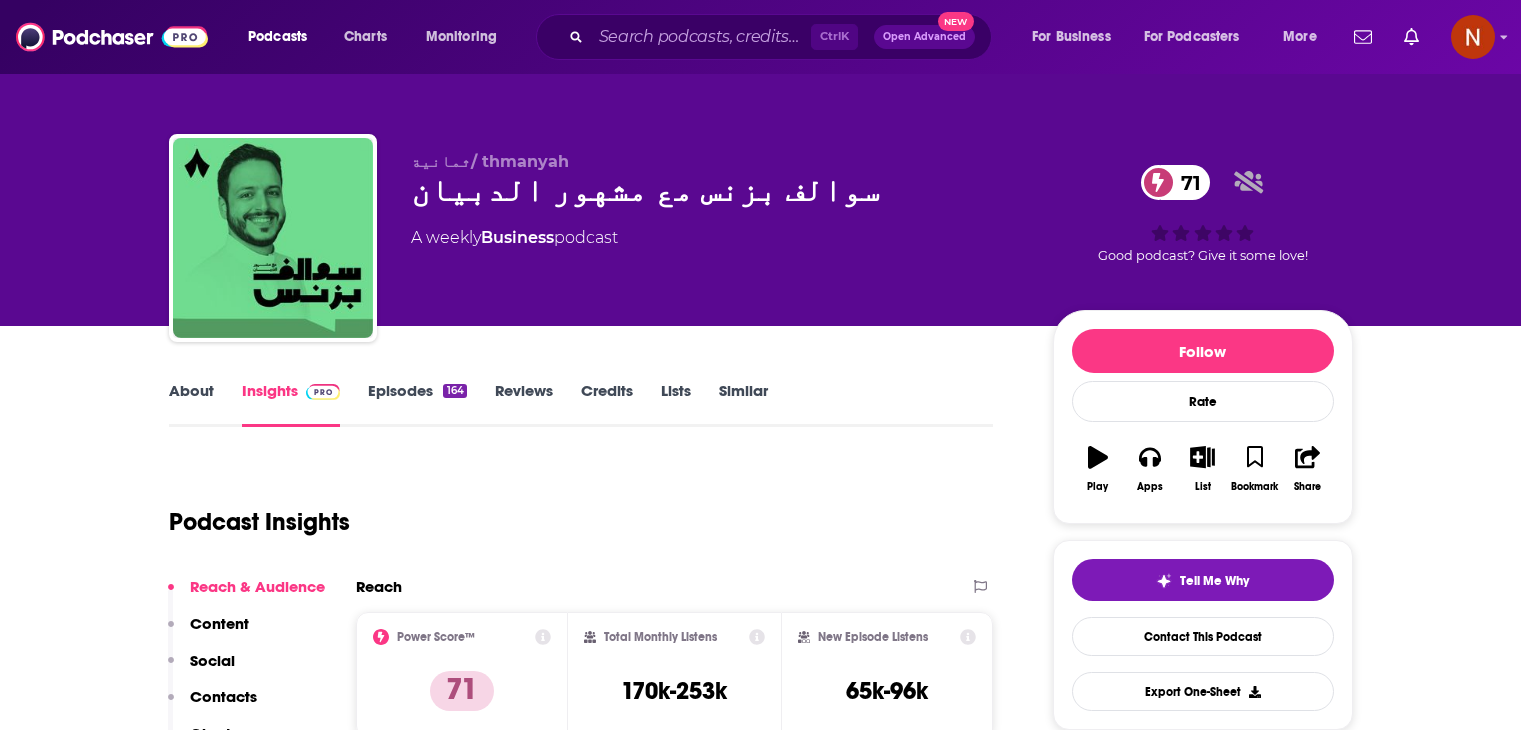 scroll, scrollTop: 0, scrollLeft: 0, axis: both 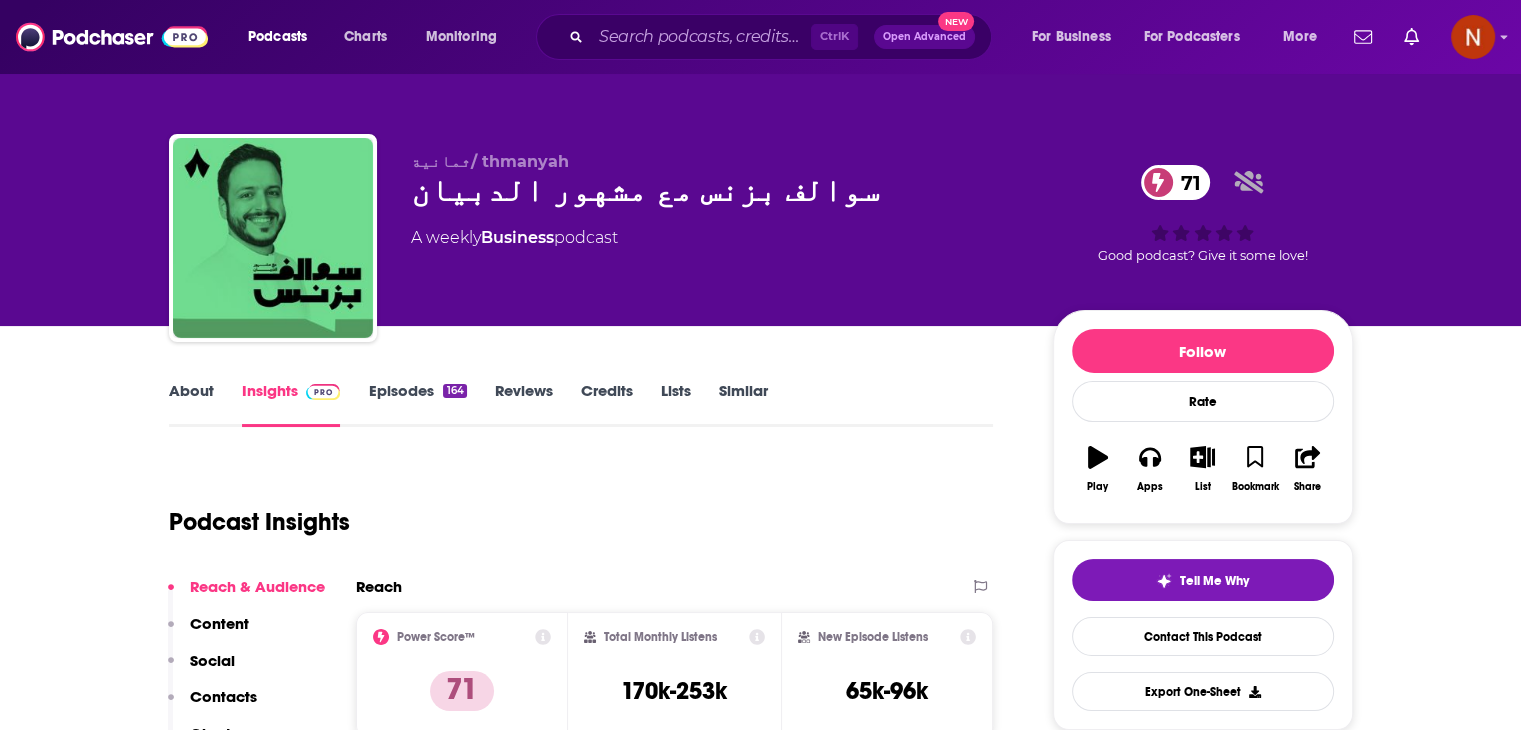 click on "سوالف بزنس مع مشهور الدبيان 71" at bounding box center [716, 190] 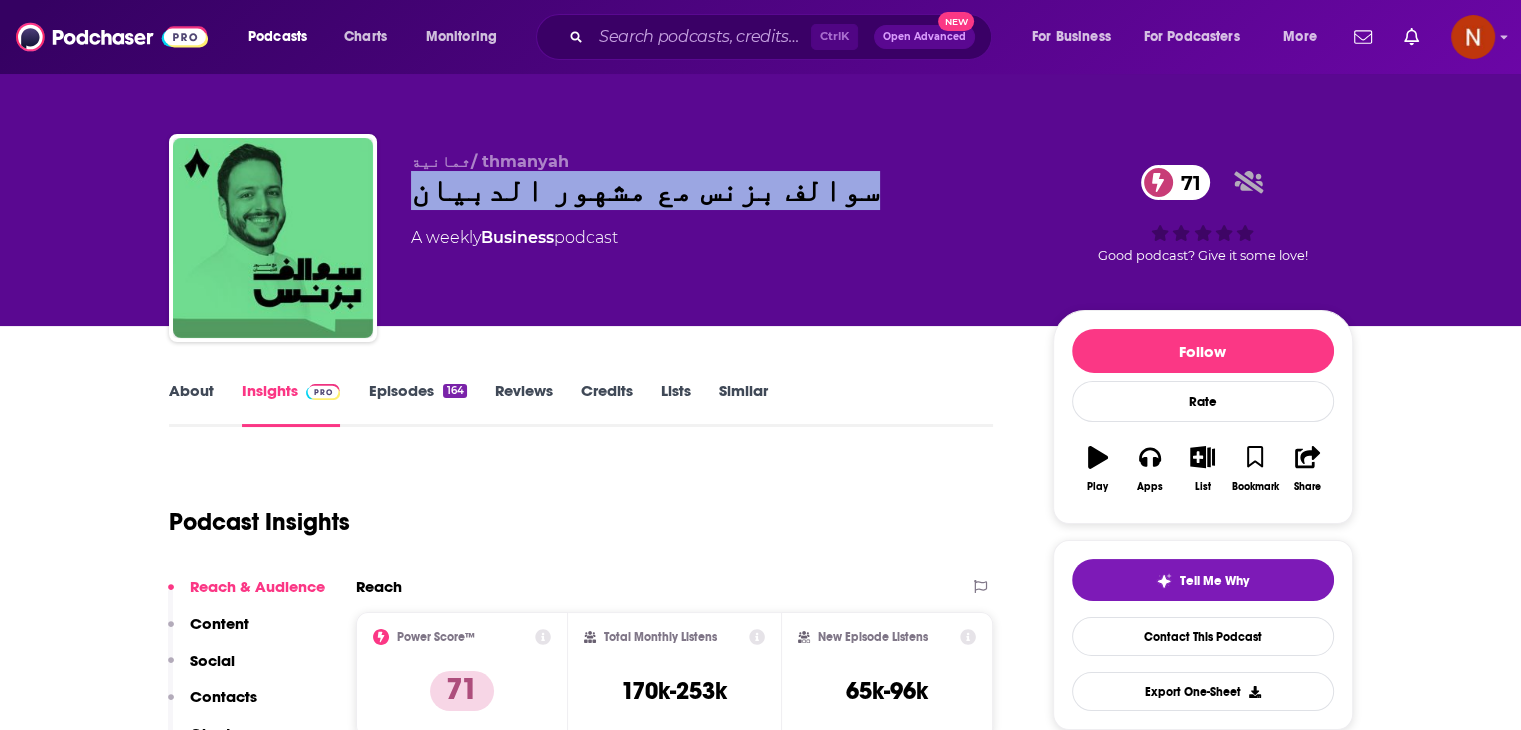 click on "سوالف بزنس مع مشهور الدبيان 71" at bounding box center (716, 190) 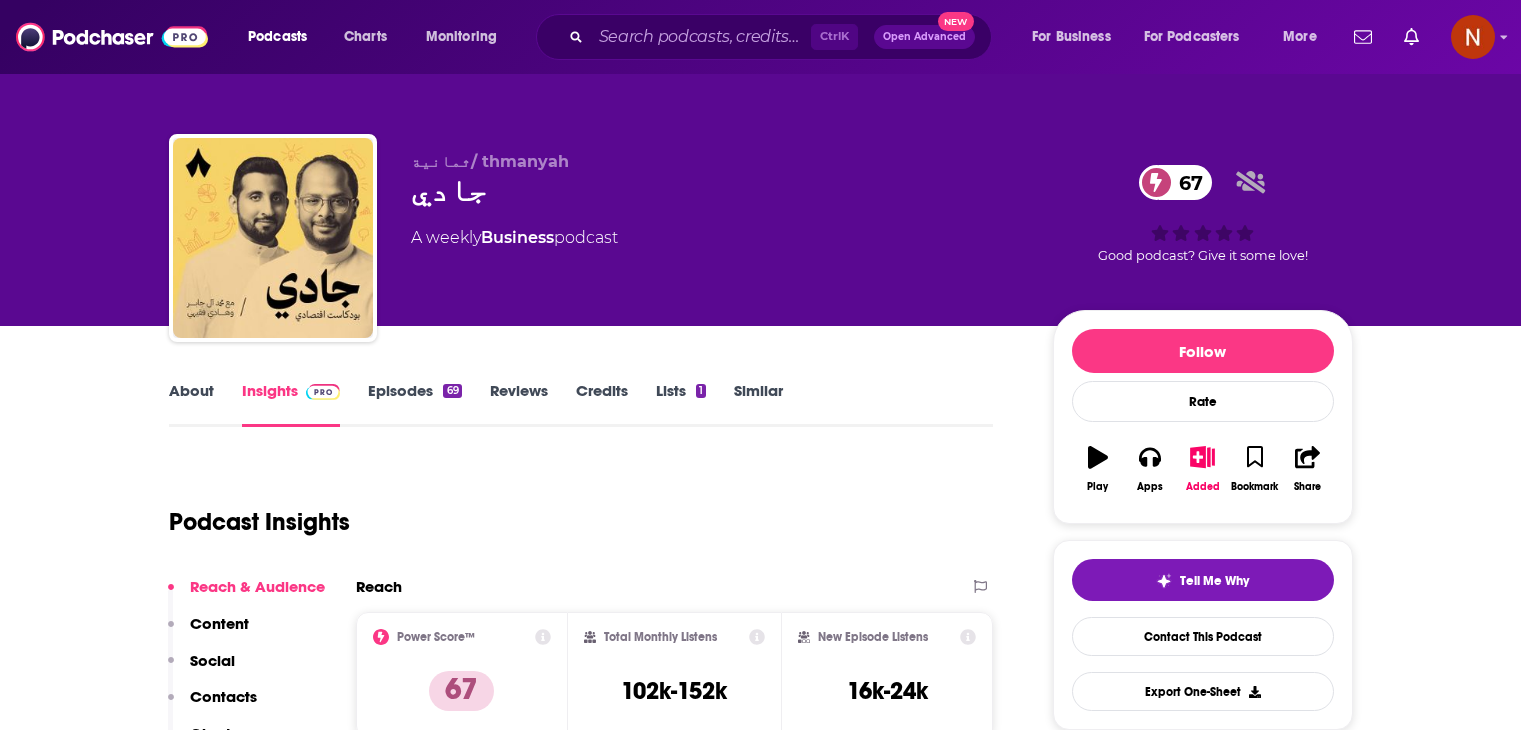 scroll, scrollTop: 0, scrollLeft: 0, axis: both 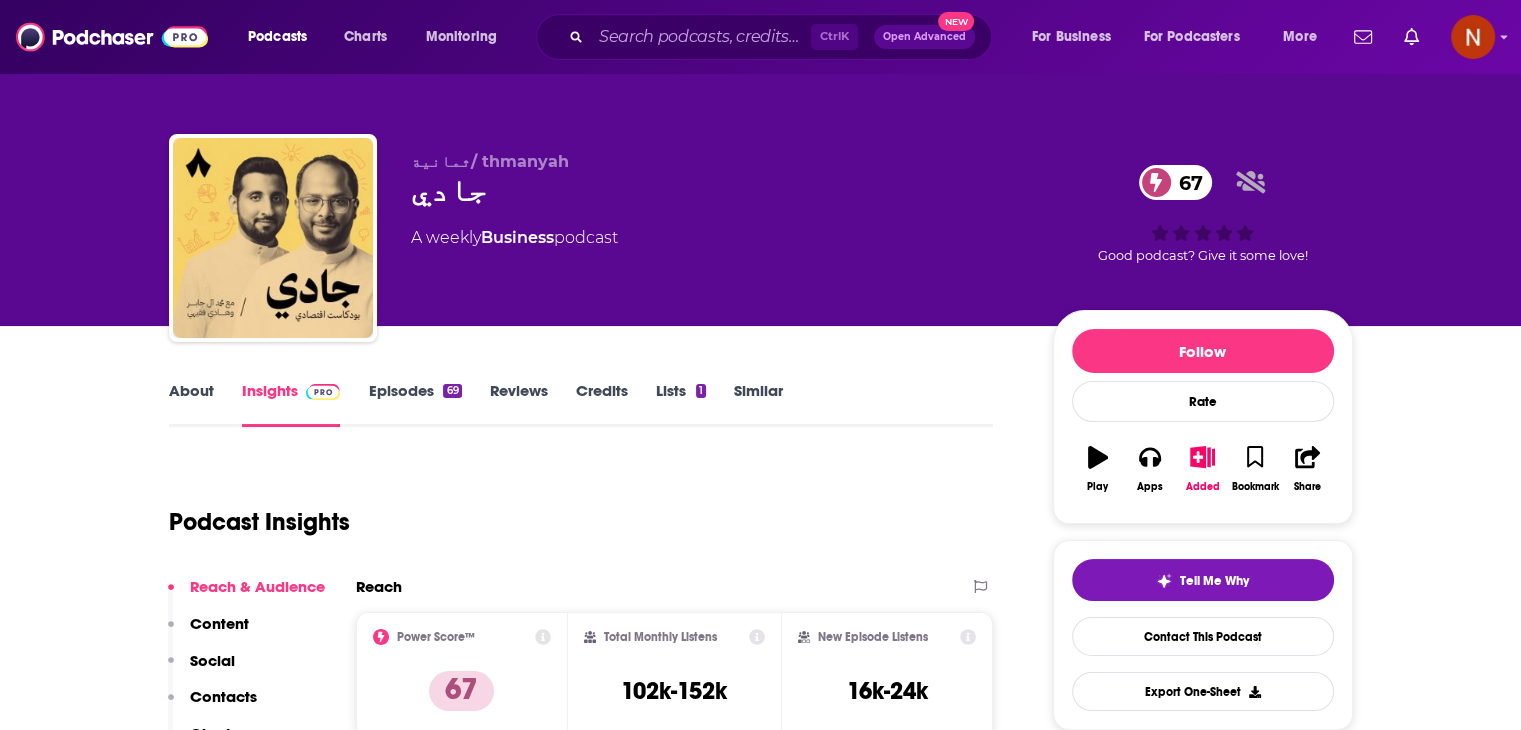 click on "جادي 67" at bounding box center (716, 190) 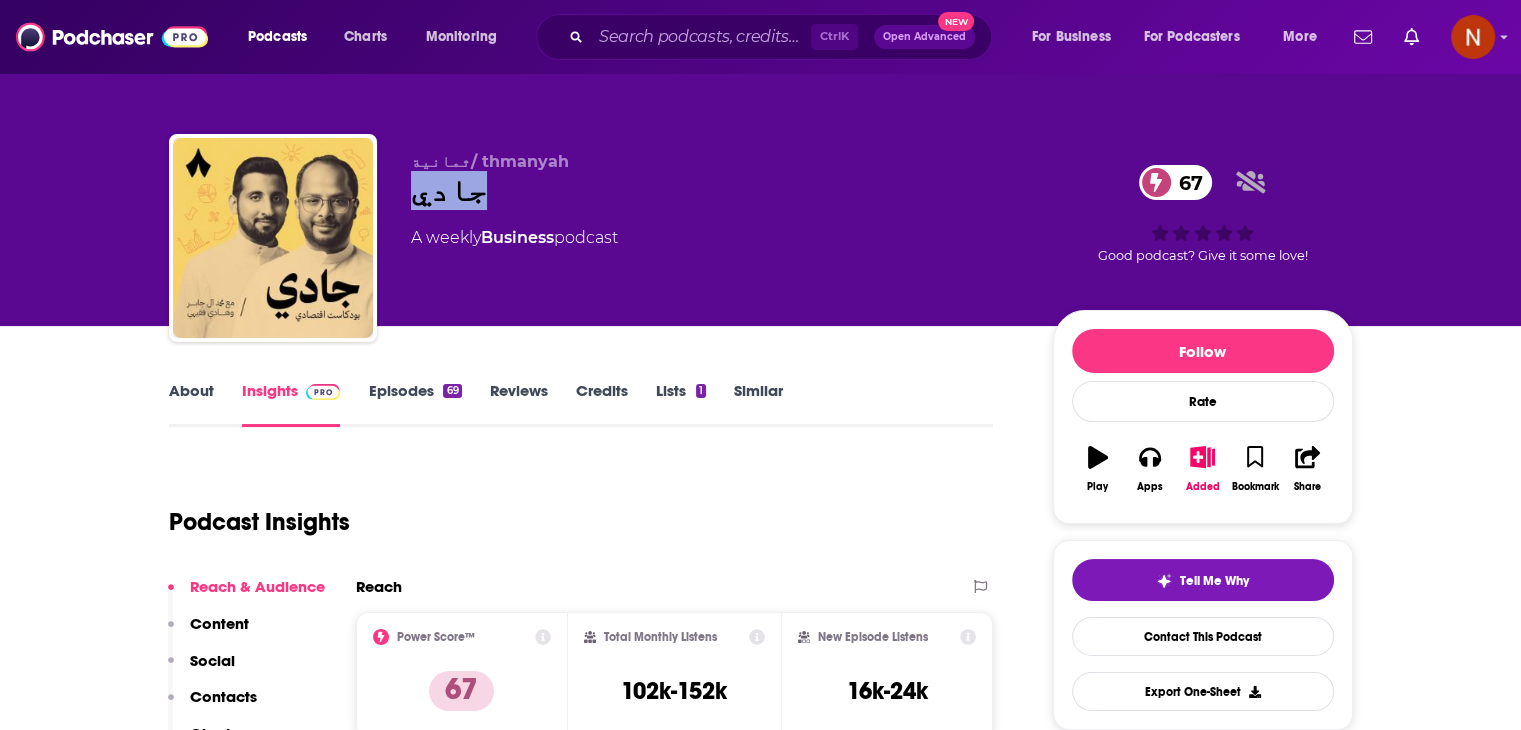 click on "جادي 67" at bounding box center [716, 190] 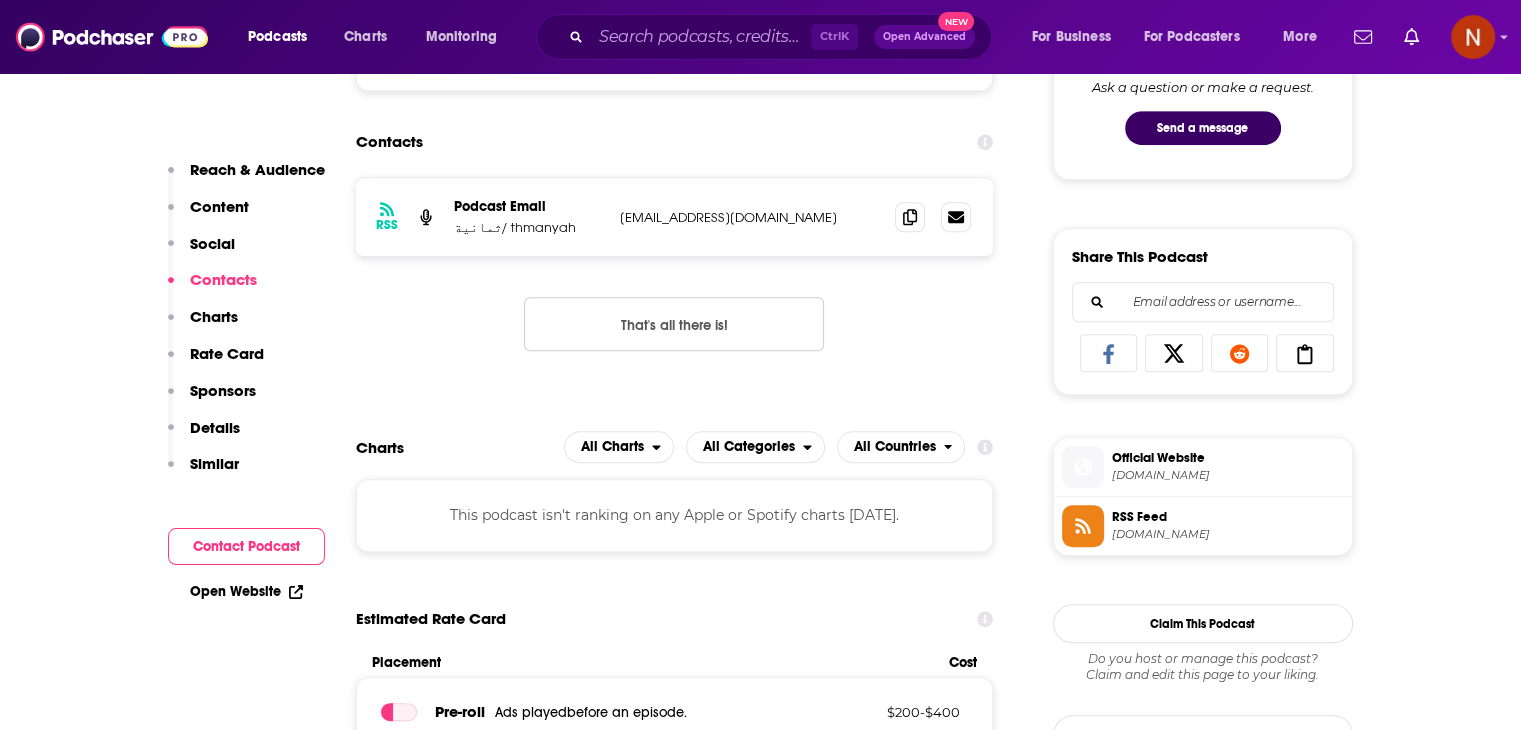 scroll, scrollTop: 1102, scrollLeft: 0, axis: vertical 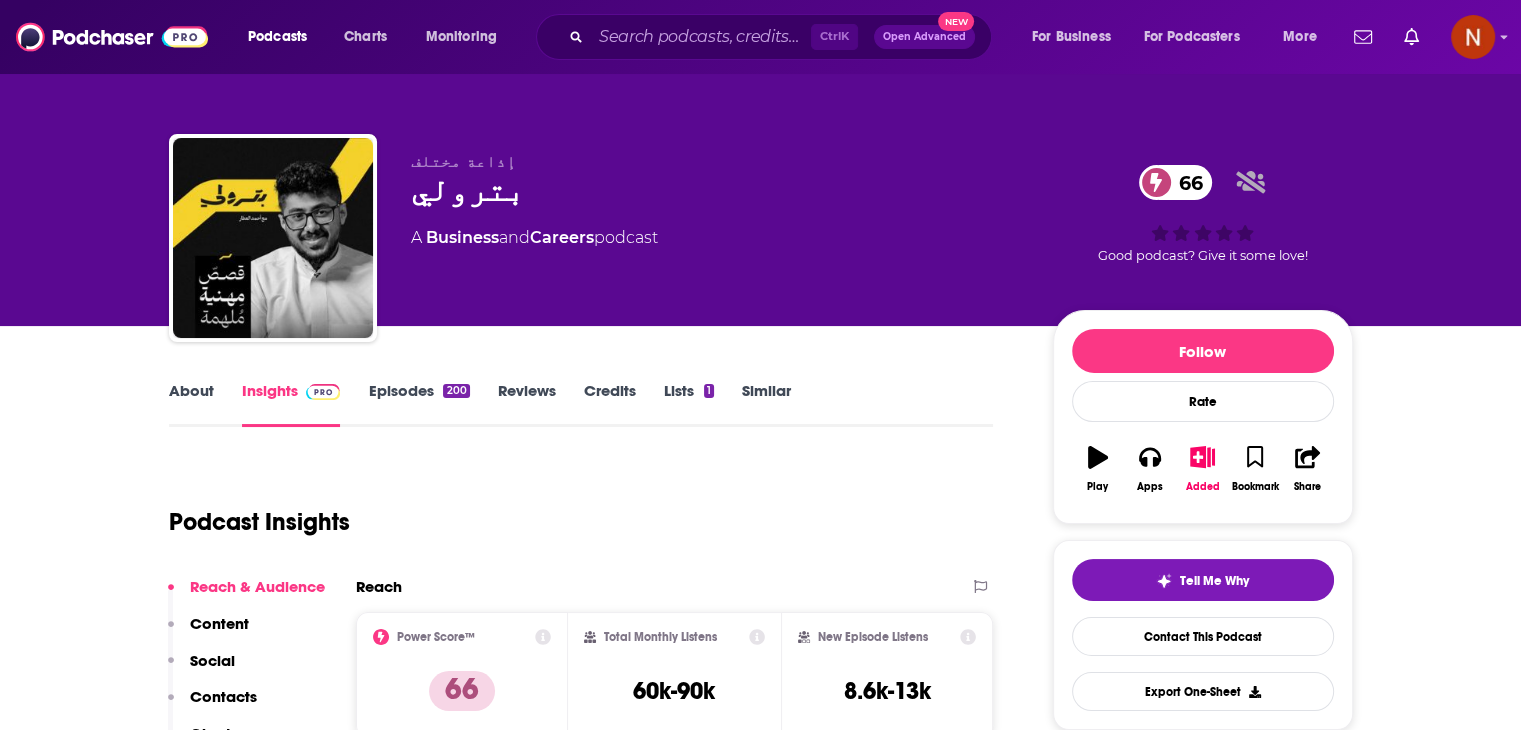 click on "بترولي 66" at bounding box center (716, 190) 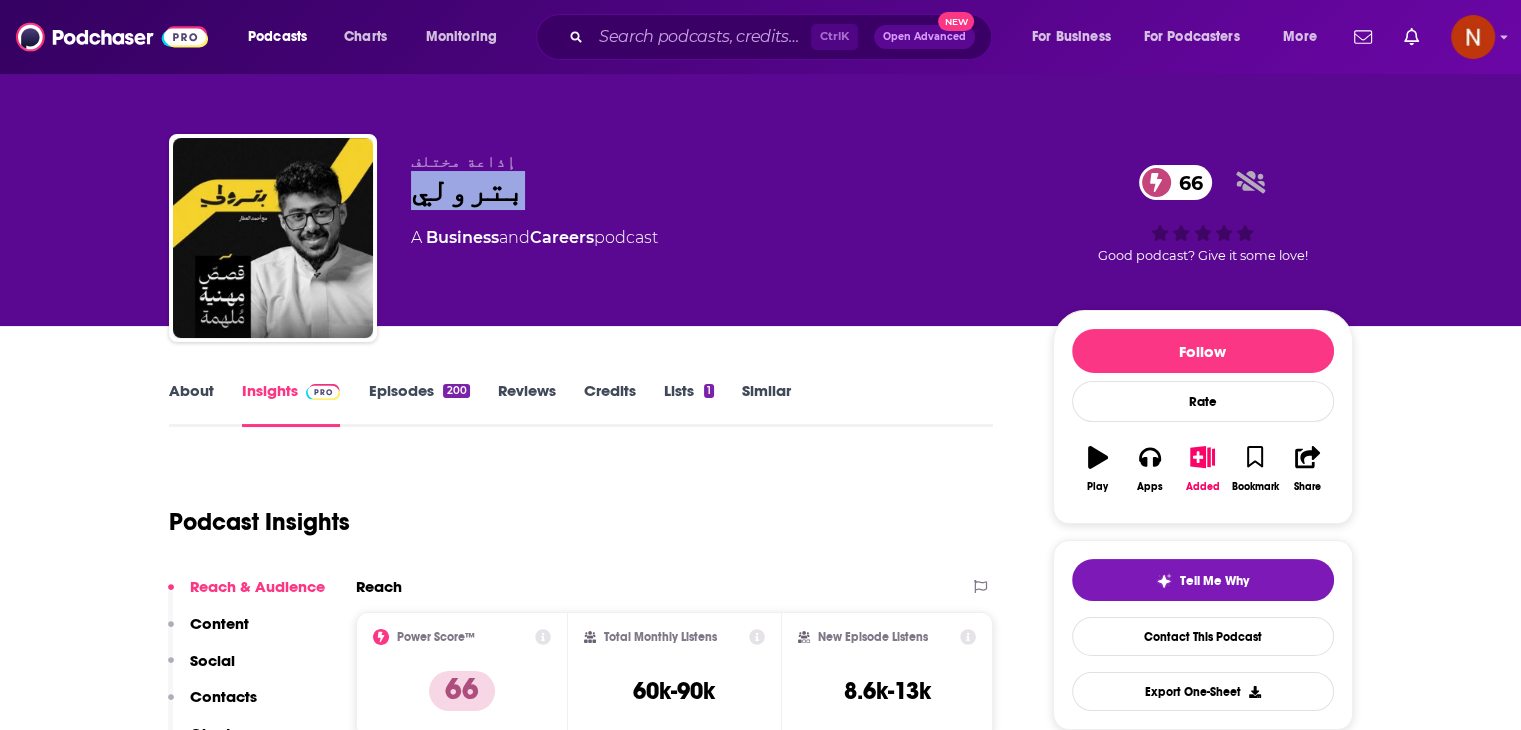 click on "بترولي 66" at bounding box center [716, 190] 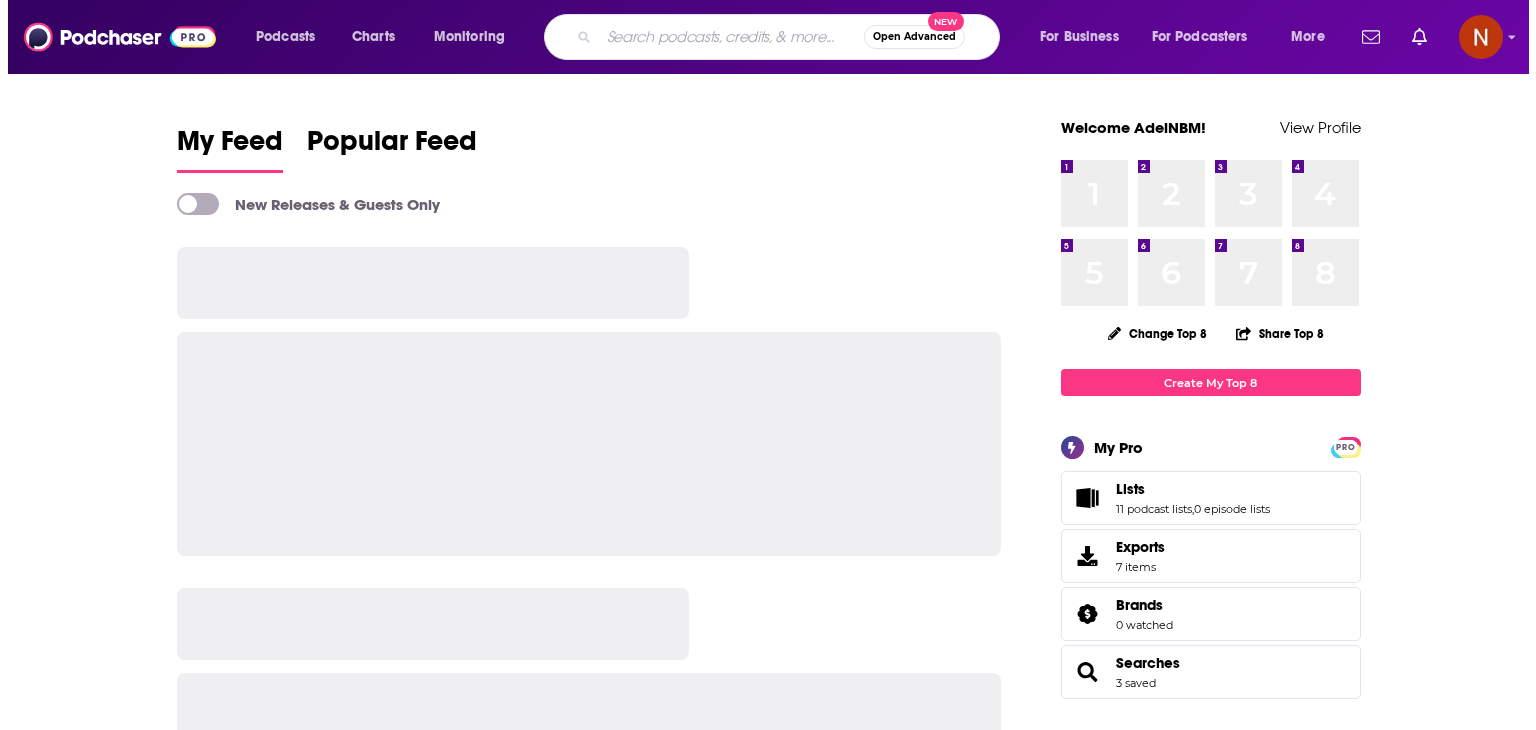 scroll, scrollTop: 0, scrollLeft: 0, axis: both 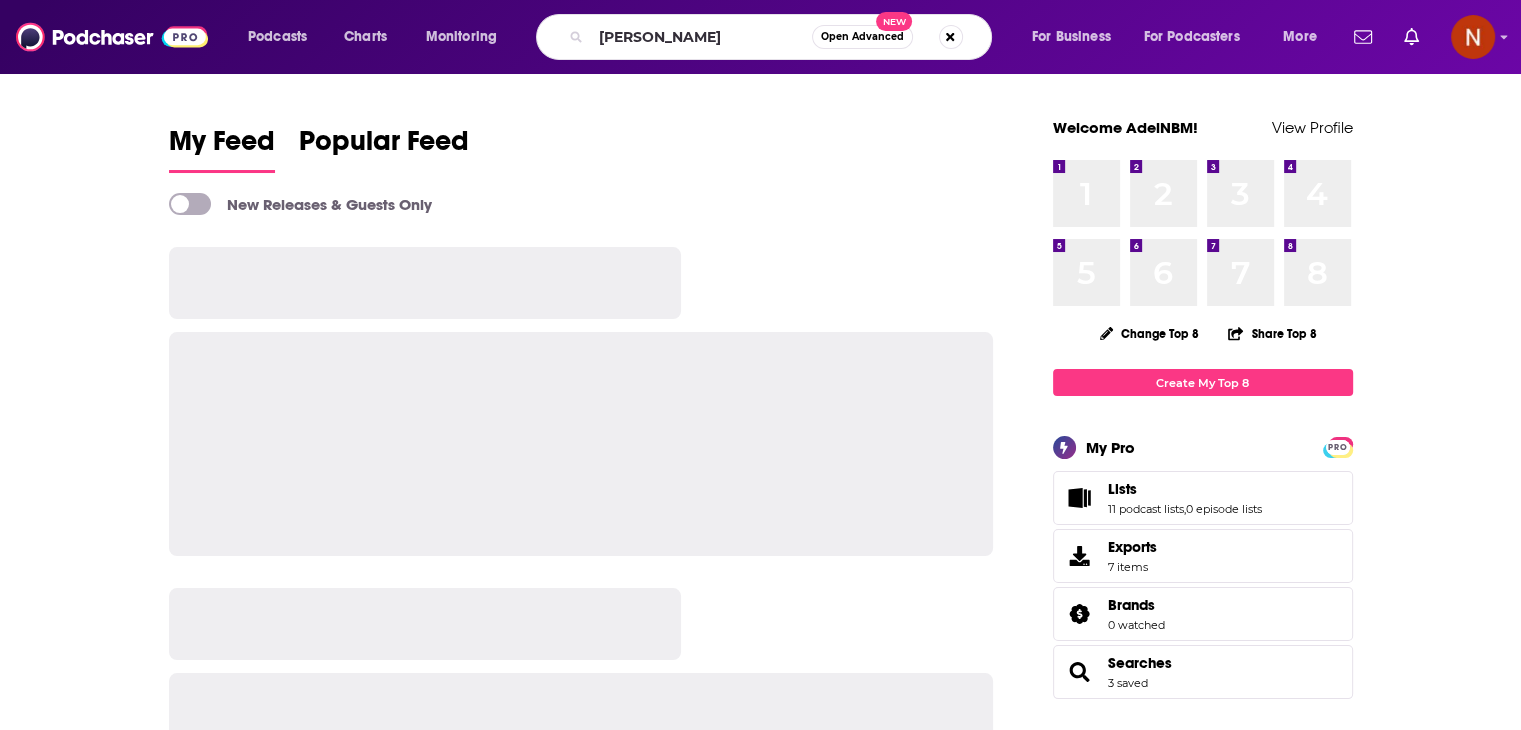 type on "[PERSON_NAME]" 